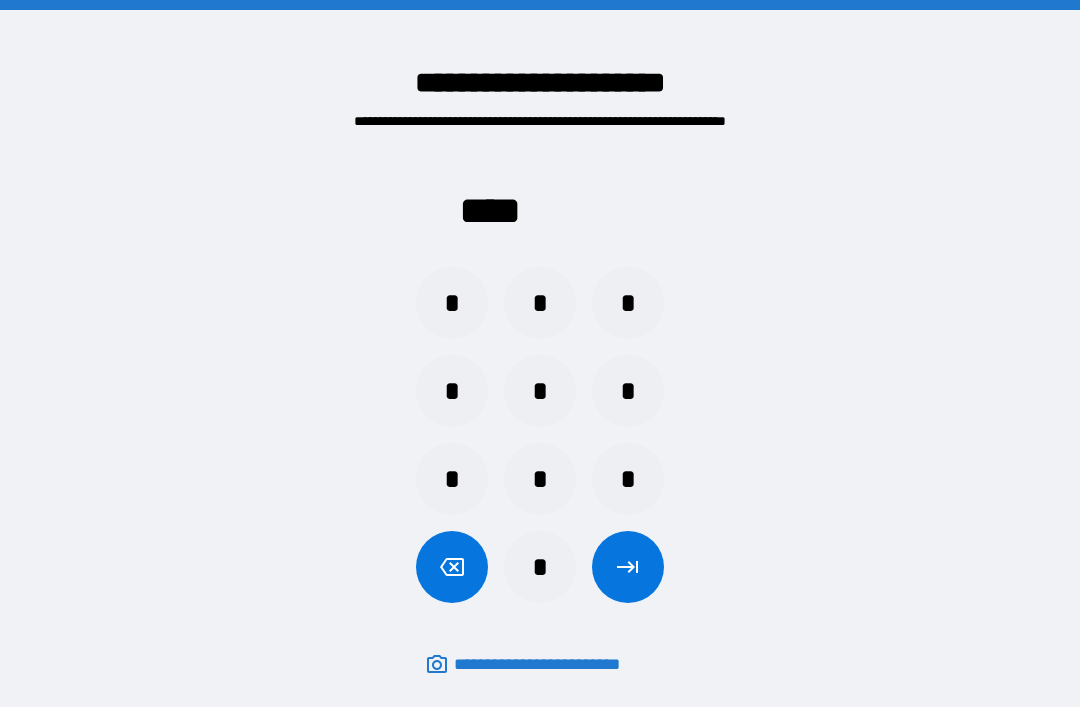scroll, scrollTop: 64, scrollLeft: 0, axis: vertical 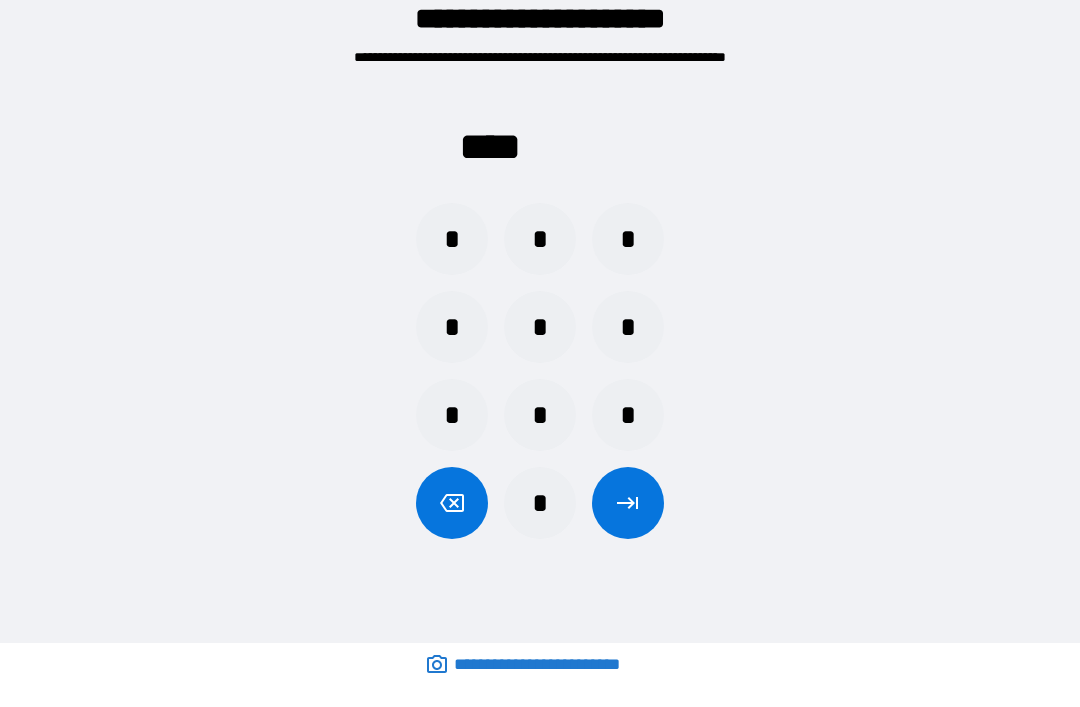 click on "*" at bounding box center [452, 239] 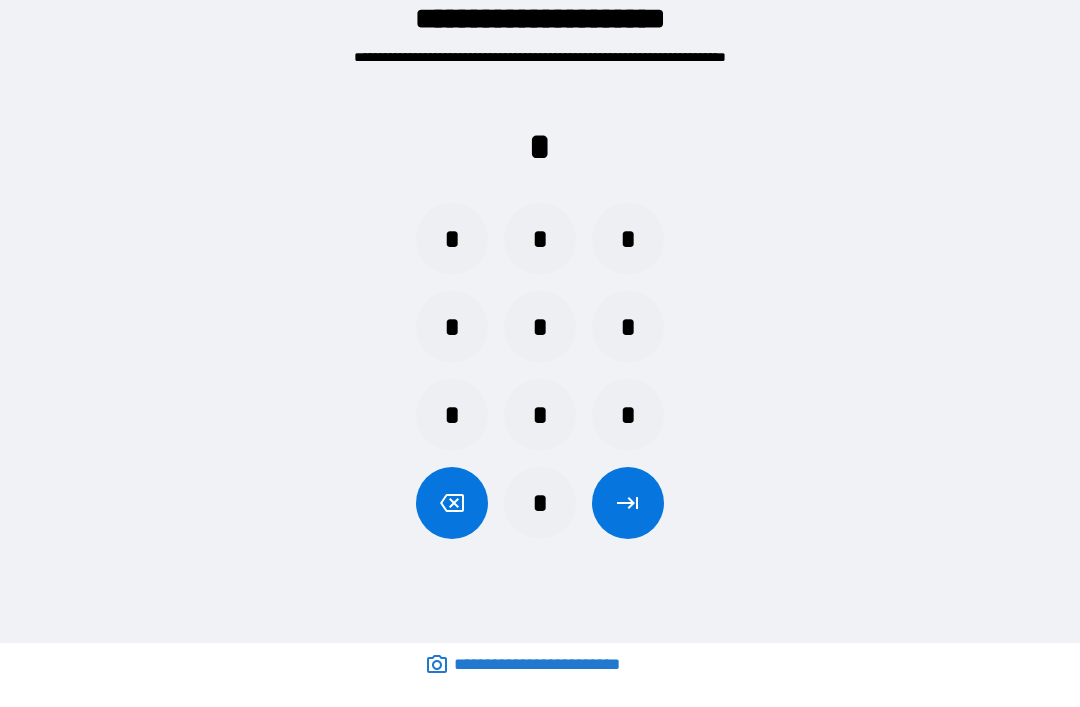 click on "*" at bounding box center (452, 239) 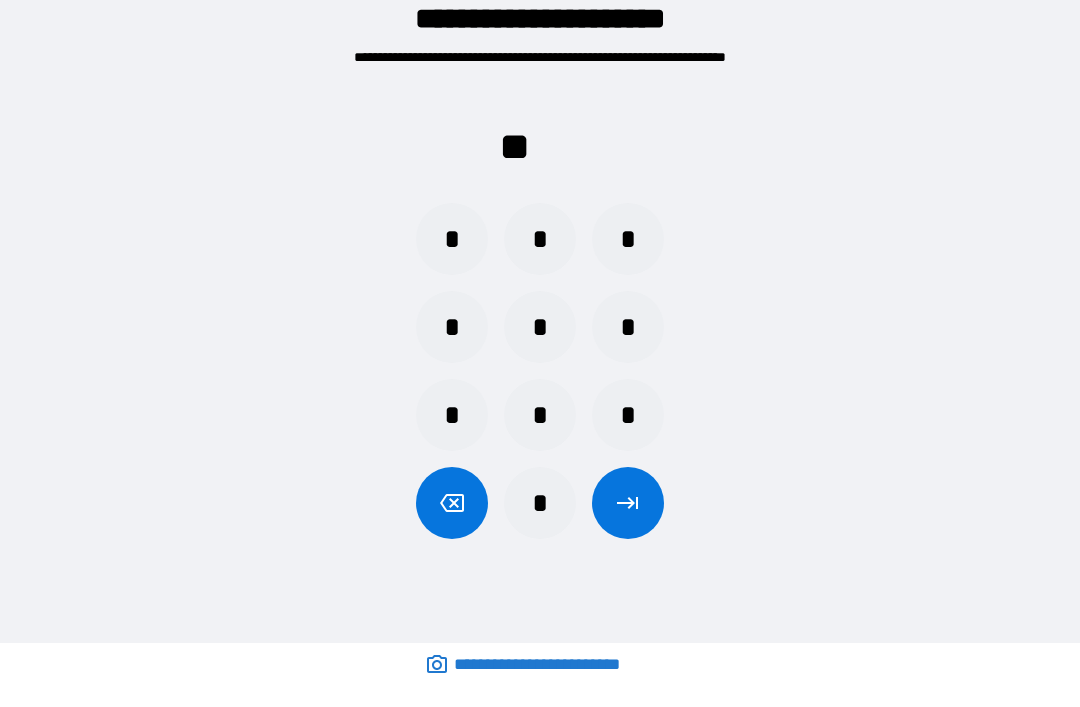 click on "*" at bounding box center [452, 239] 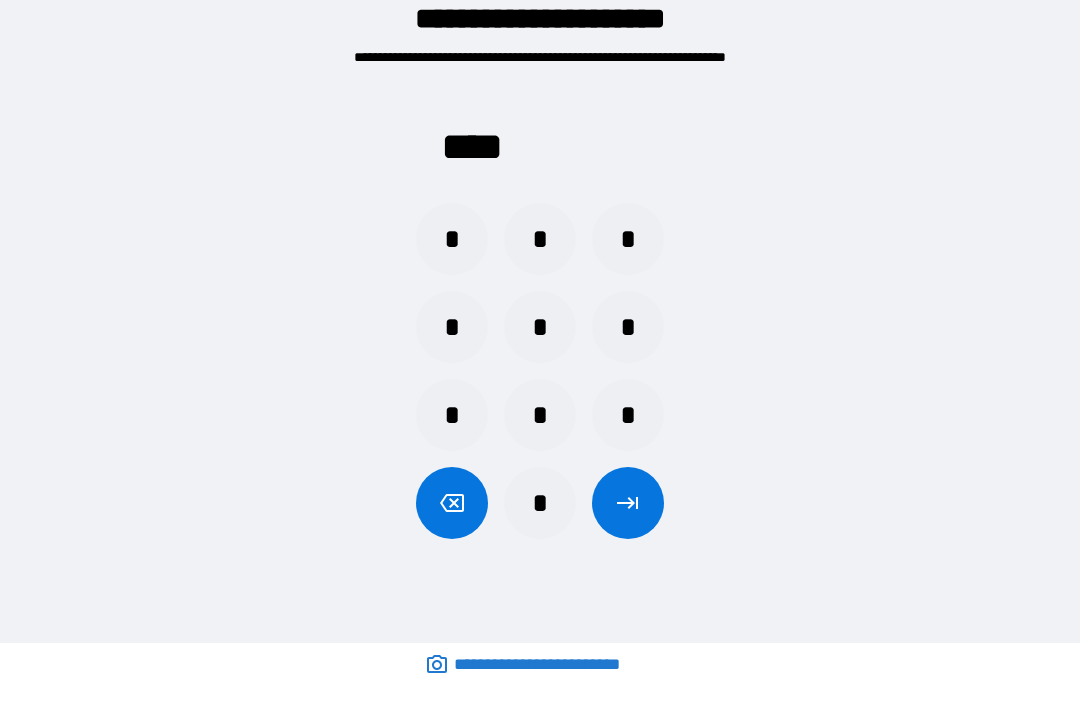 click 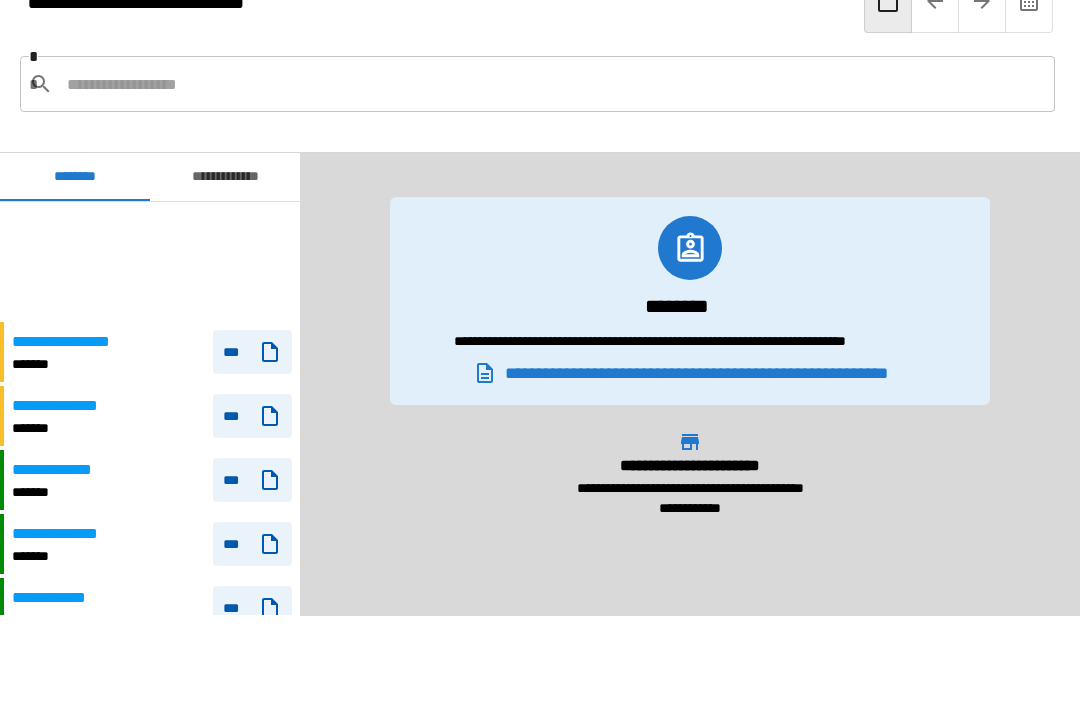 scroll, scrollTop: 120, scrollLeft: 0, axis: vertical 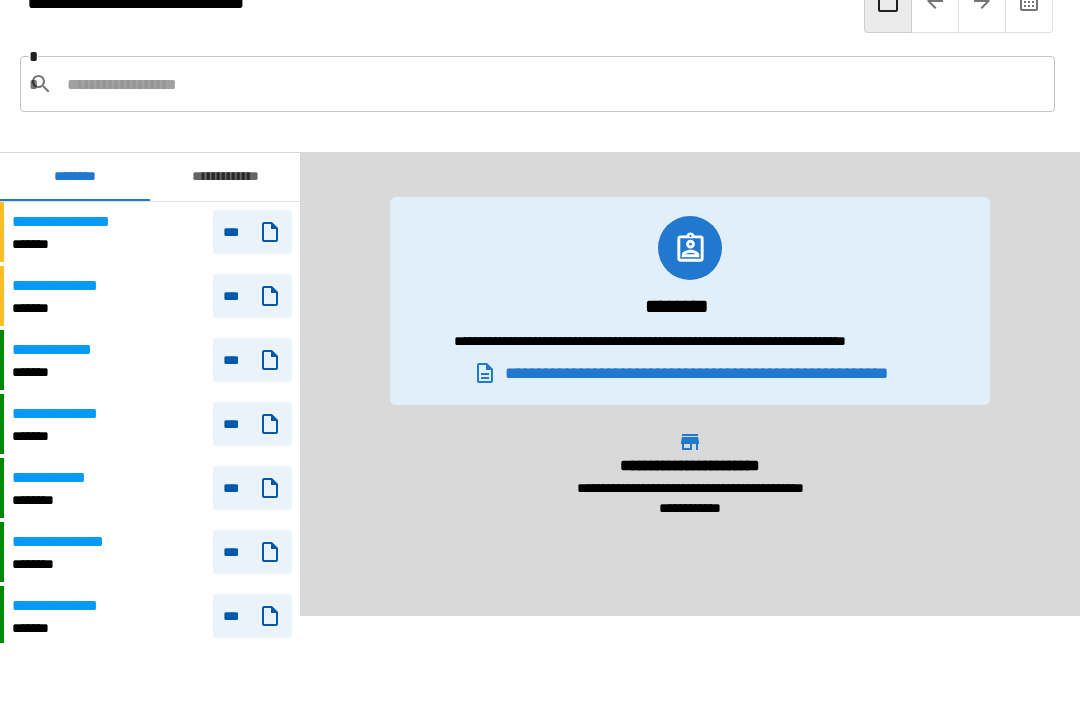 click at bounding box center [553, 84] 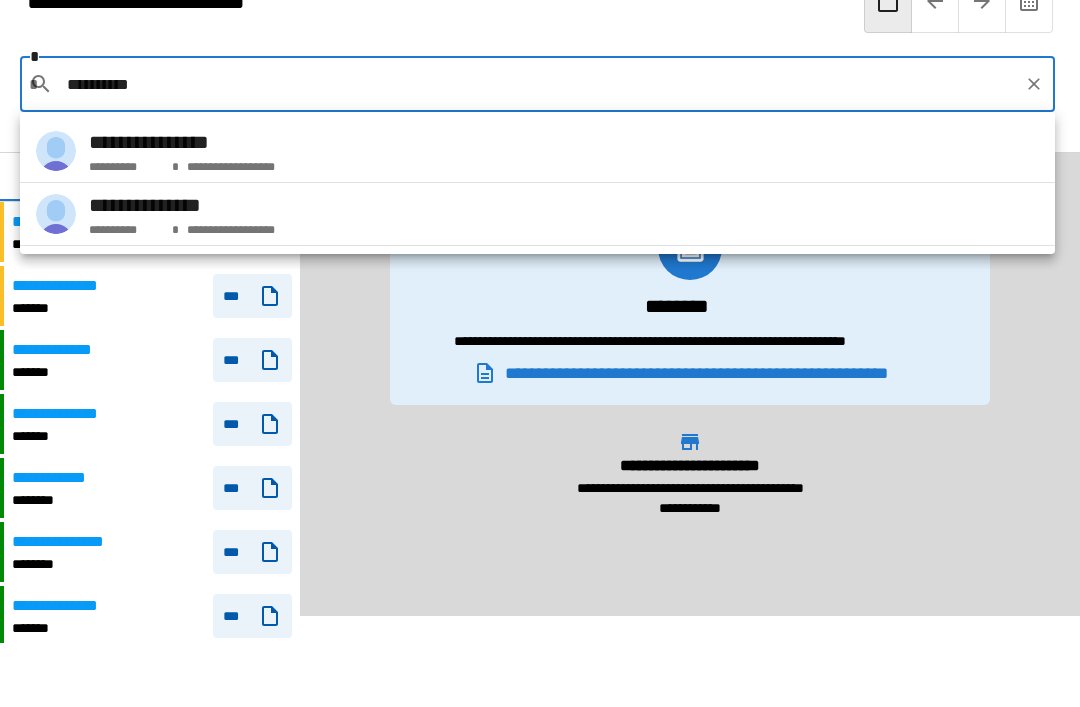 click on "**********" at bounding box center (537, 214) 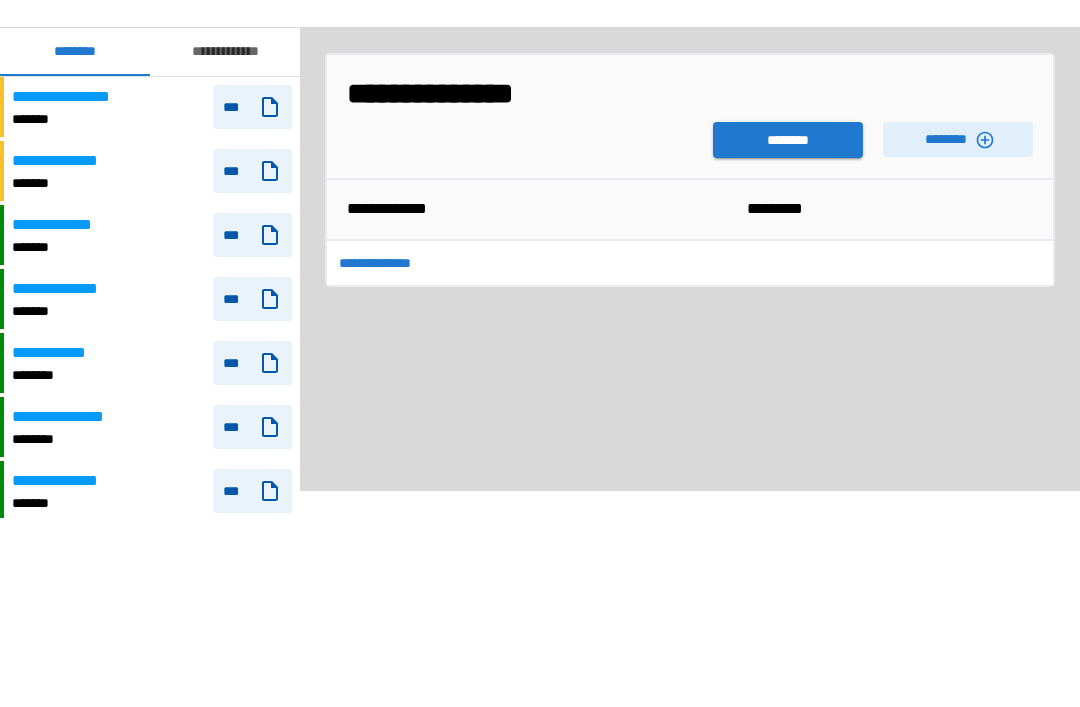 click on "********" at bounding box center (788, 265) 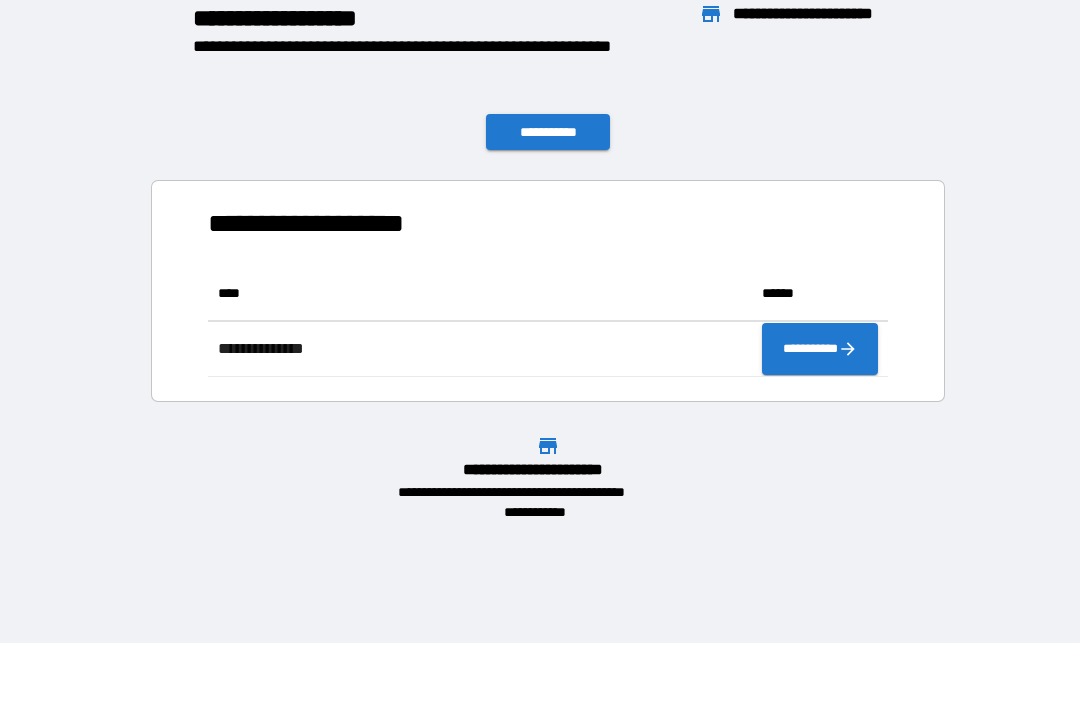 scroll, scrollTop: 111, scrollLeft: 680, axis: both 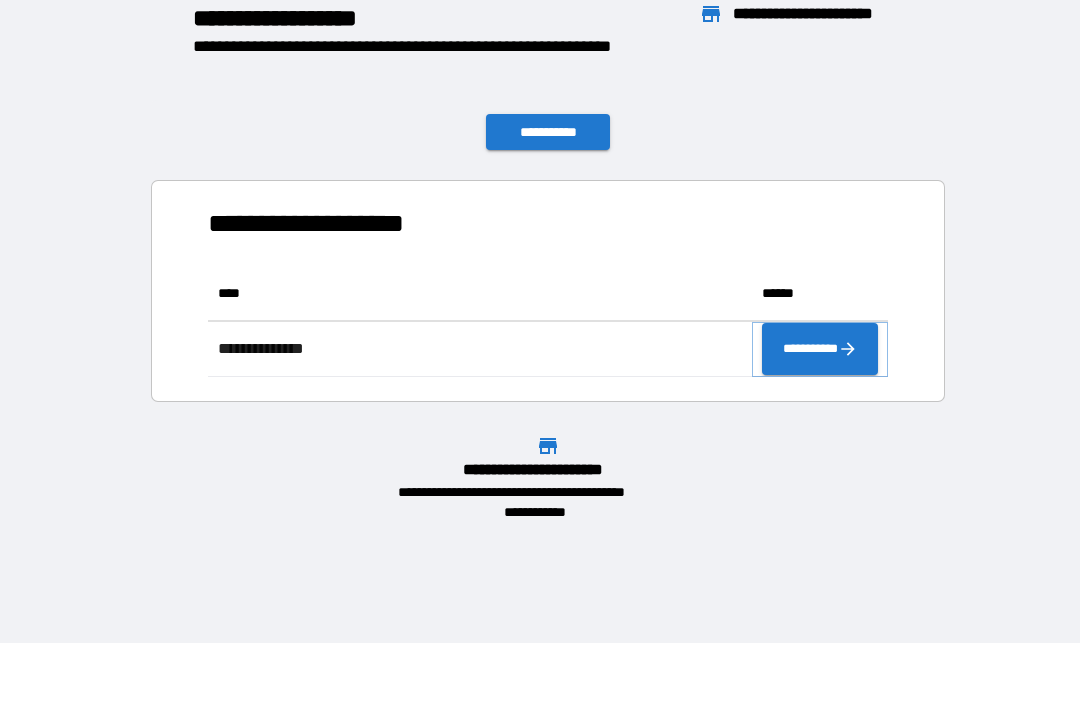 click 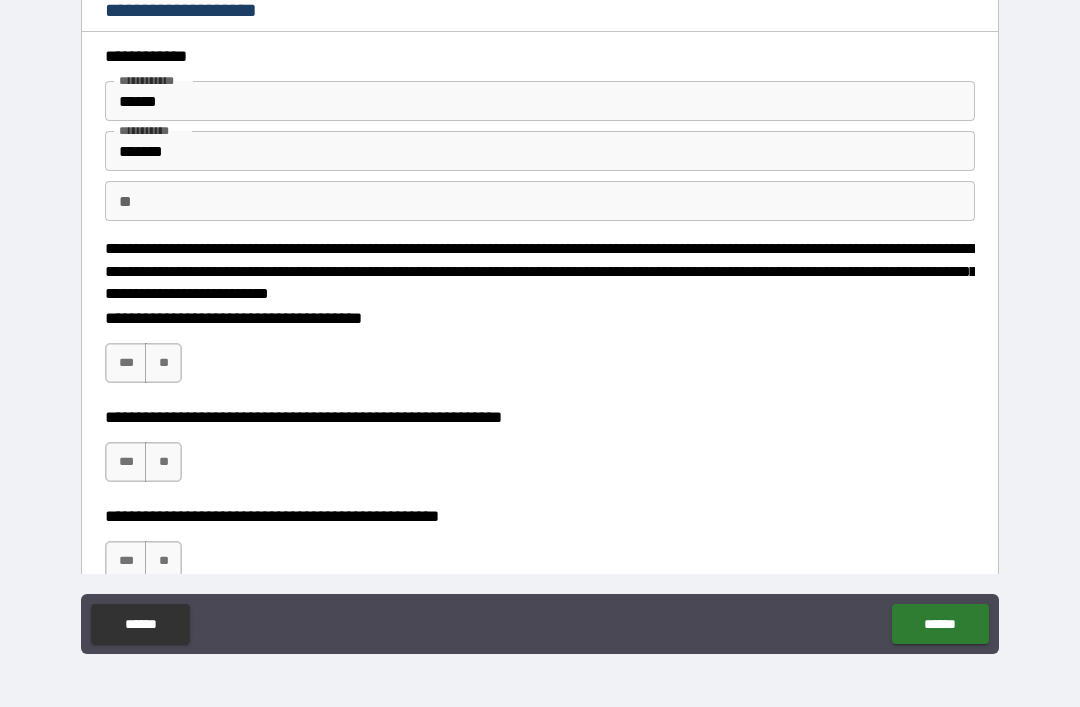 click on "***" at bounding box center [126, 363] 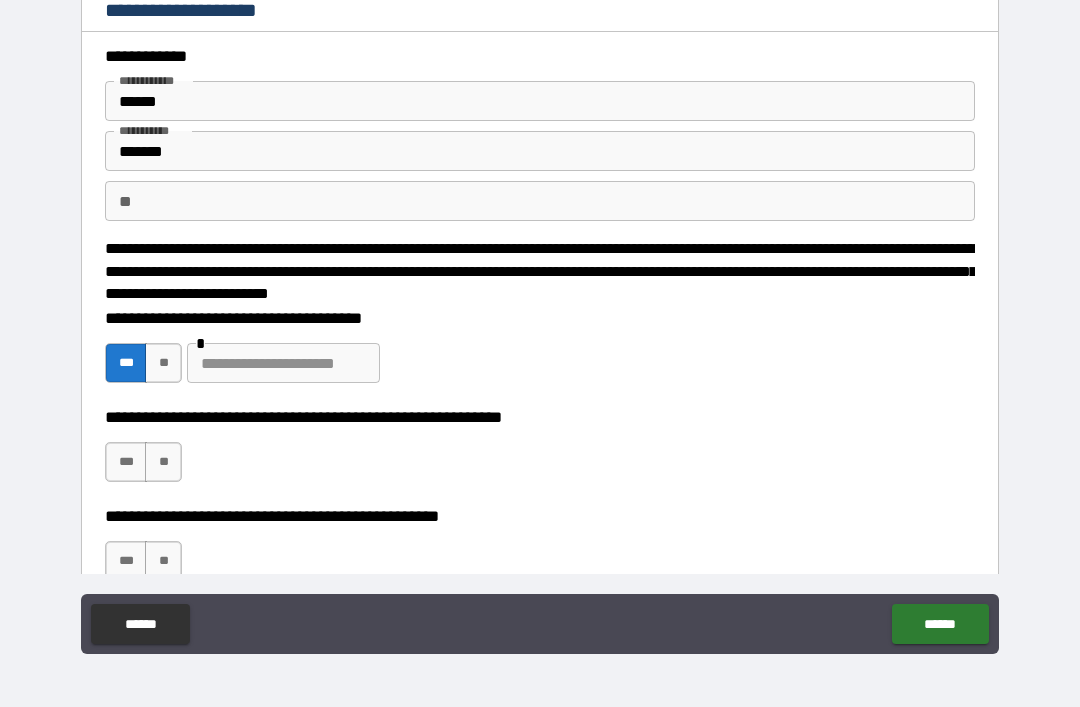 click at bounding box center [283, 363] 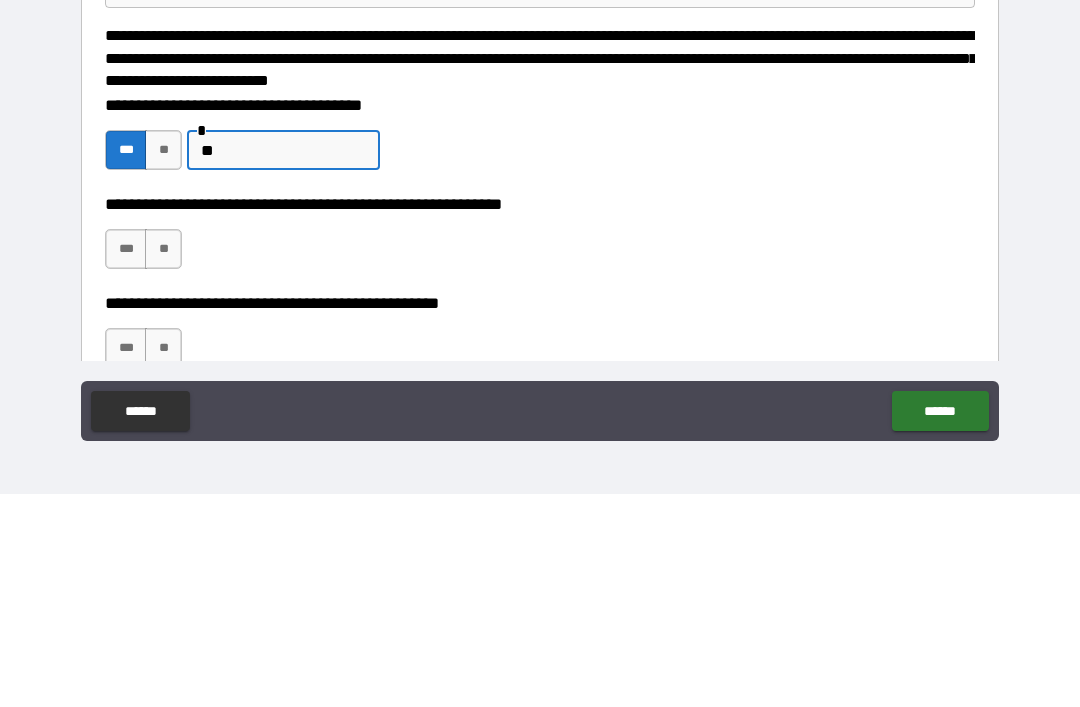 type on "*" 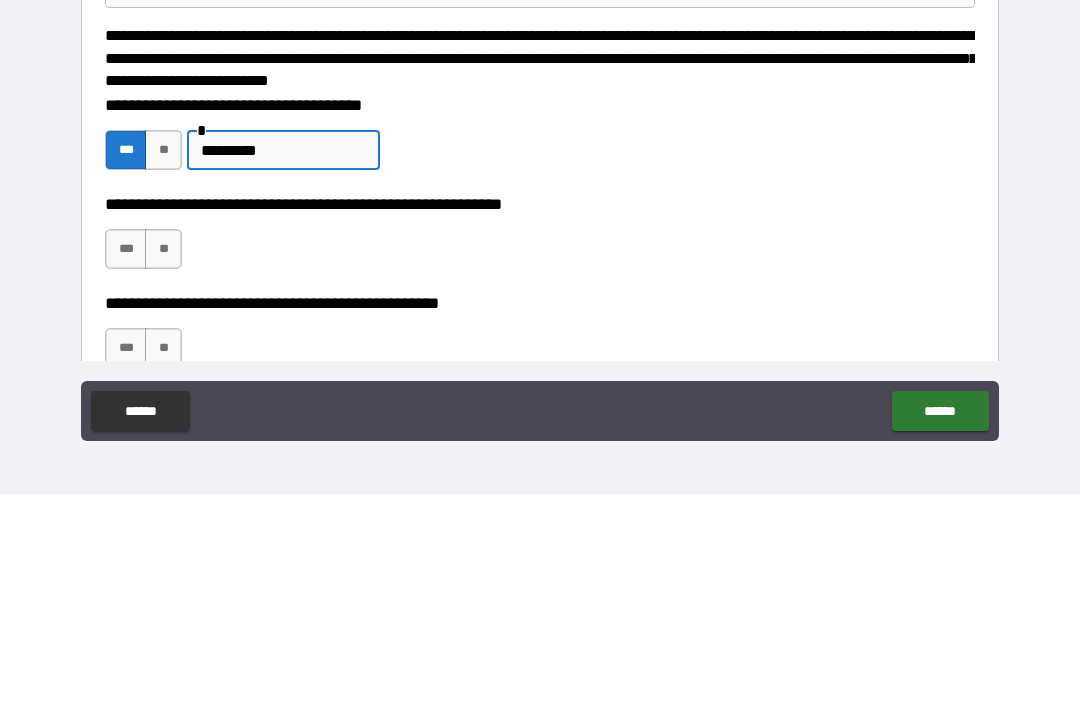 type on "*********" 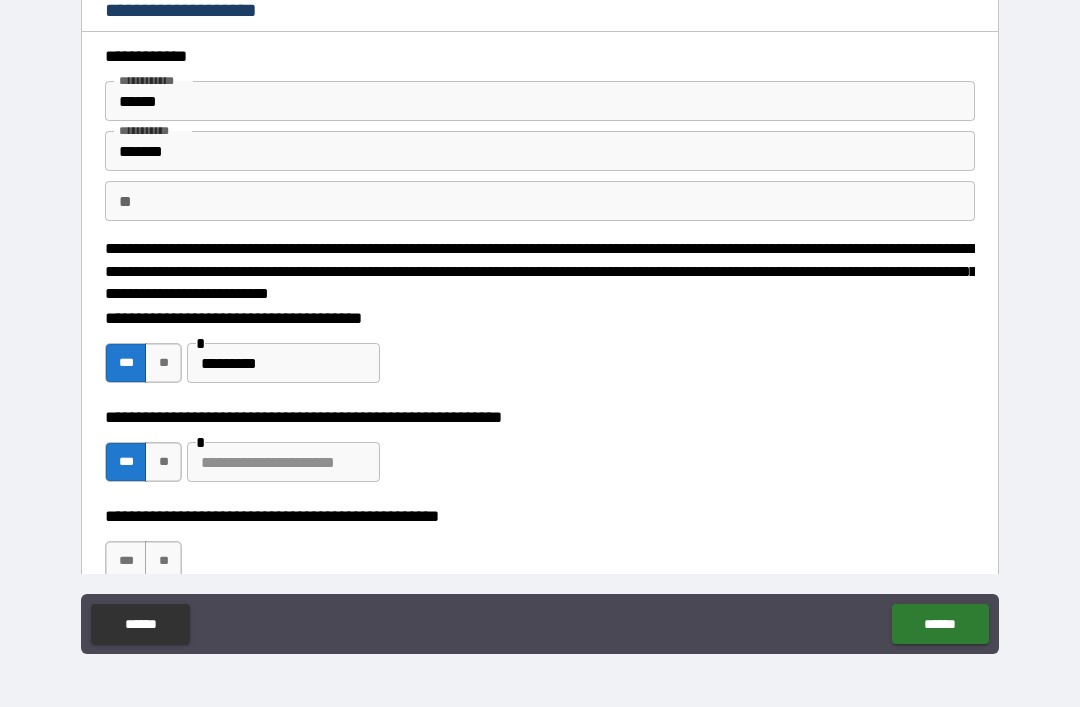 click on "**" at bounding box center [163, 561] 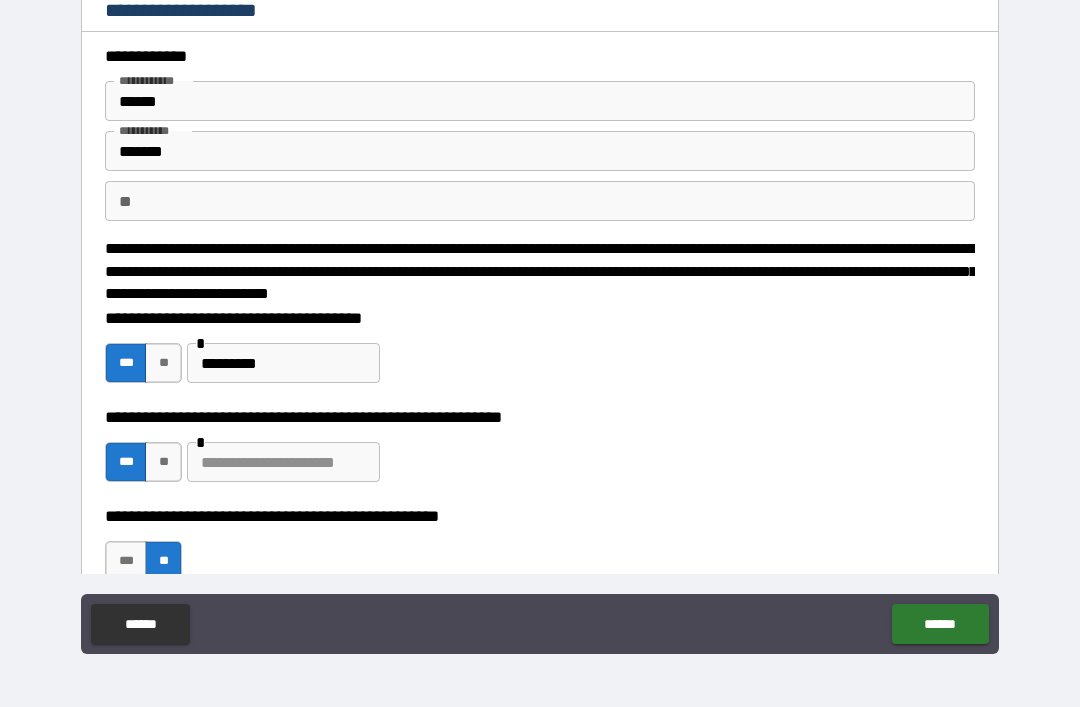 scroll, scrollTop: 0, scrollLeft: 0, axis: both 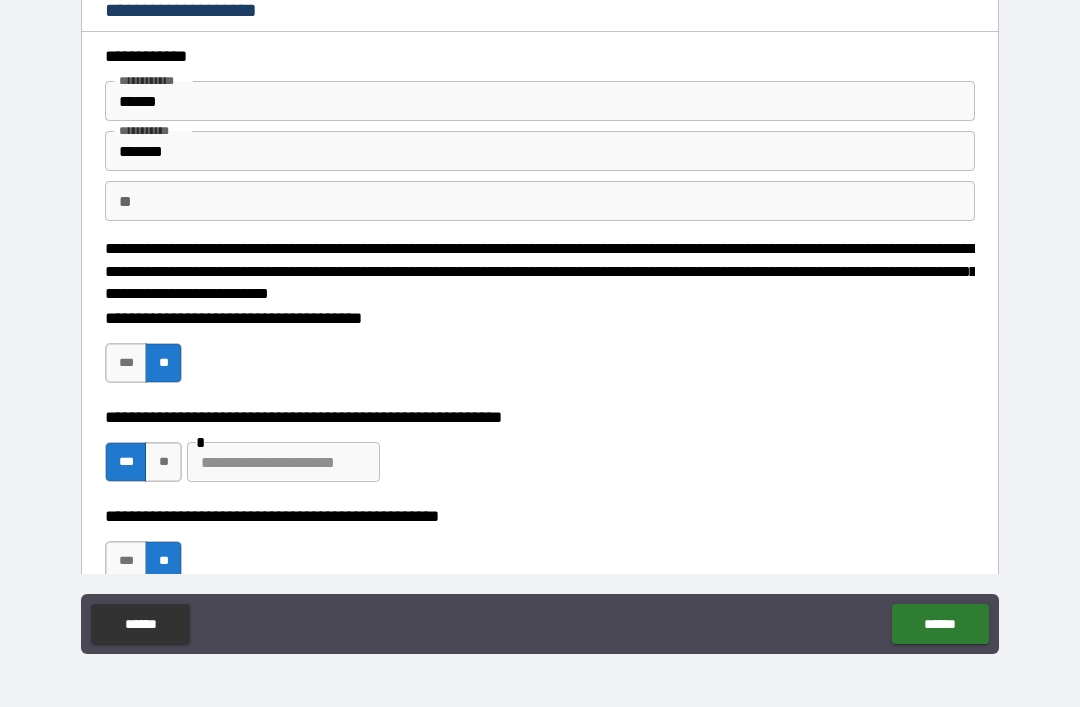 click on "***" at bounding box center [126, 363] 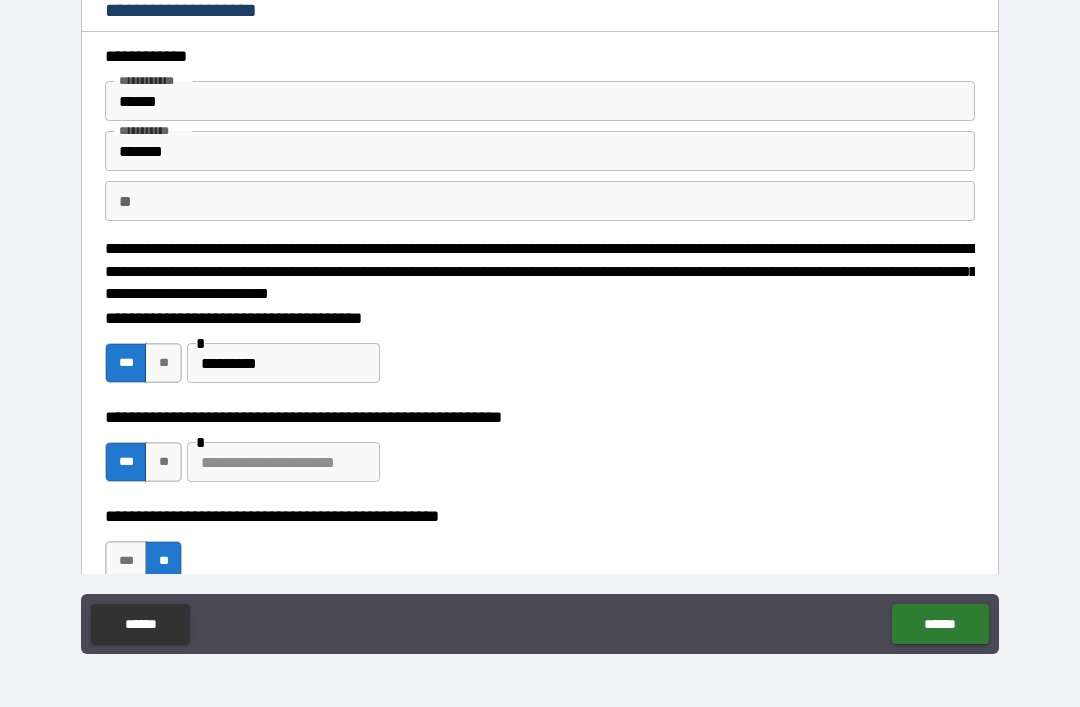 click on "*********" at bounding box center [283, 363] 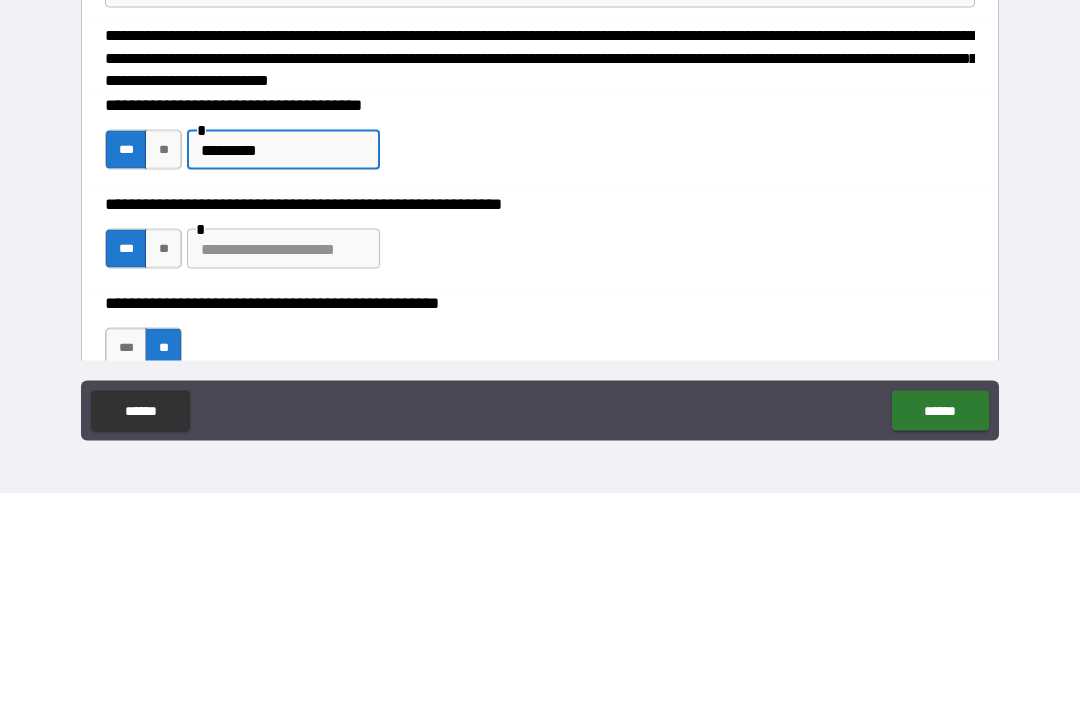 click on "*********" at bounding box center [283, 363] 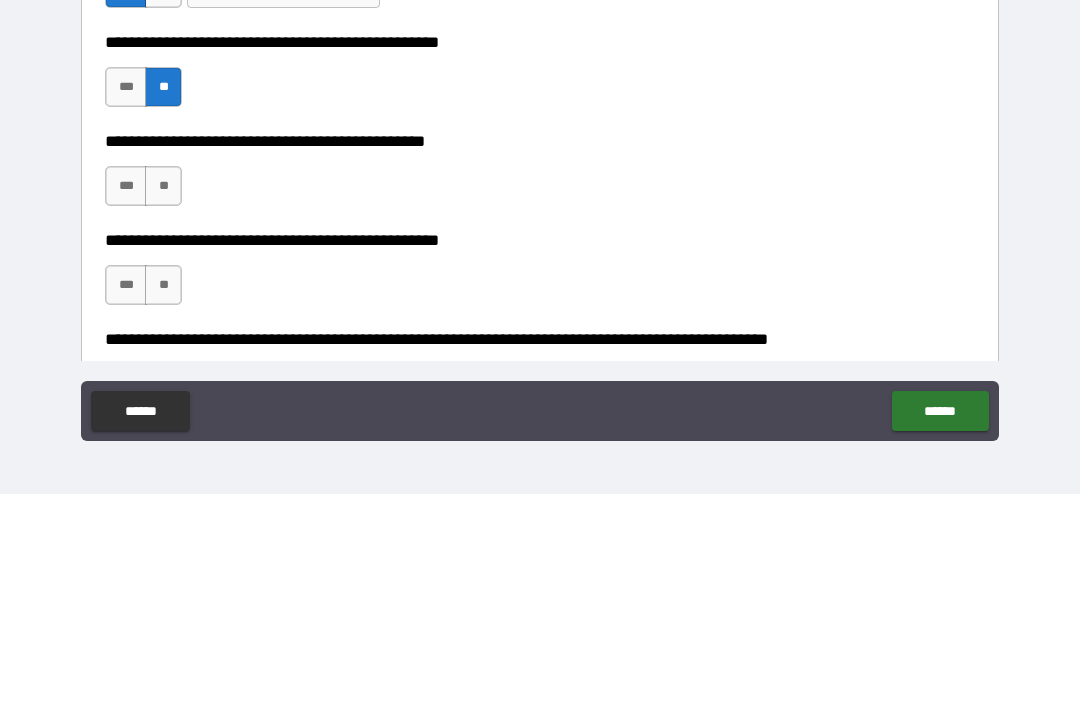scroll, scrollTop: 251, scrollLeft: 0, axis: vertical 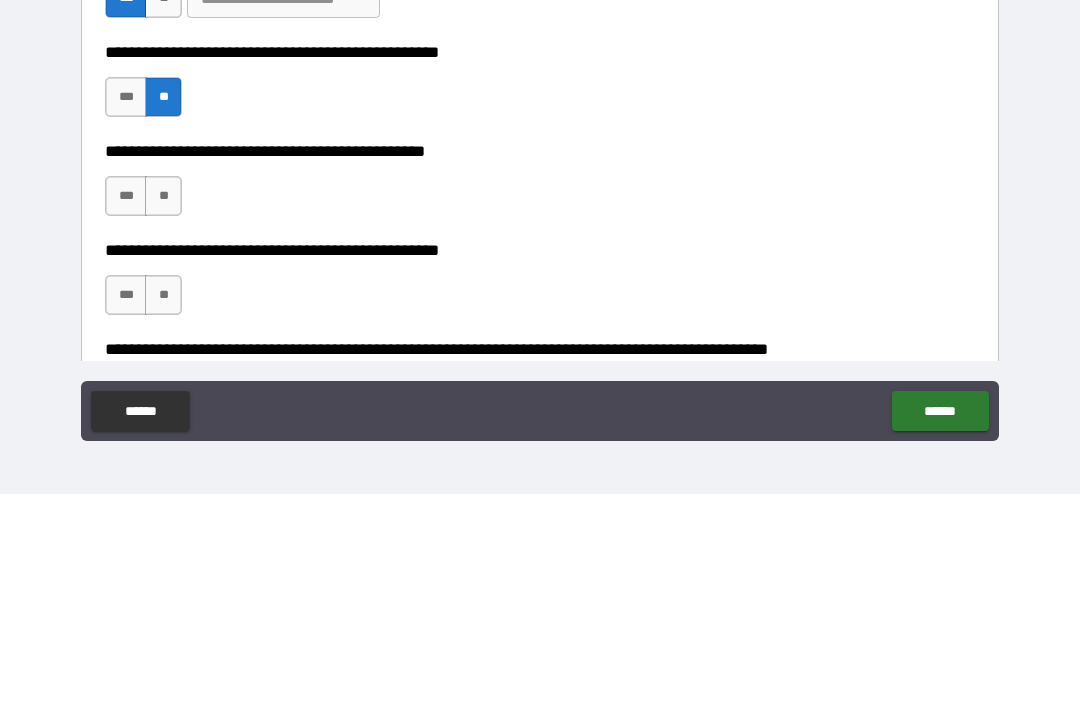 type on "*********" 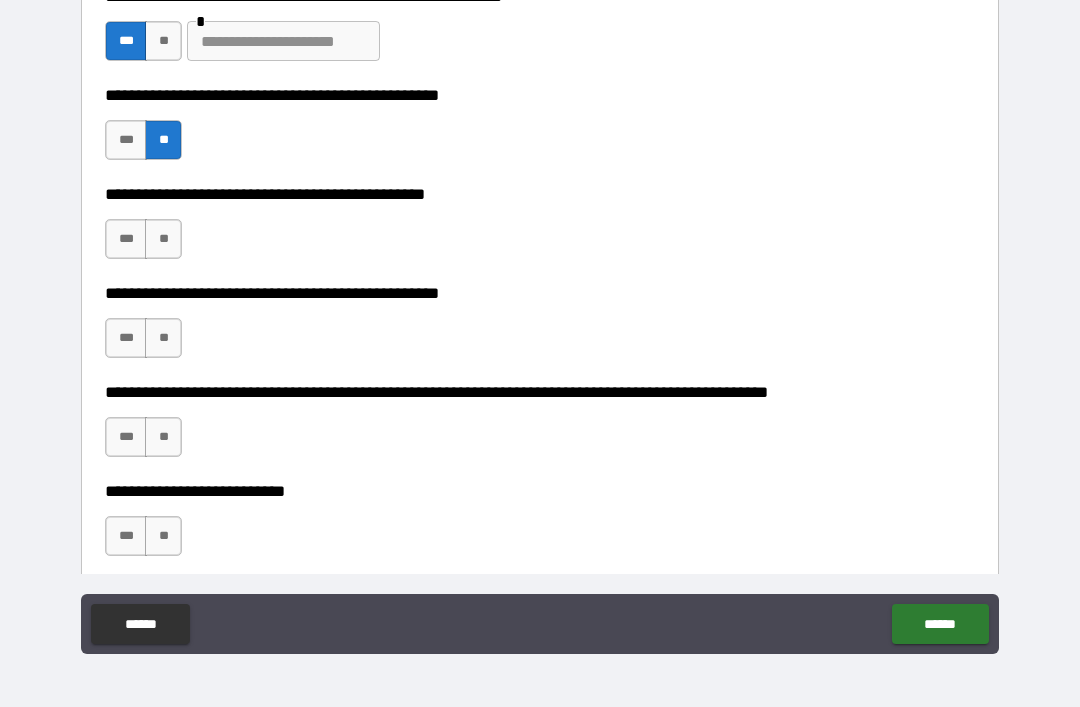 scroll, scrollTop: 427, scrollLeft: 0, axis: vertical 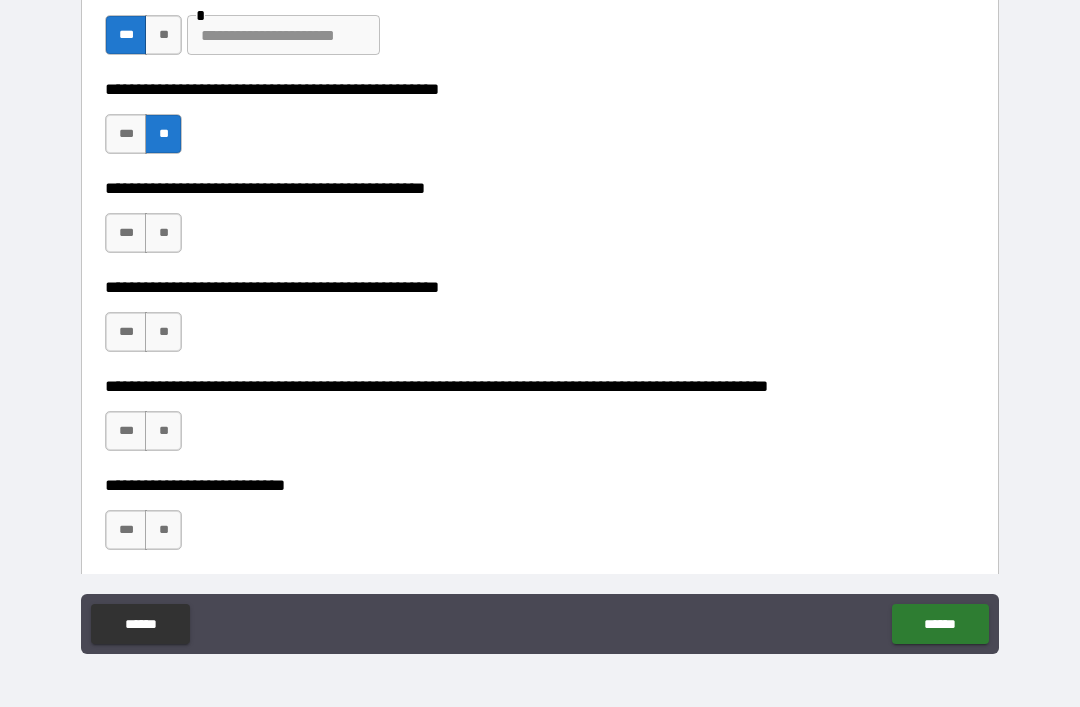 click on "***" at bounding box center [126, 233] 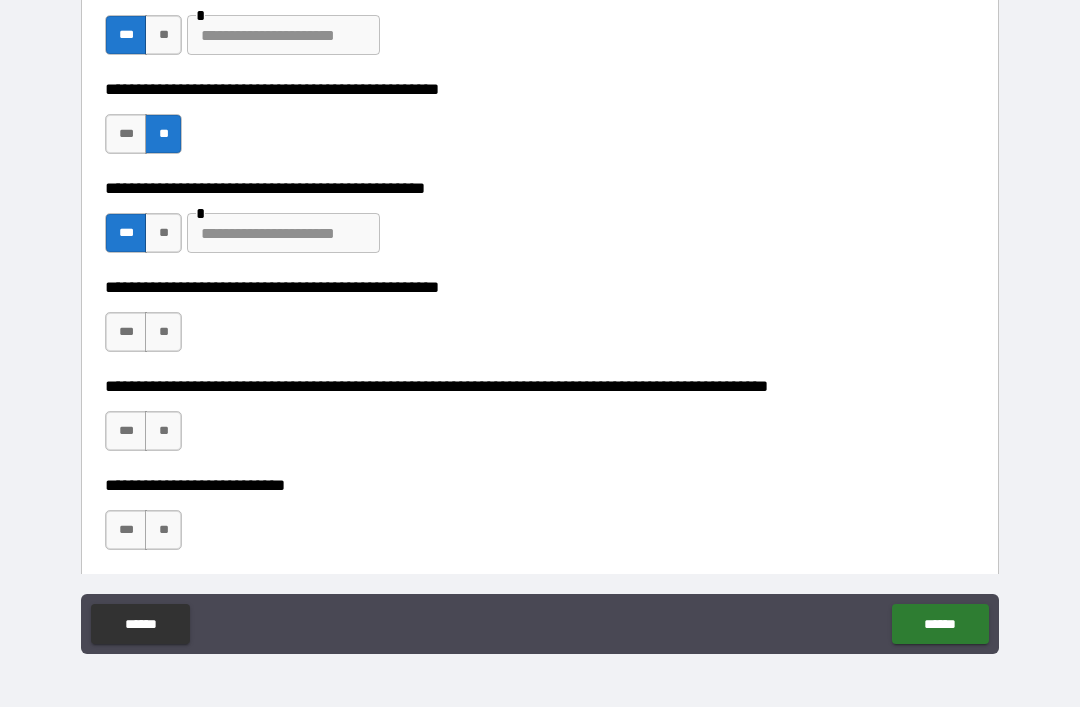 click at bounding box center (283, 233) 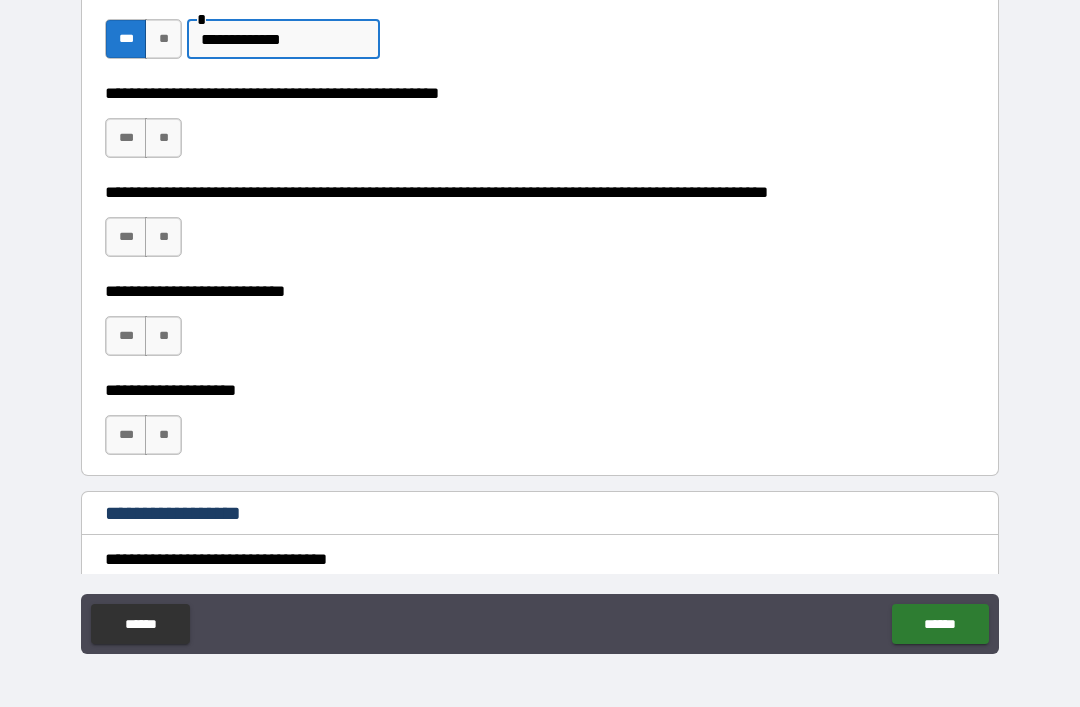 scroll, scrollTop: 622, scrollLeft: 0, axis: vertical 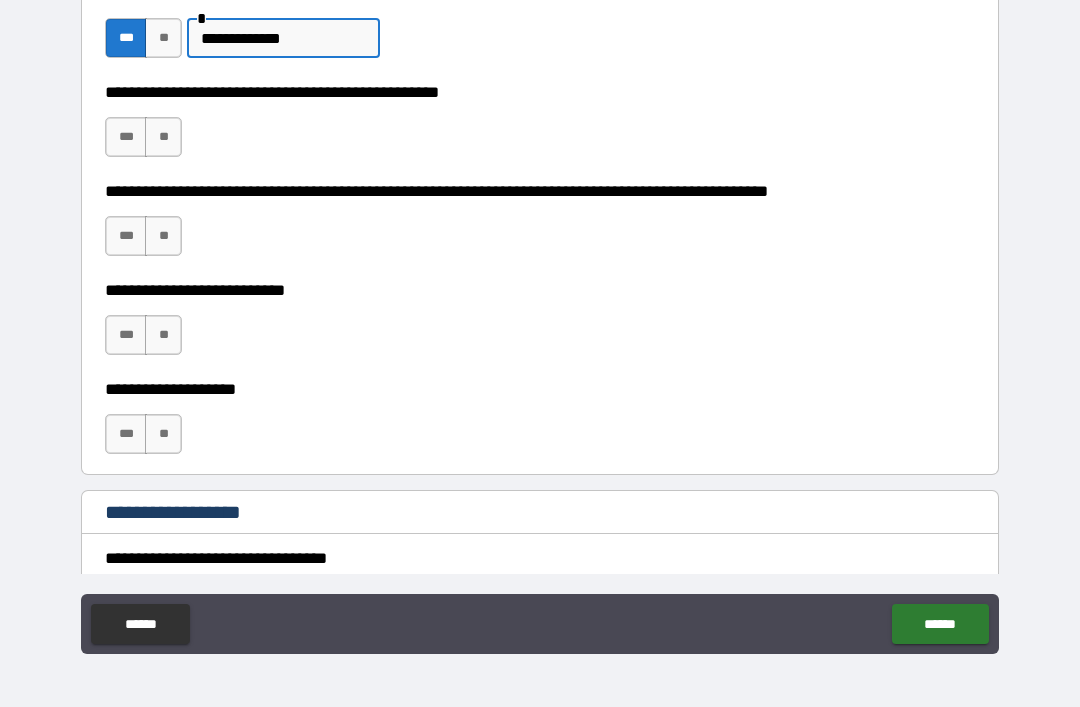 type on "**********" 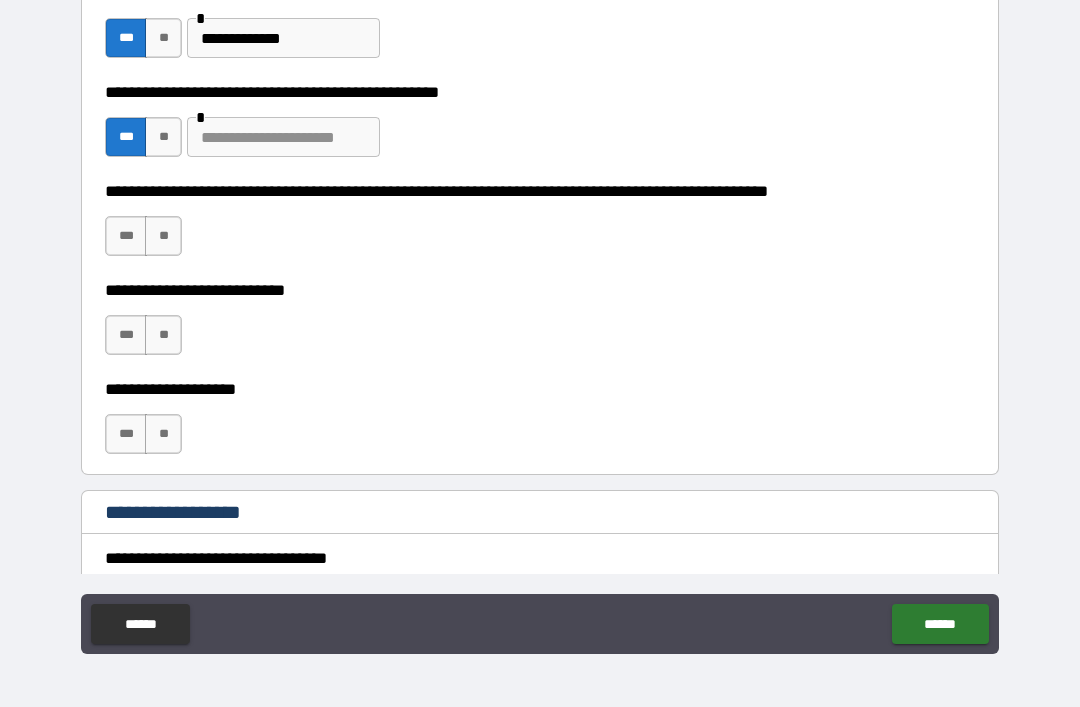 click on "**" at bounding box center (163, 137) 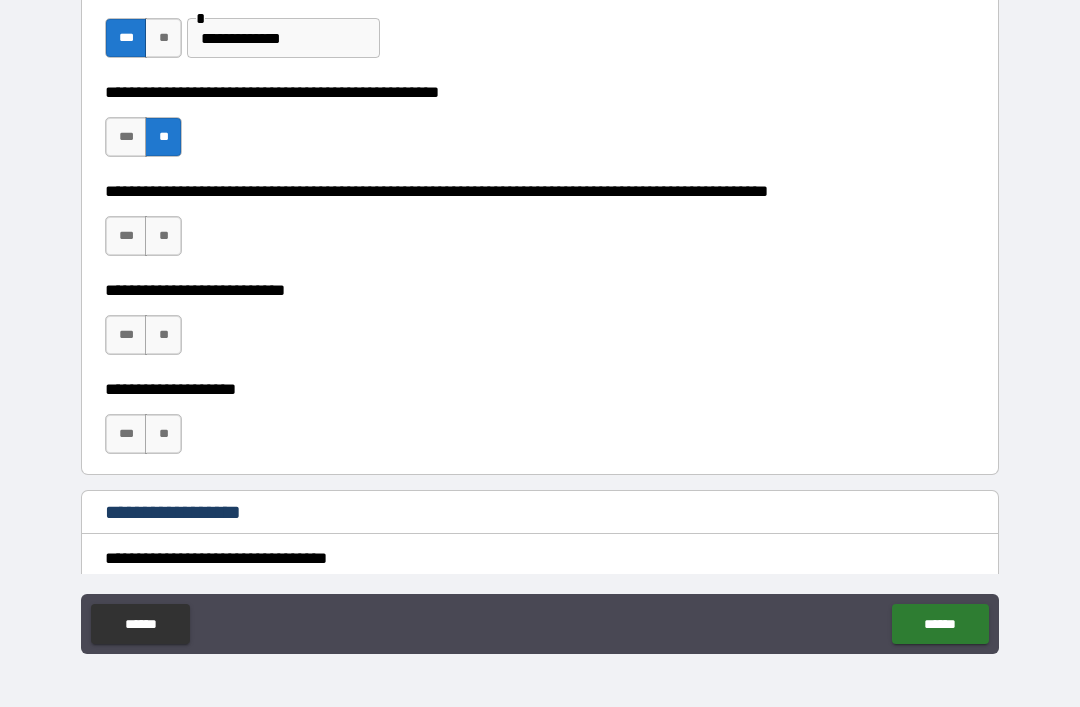 click on "**" at bounding box center [163, 236] 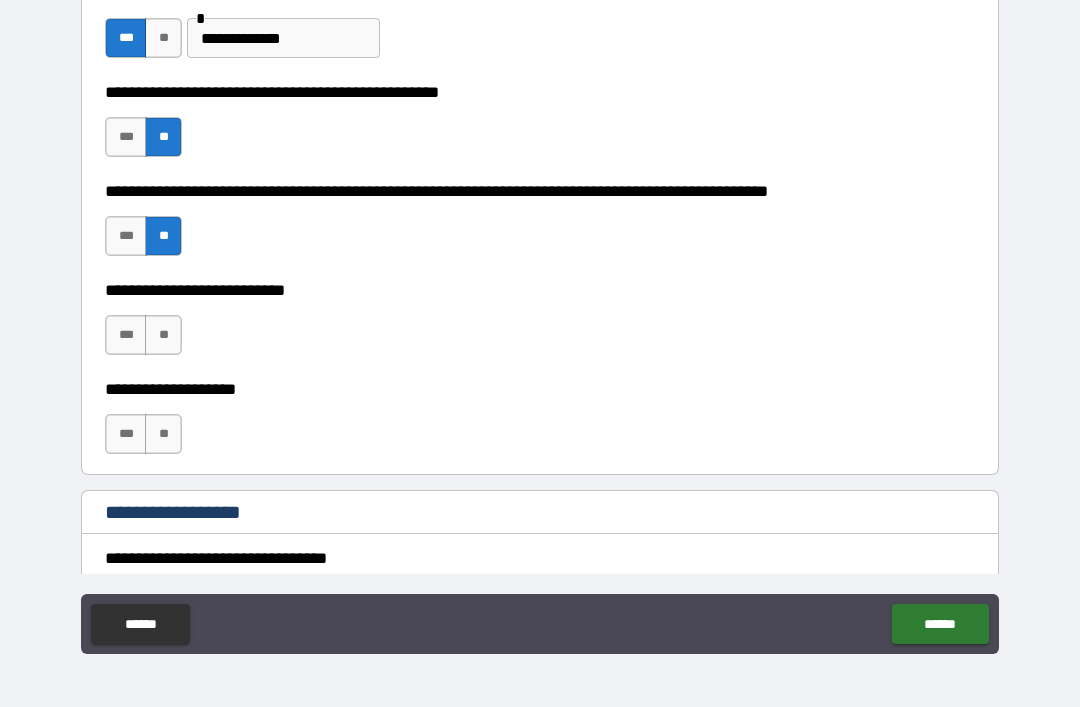 click on "**" at bounding box center [163, 335] 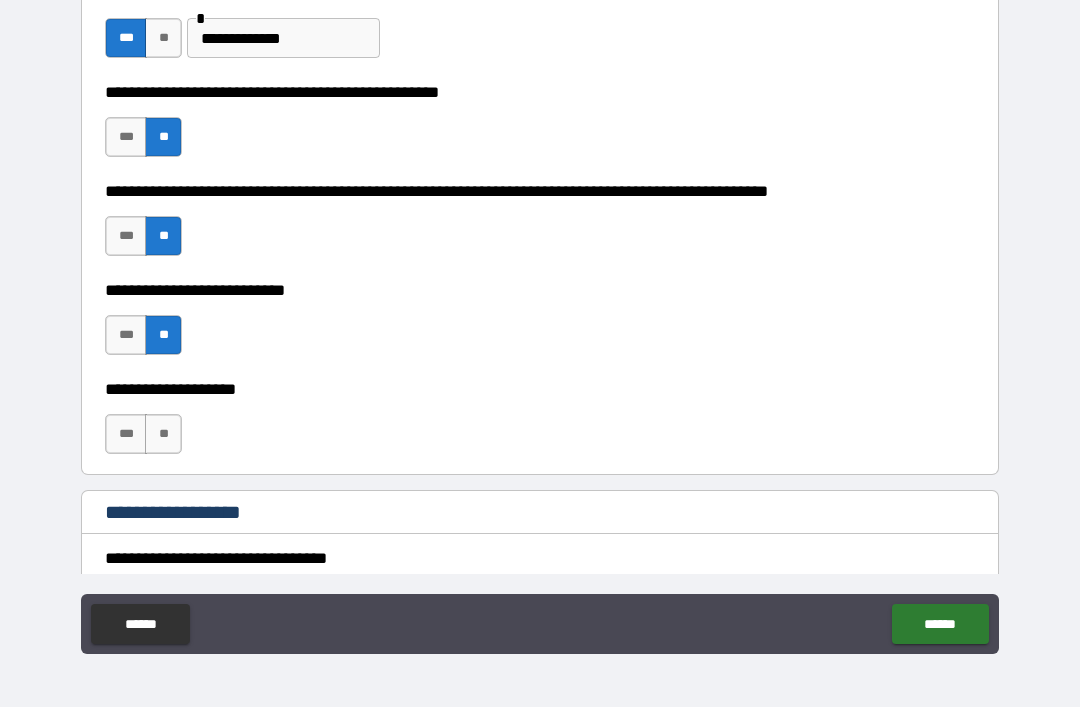click on "**" at bounding box center [163, 434] 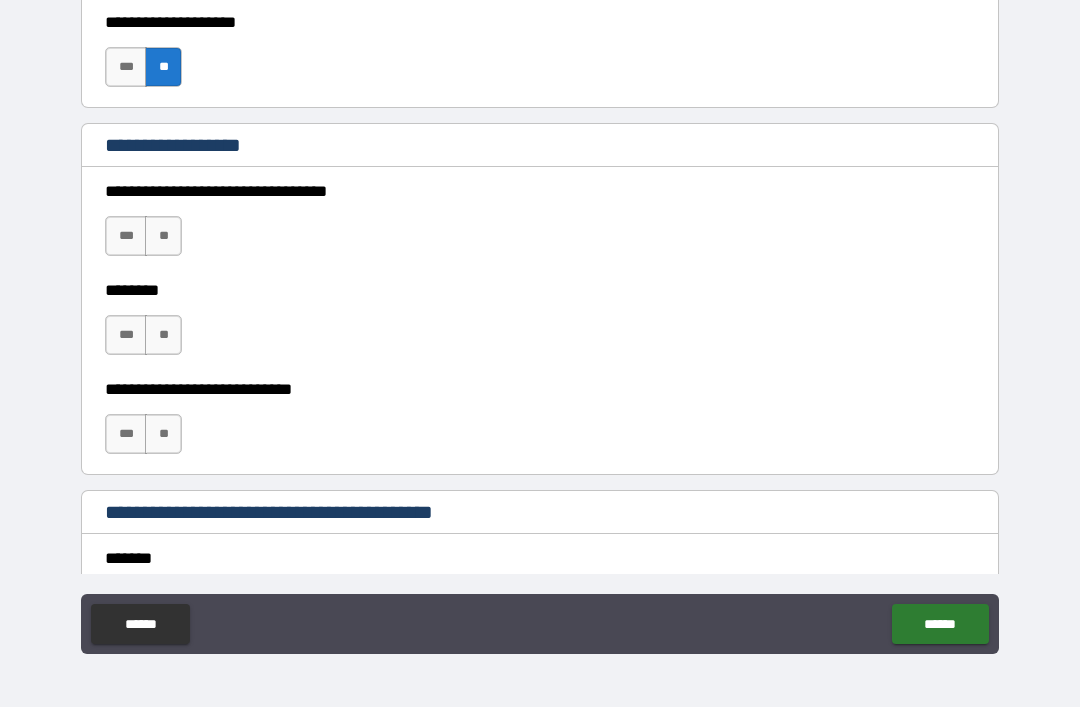 scroll, scrollTop: 991, scrollLeft: 0, axis: vertical 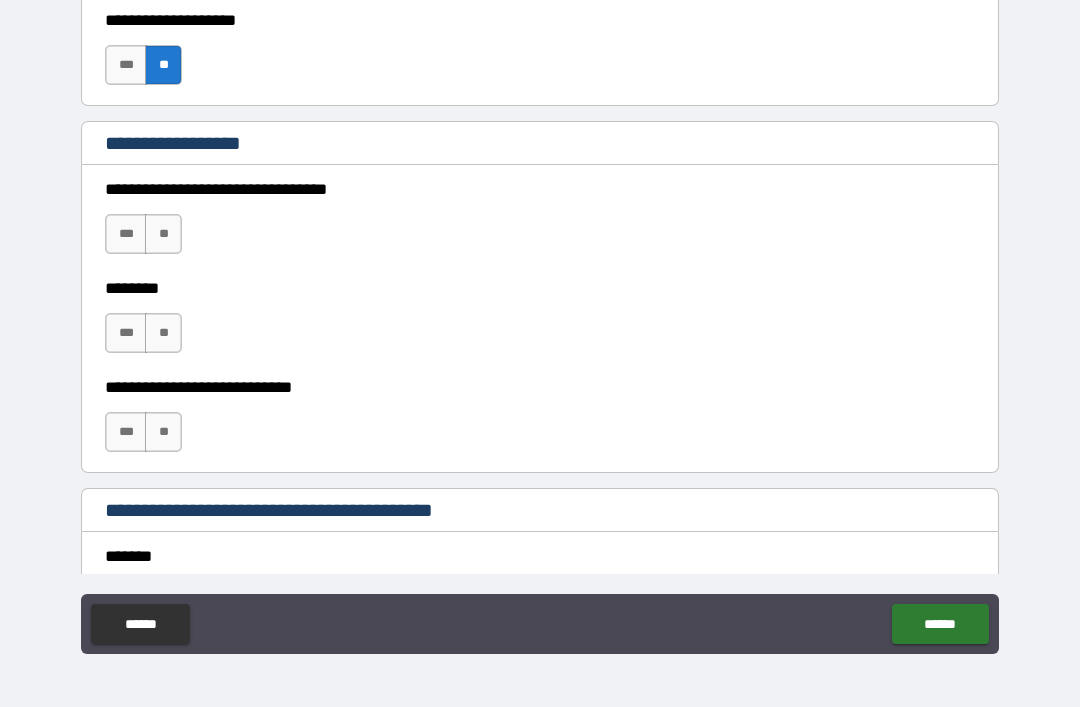 click on "**" at bounding box center (163, 234) 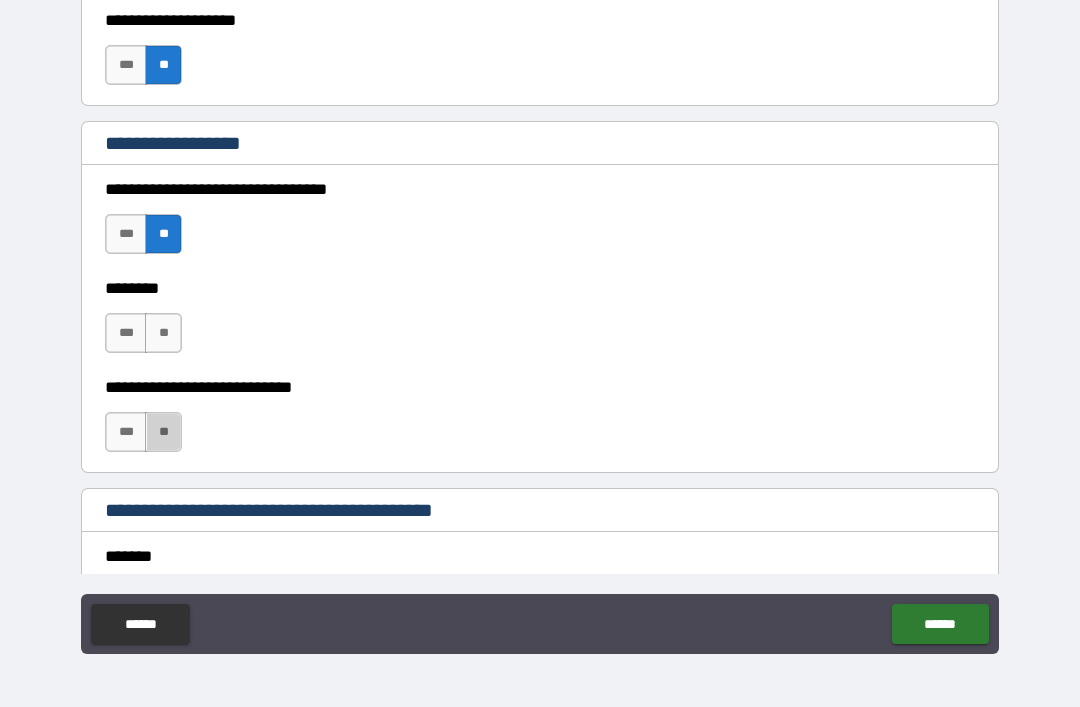 click on "**" at bounding box center [163, 432] 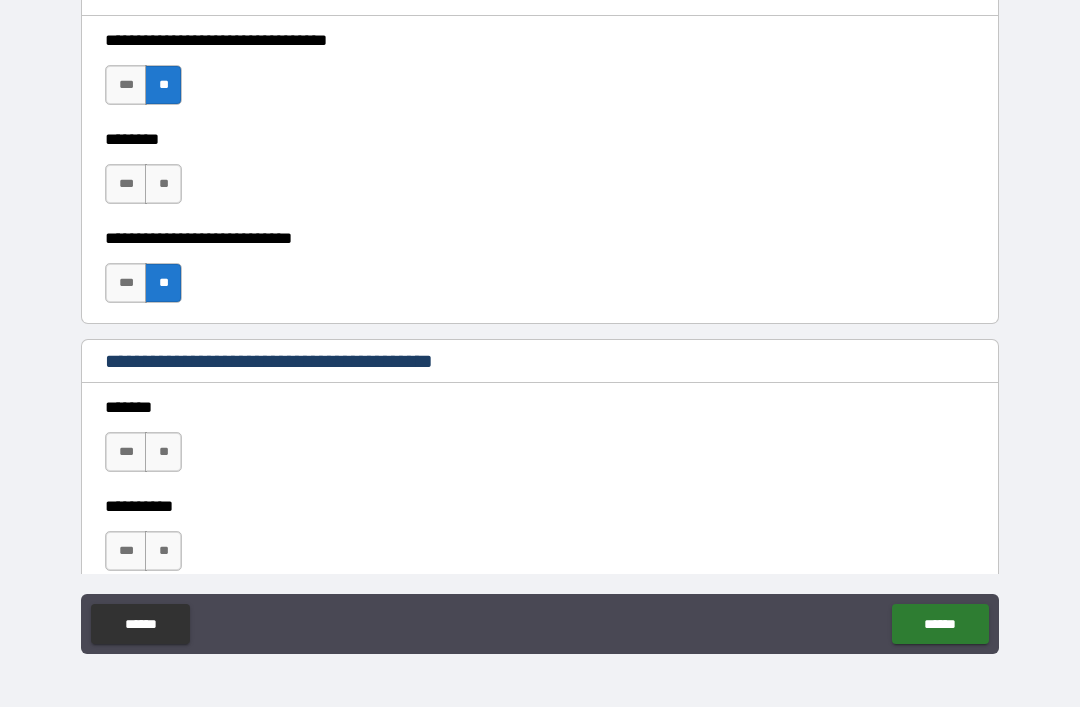 scroll, scrollTop: 1174, scrollLeft: 0, axis: vertical 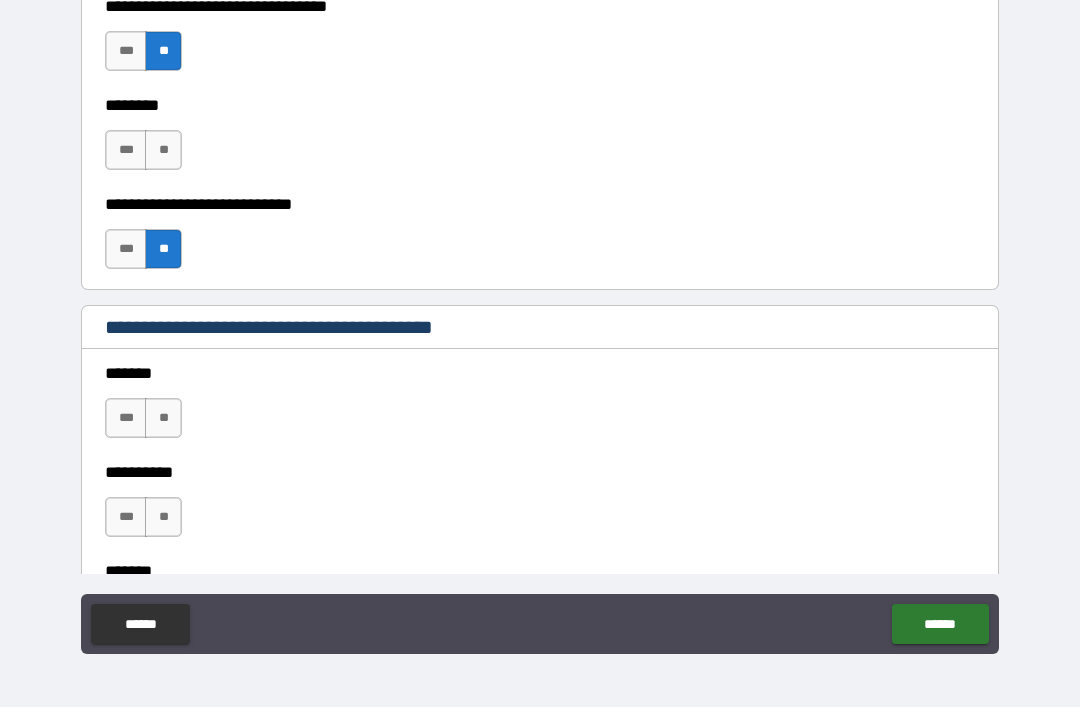 click on "**" at bounding box center (163, 418) 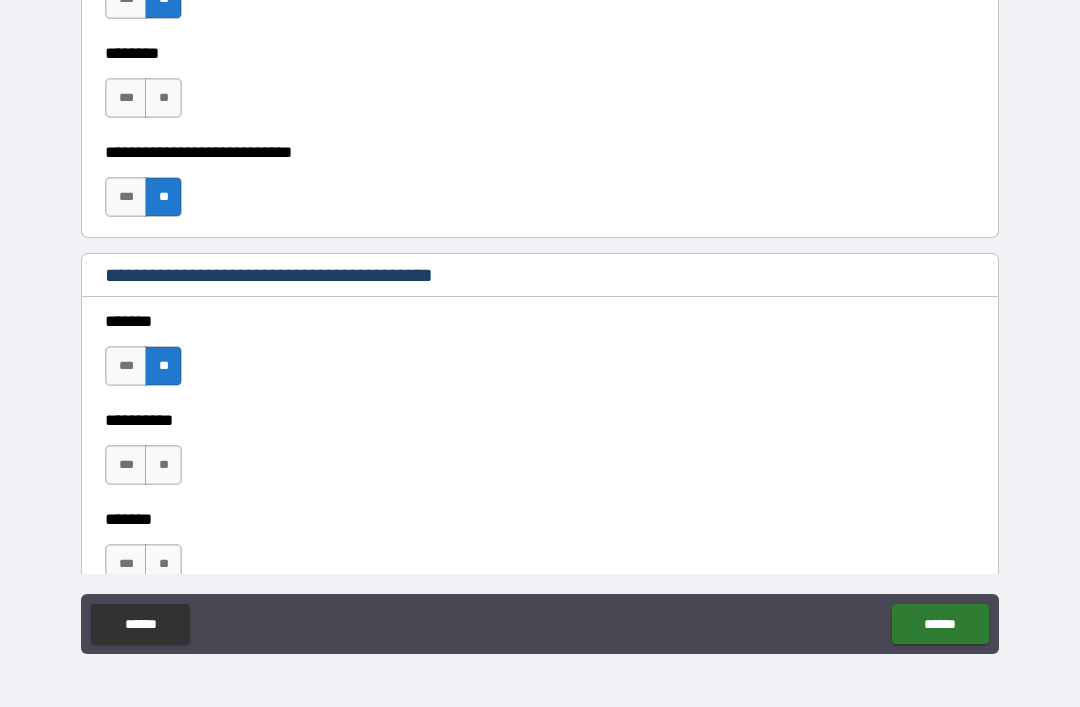 scroll, scrollTop: 1267, scrollLeft: 0, axis: vertical 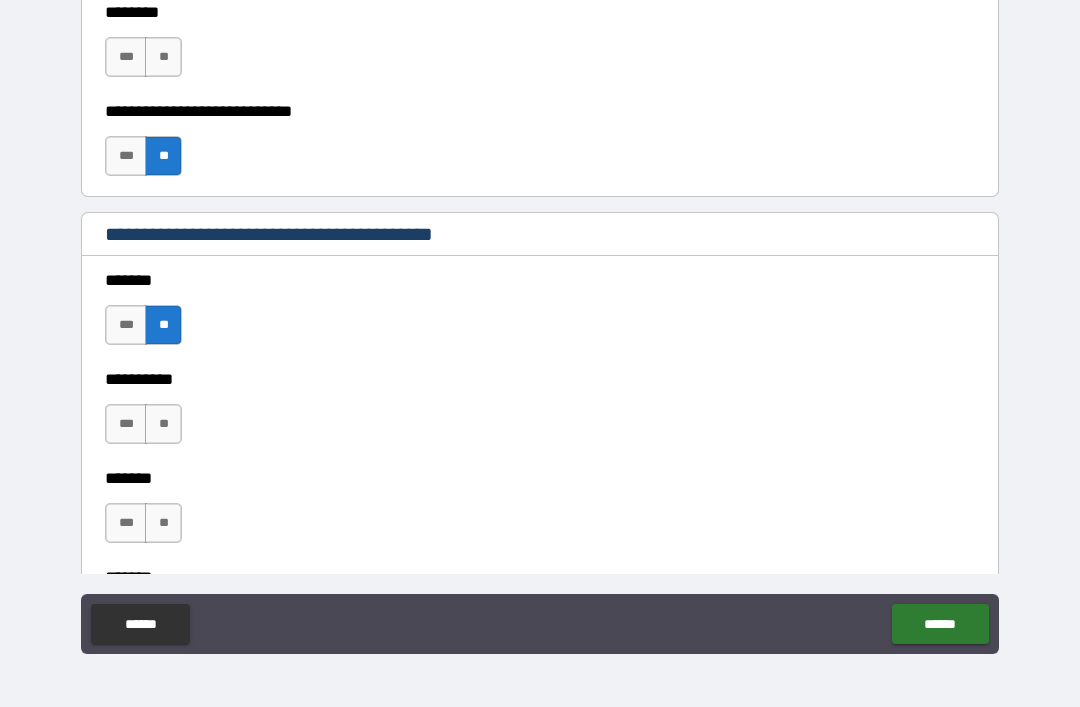 click on "**" at bounding box center [163, 424] 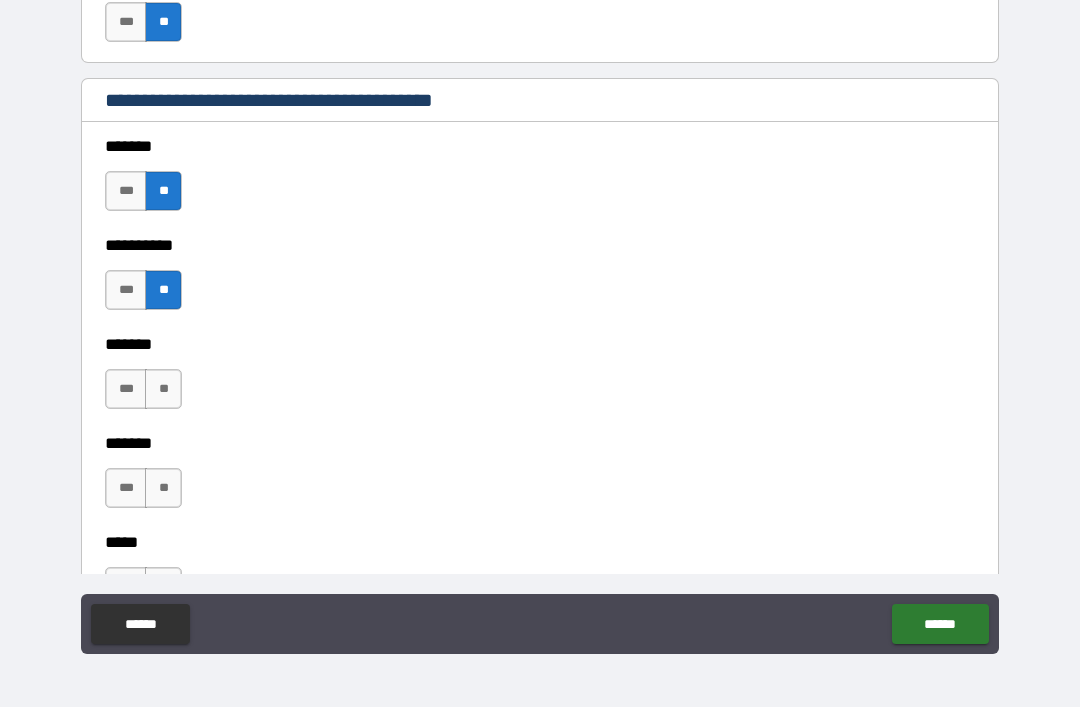 scroll, scrollTop: 1398, scrollLeft: 0, axis: vertical 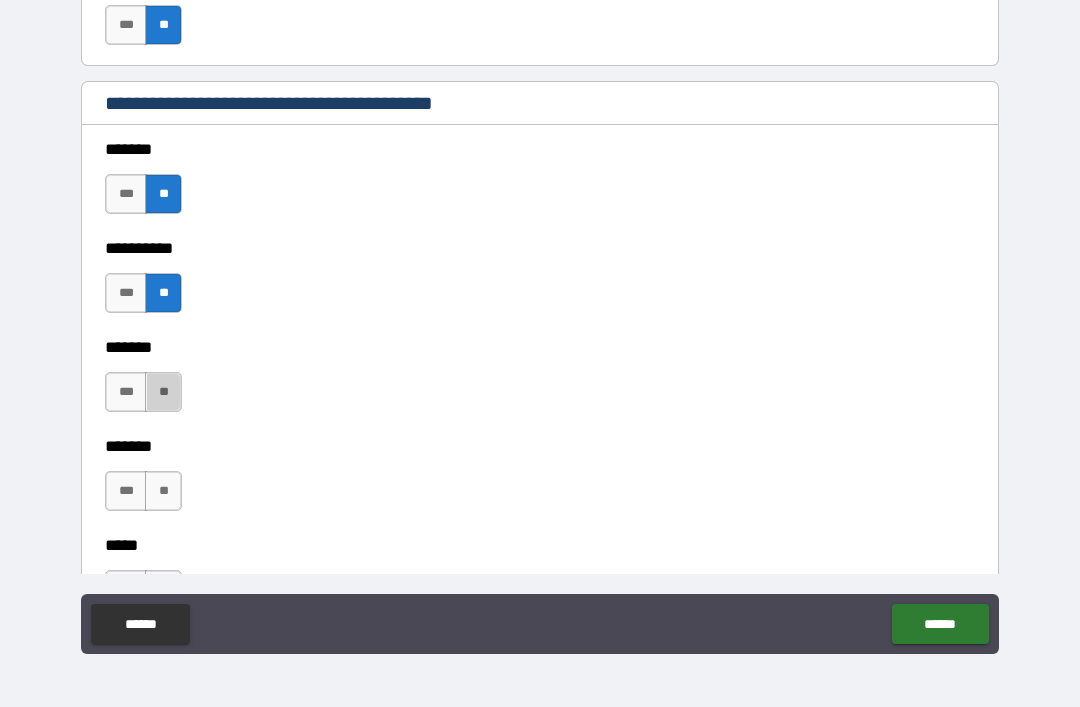 click on "**" at bounding box center (163, 392) 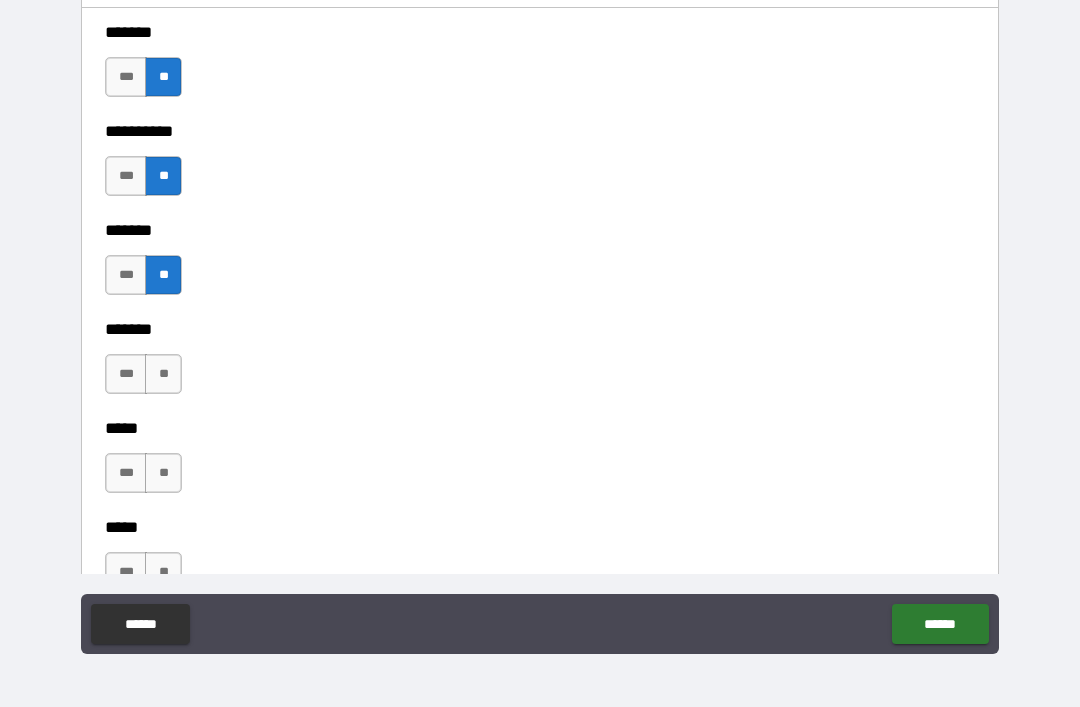 scroll, scrollTop: 1522, scrollLeft: 0, axis: vertical 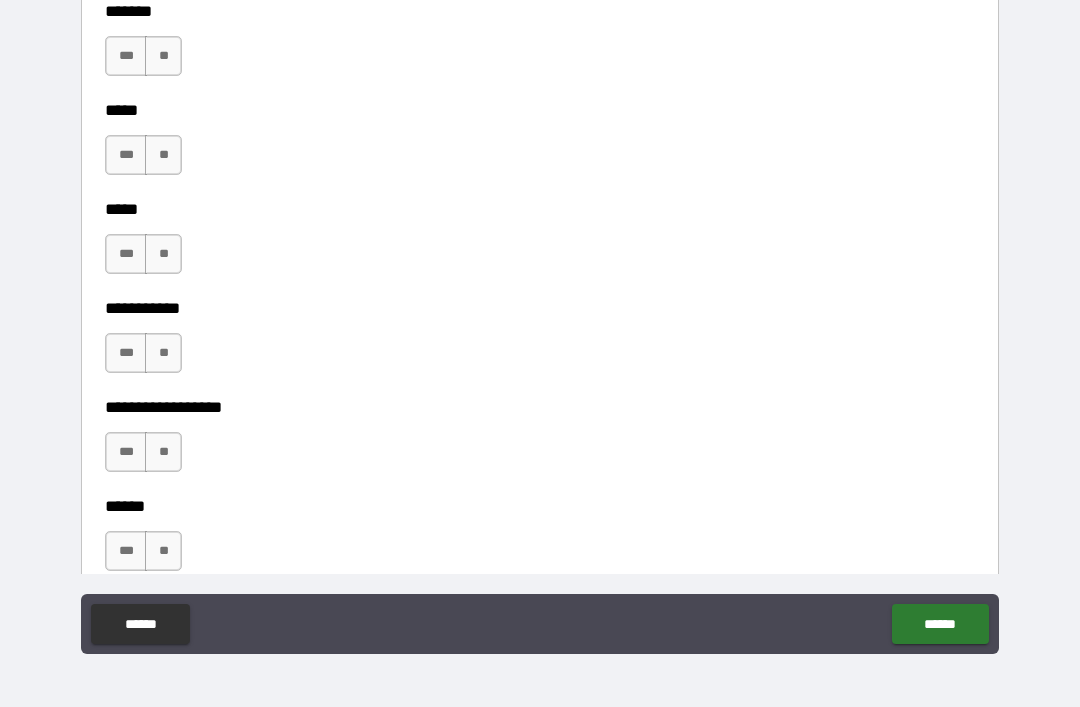 click on "******" 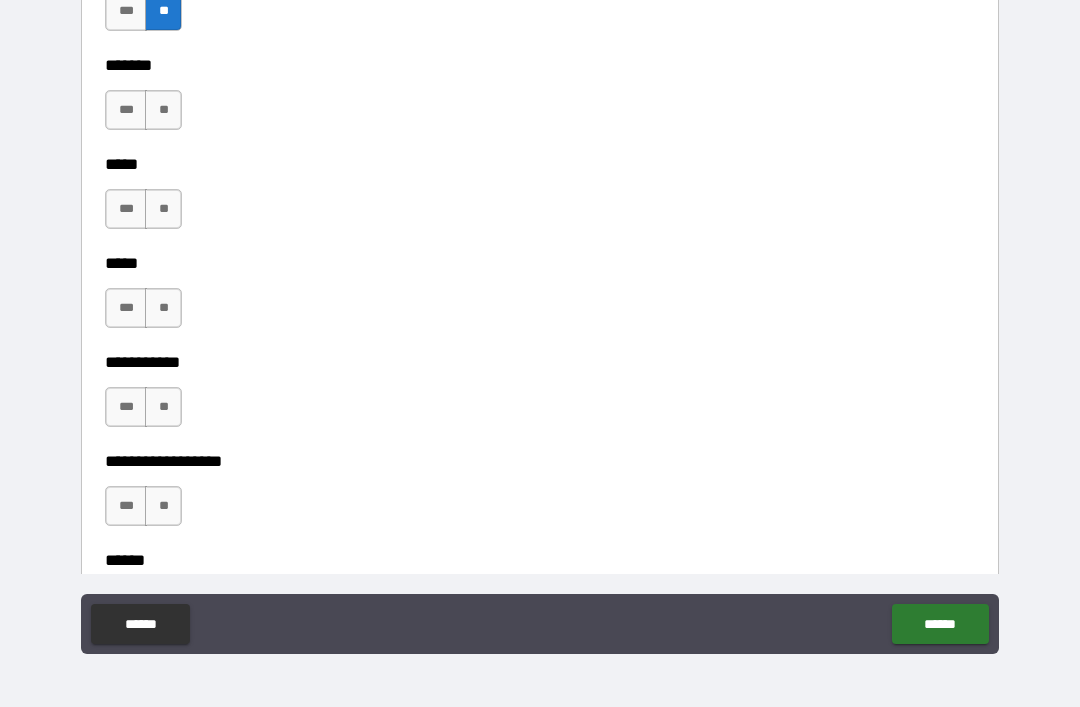 scroll, scrollTop: 1765, scrollLeft: 0, axis: vertical 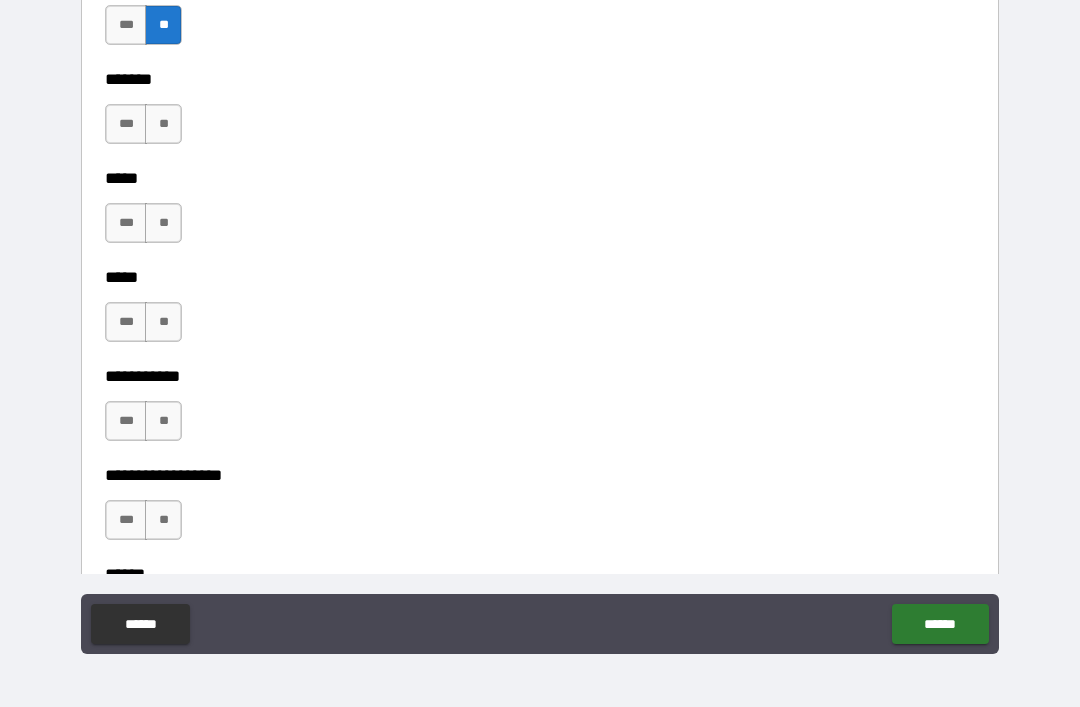 click on "**" at bounding box center (163, 124) 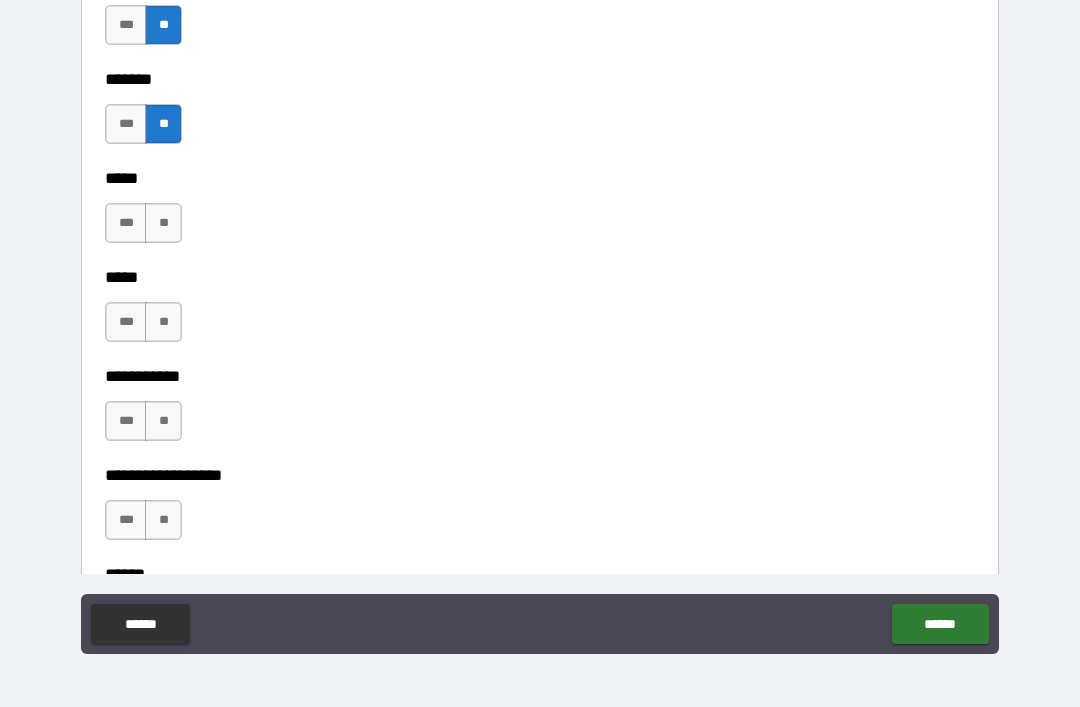 click on "***** *** ** ***** *** **" at bounding box center (540, 263) 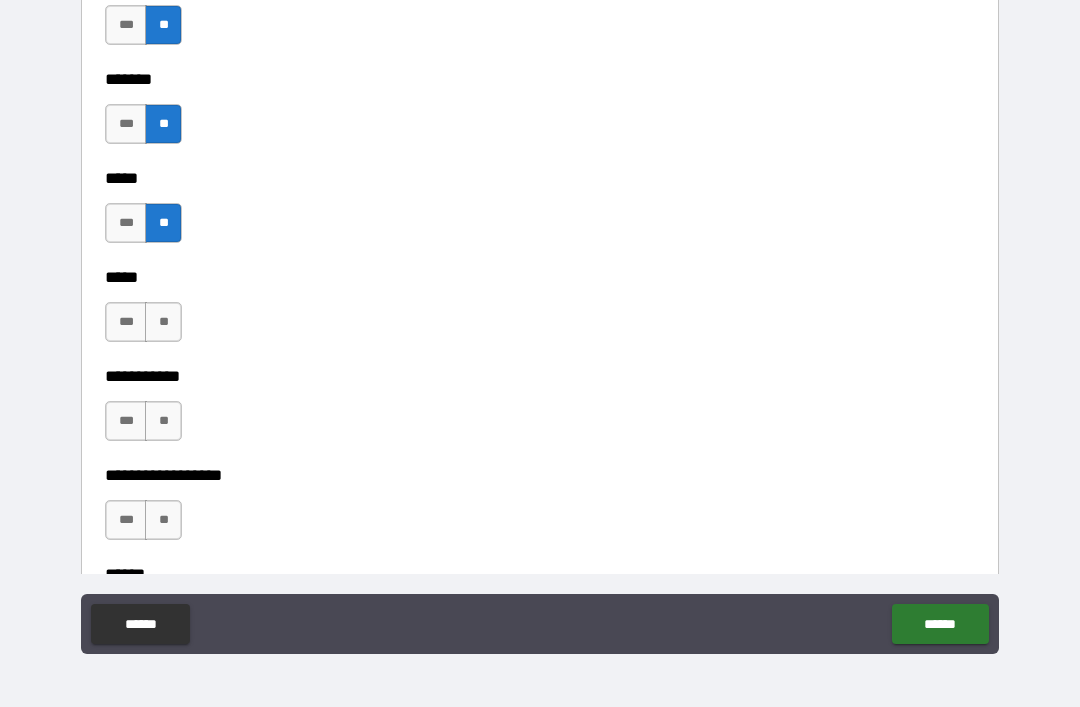 click on "***" at bounding box center (126, 322) 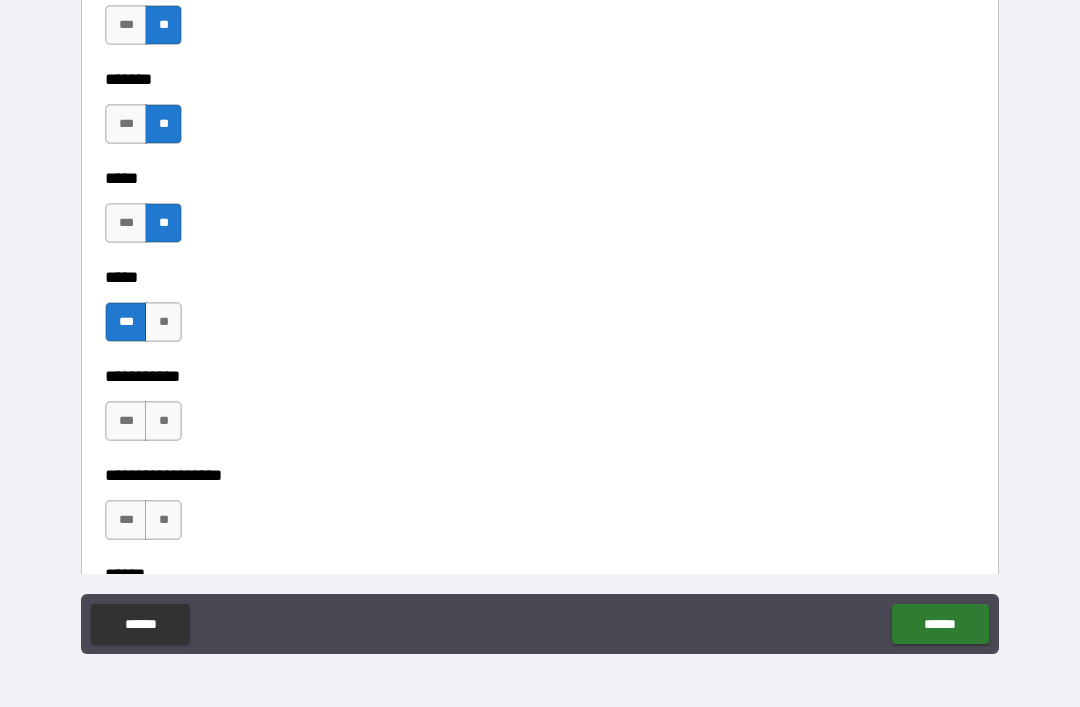 click on "**" at bounding box center (163, 421) 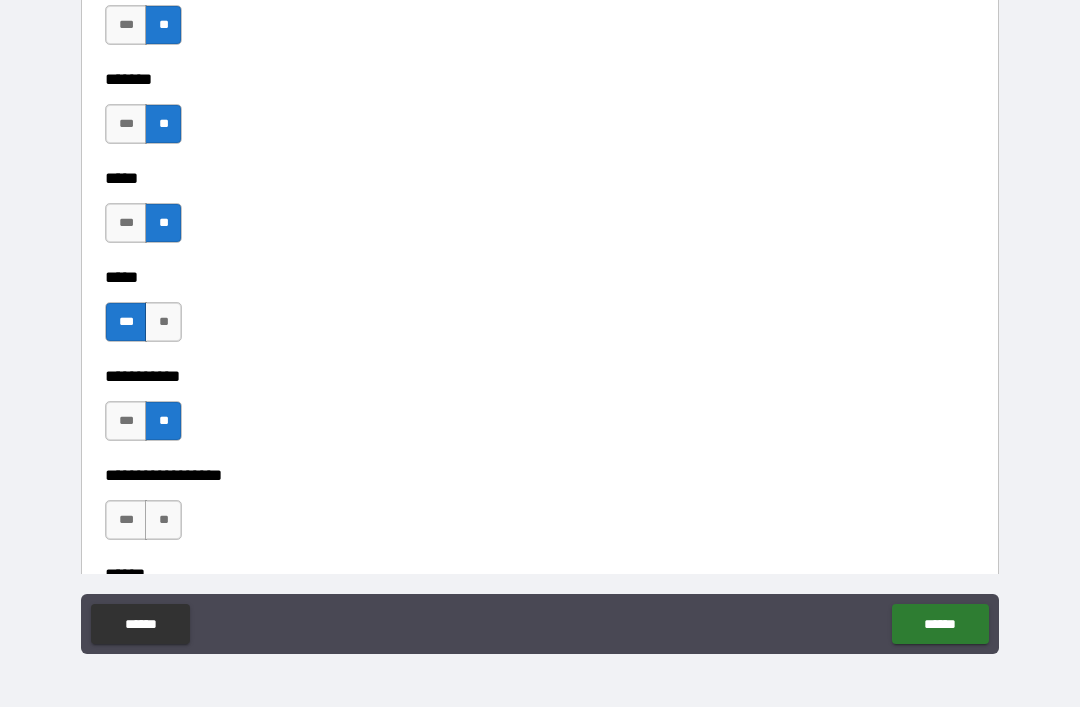 click on "**" at bounding box center [163, 520] 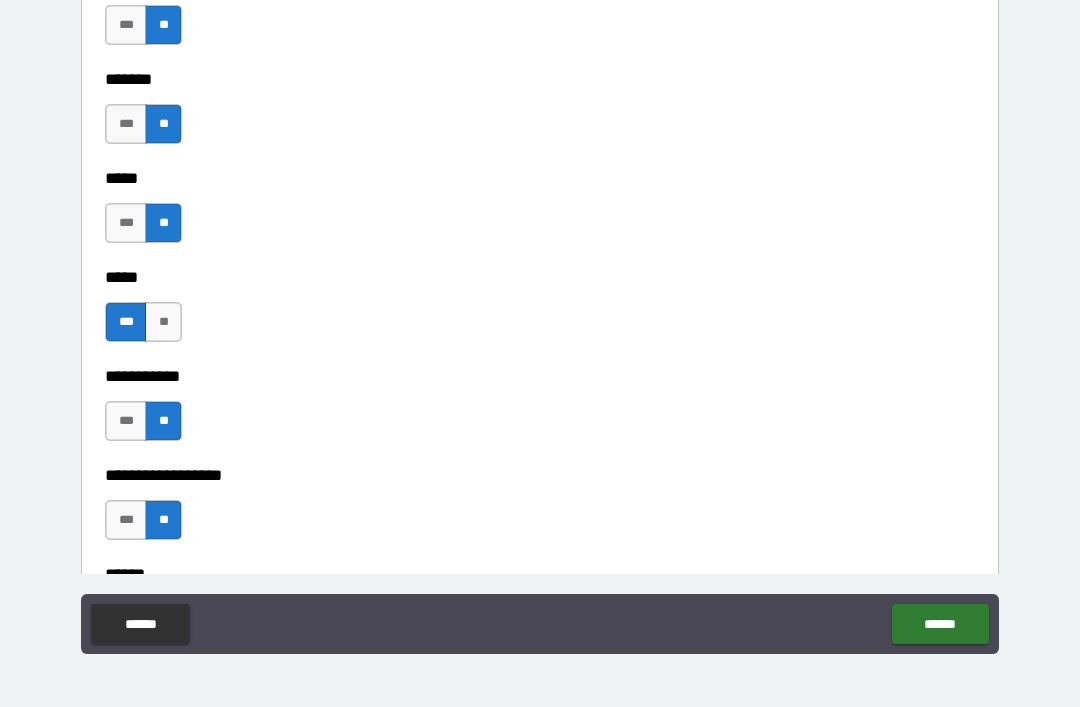 click on "***** *** ** ***** *** **" at bounding box center (540, 263) 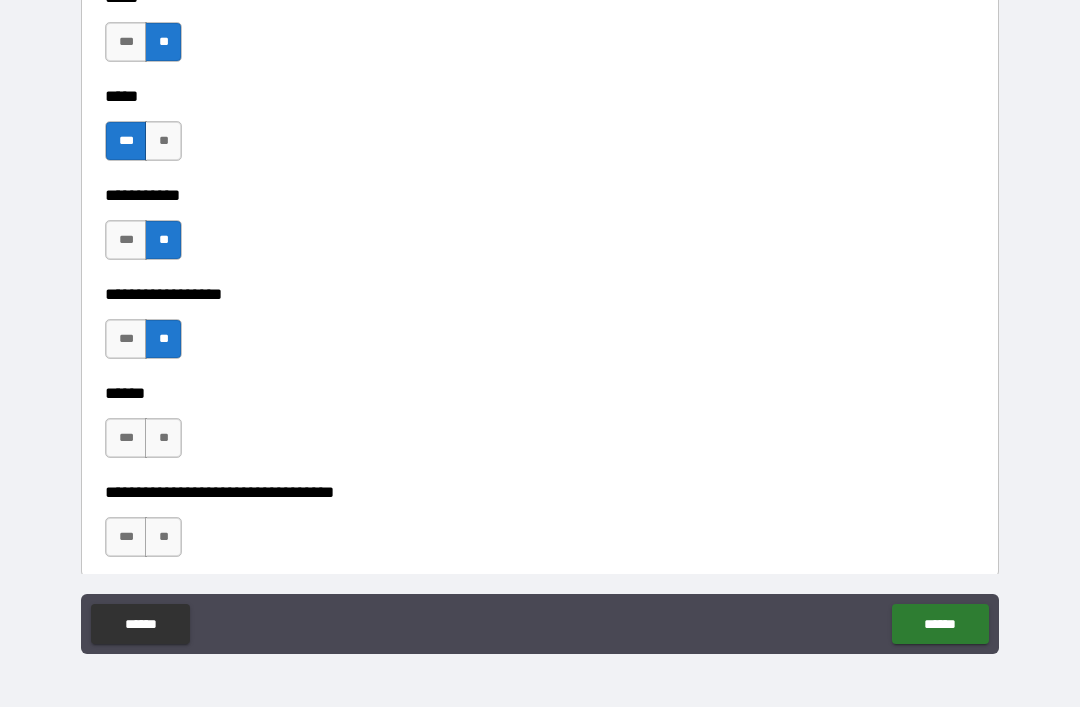 scroll, scrollTop: 1945, scrollLeft: 0, axis: vertical 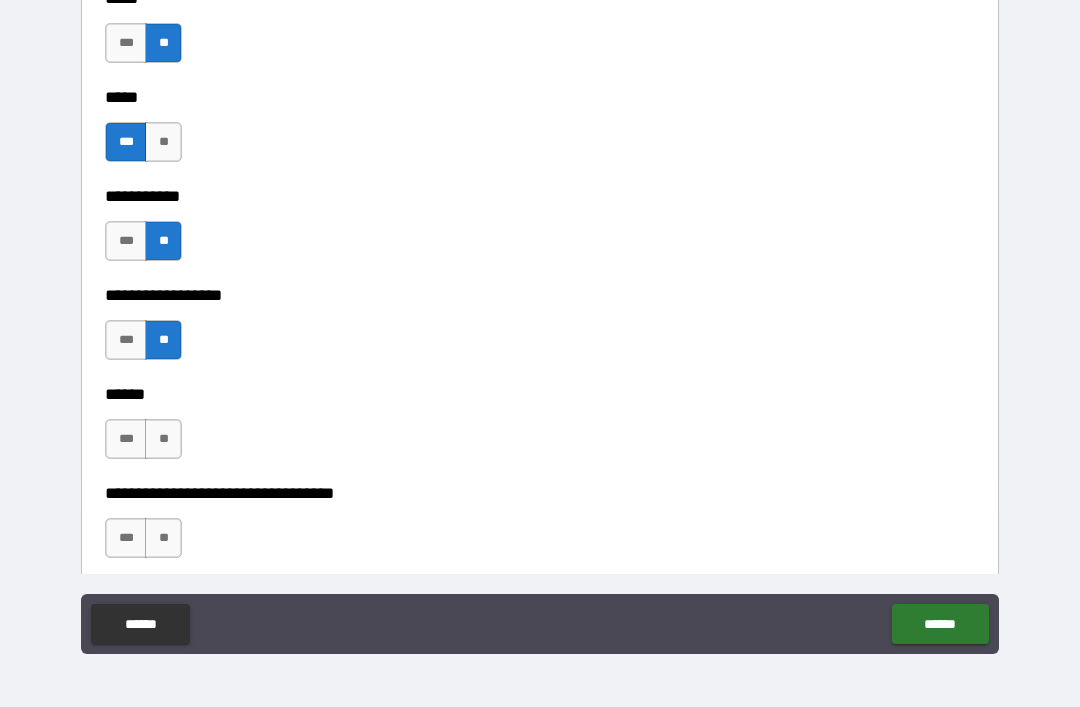 click on "***" at bounding box center (126, 439) 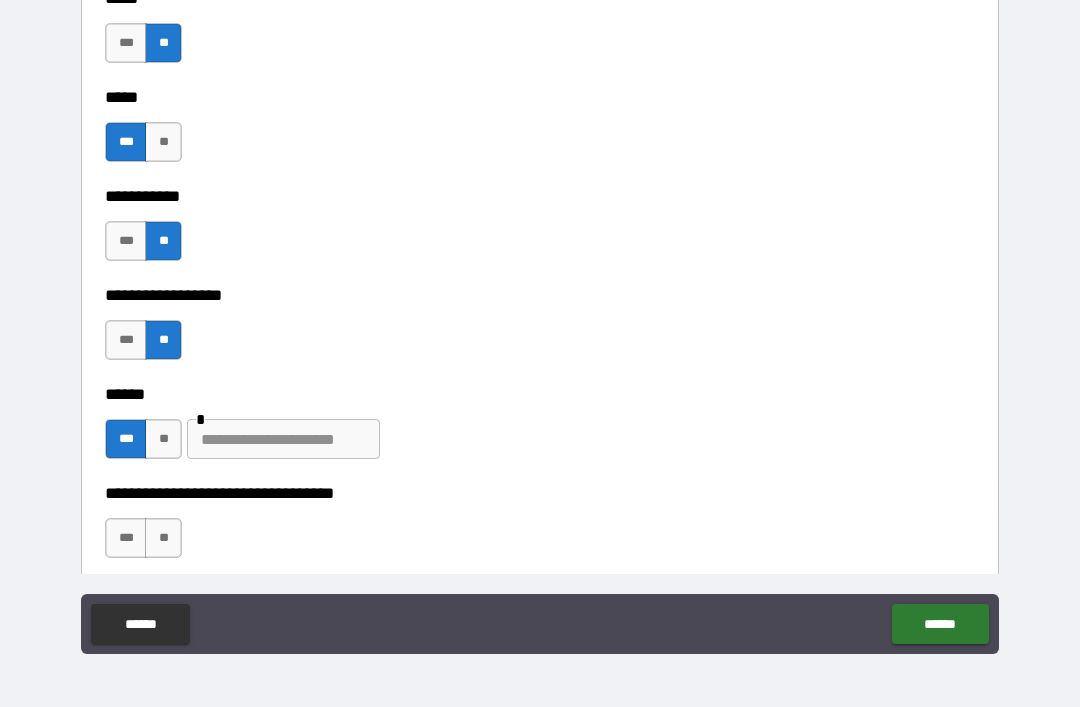 click at bounding box center (283, 439) 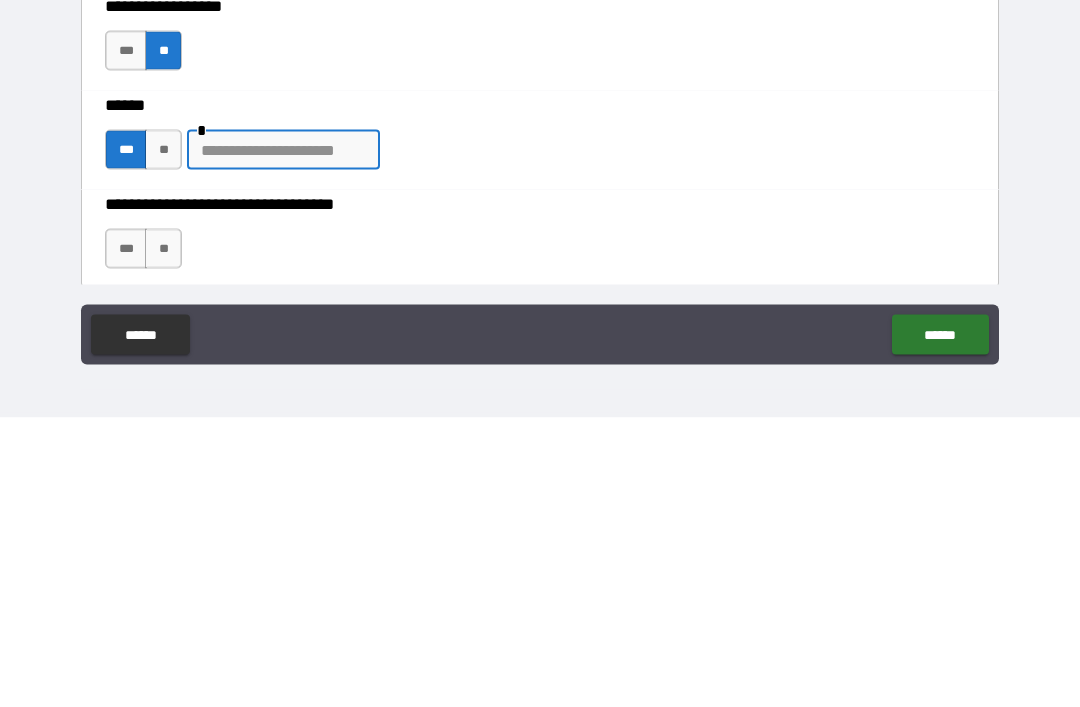 type on "*" 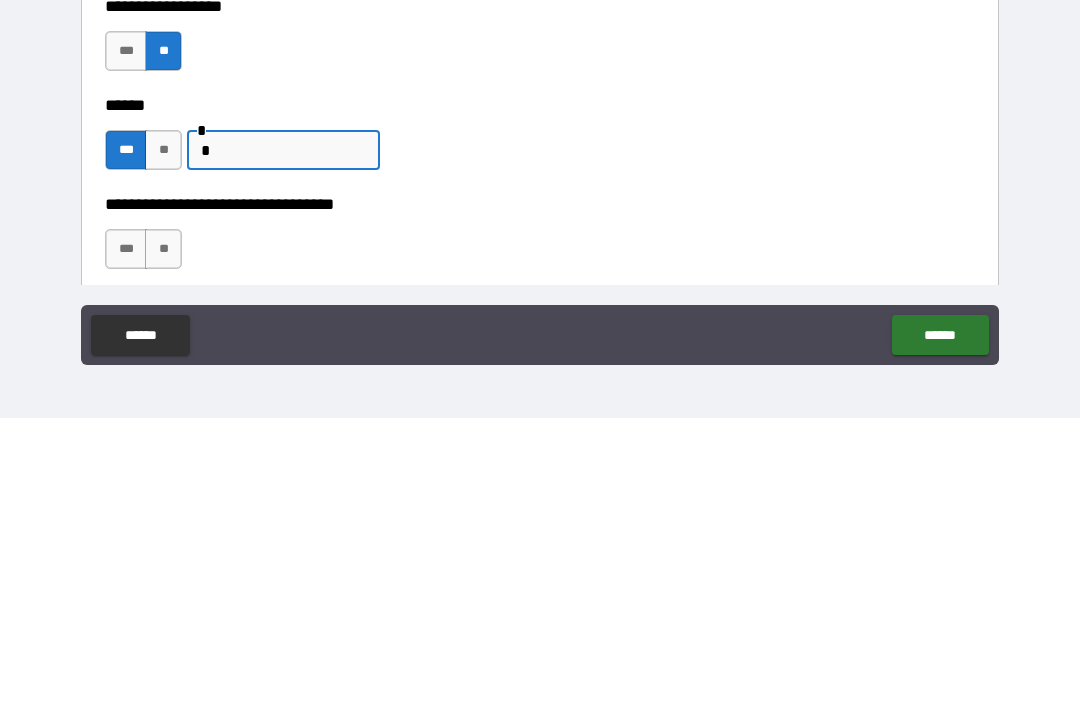 click on "*" at bounding box center [283, 439] 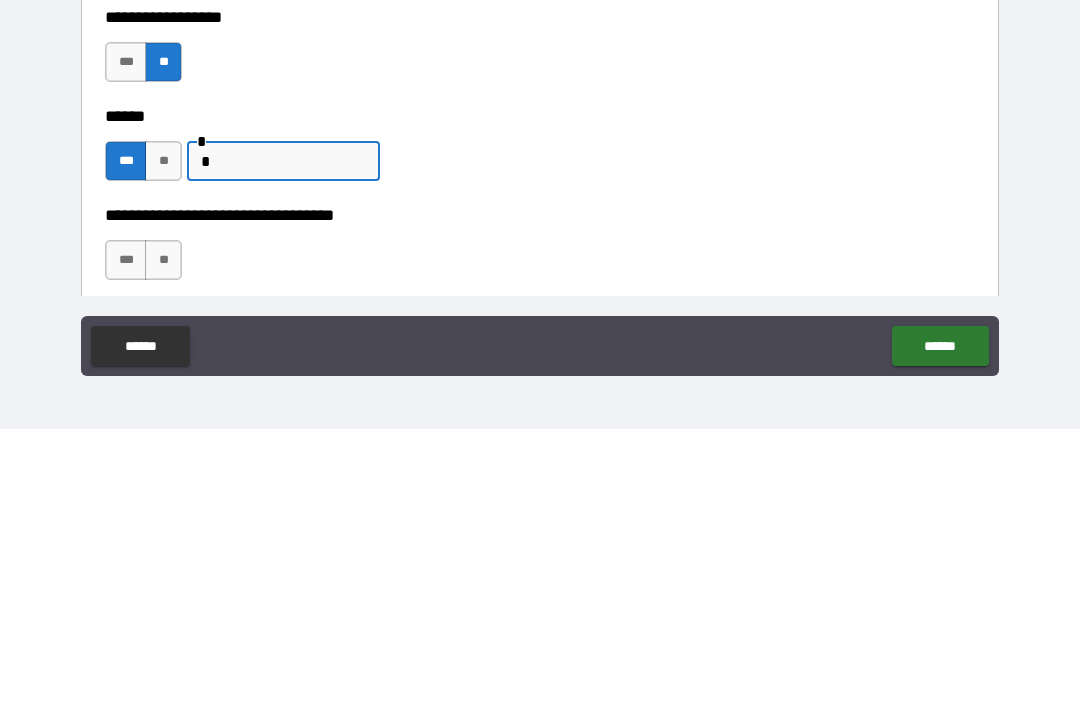 scroll, scrollTop: 10215, scrollLeft: 0, axis: vertical 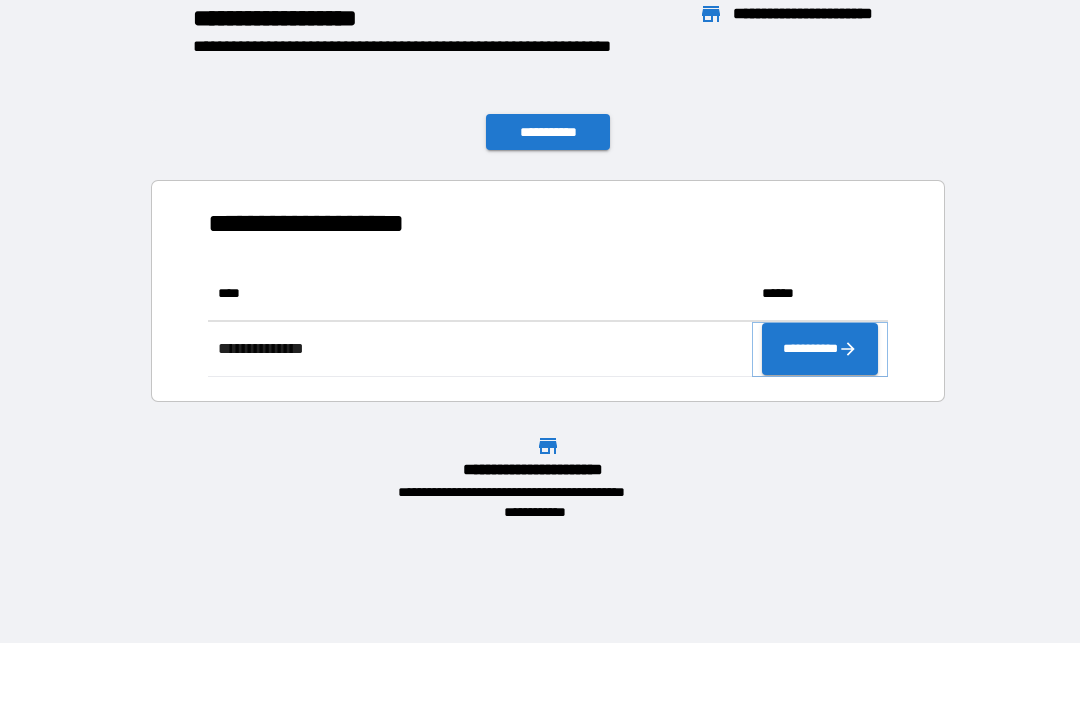 click 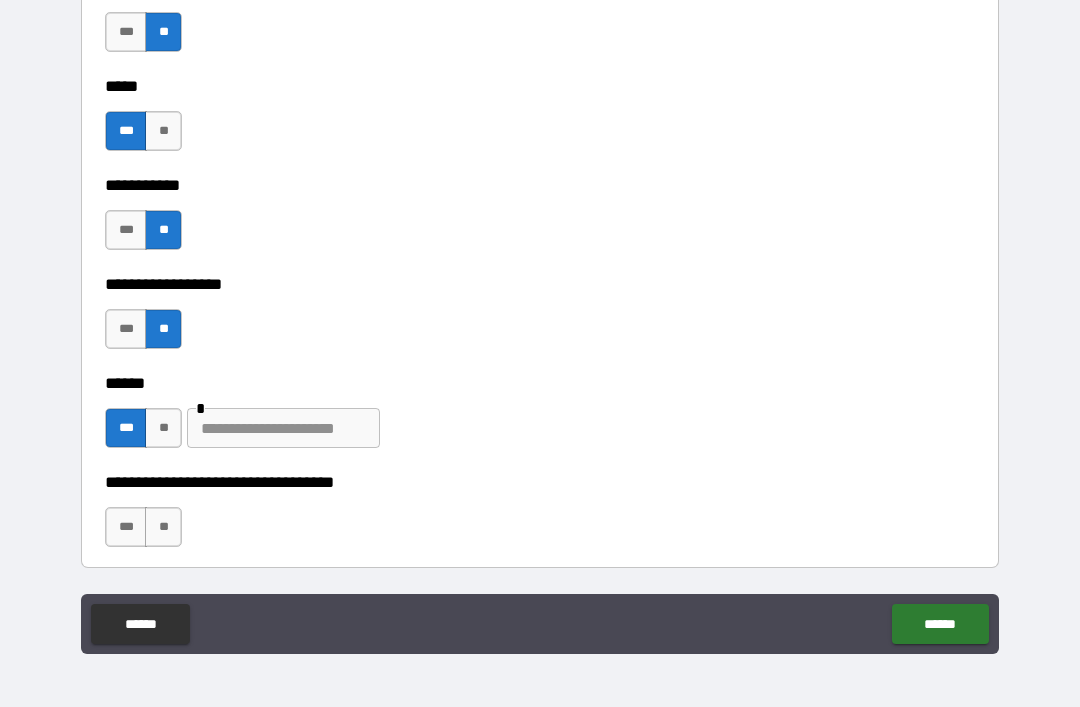 scroll, scrollTop: 1957, scrollLeft: 0, axis: vertical 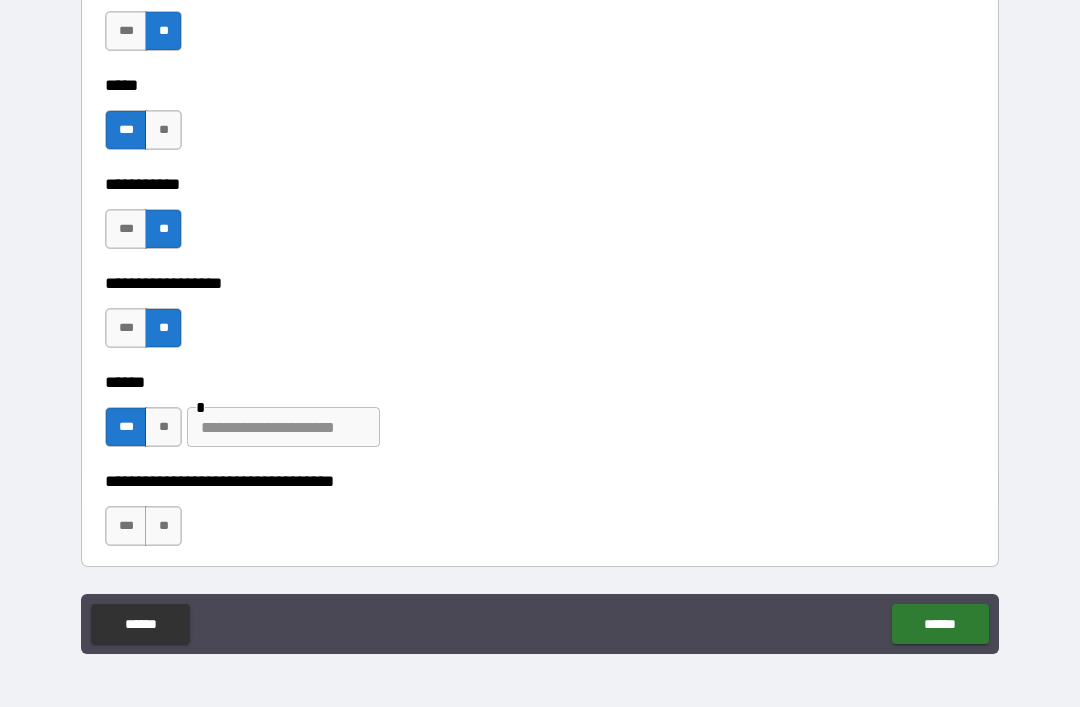click at bounding box center [283, 427] 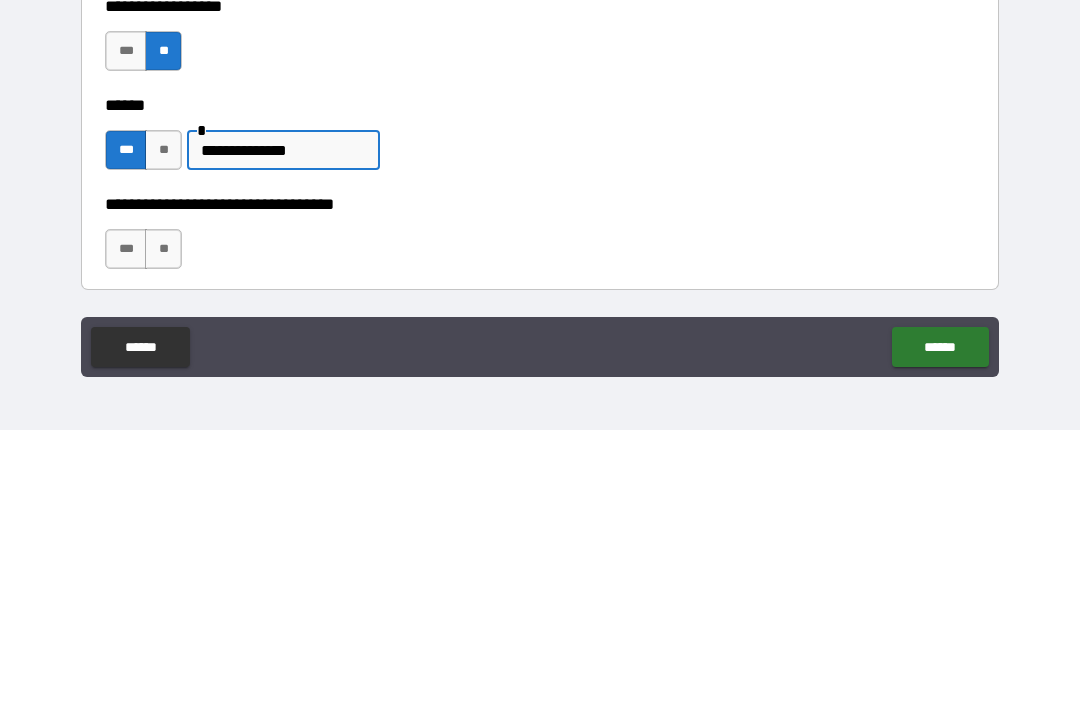 type on "**********" 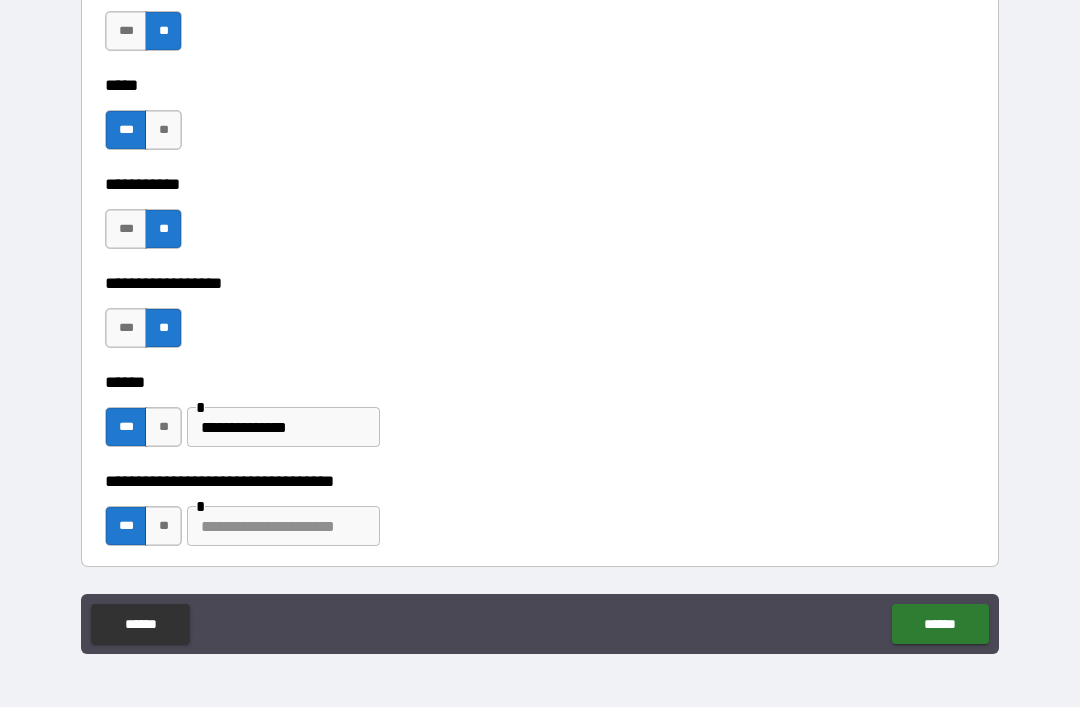 click at bounding box center (283, 526) 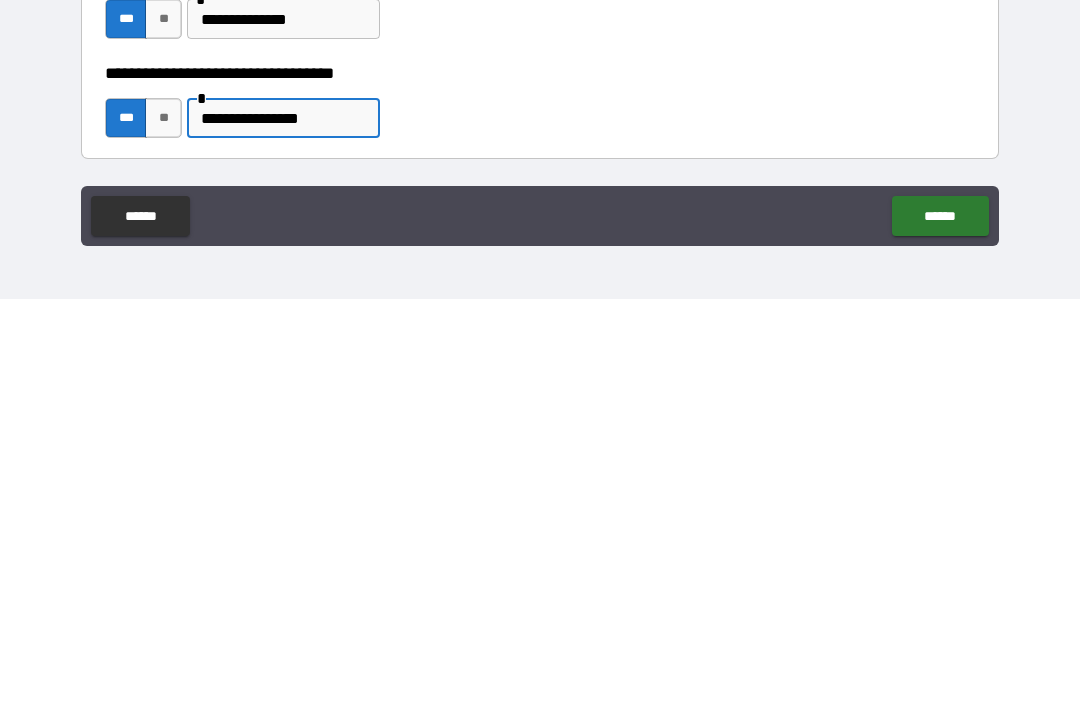 type on "**********" 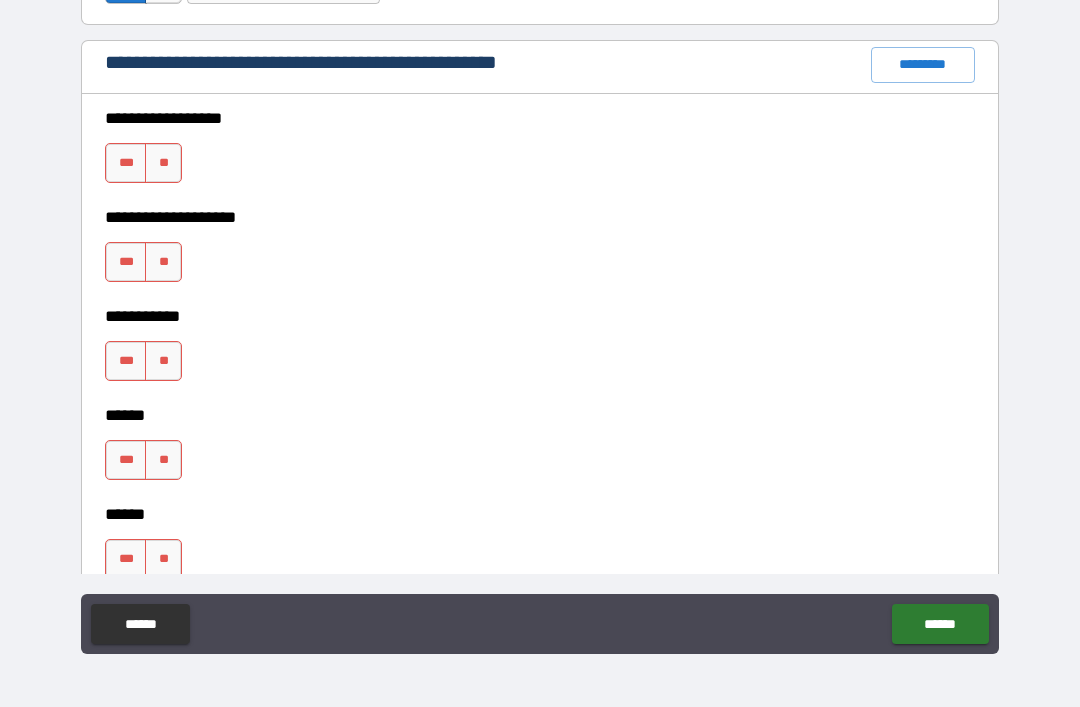 scroll, scrollTop: 2502, scrollLeft: 0, axis: vertical 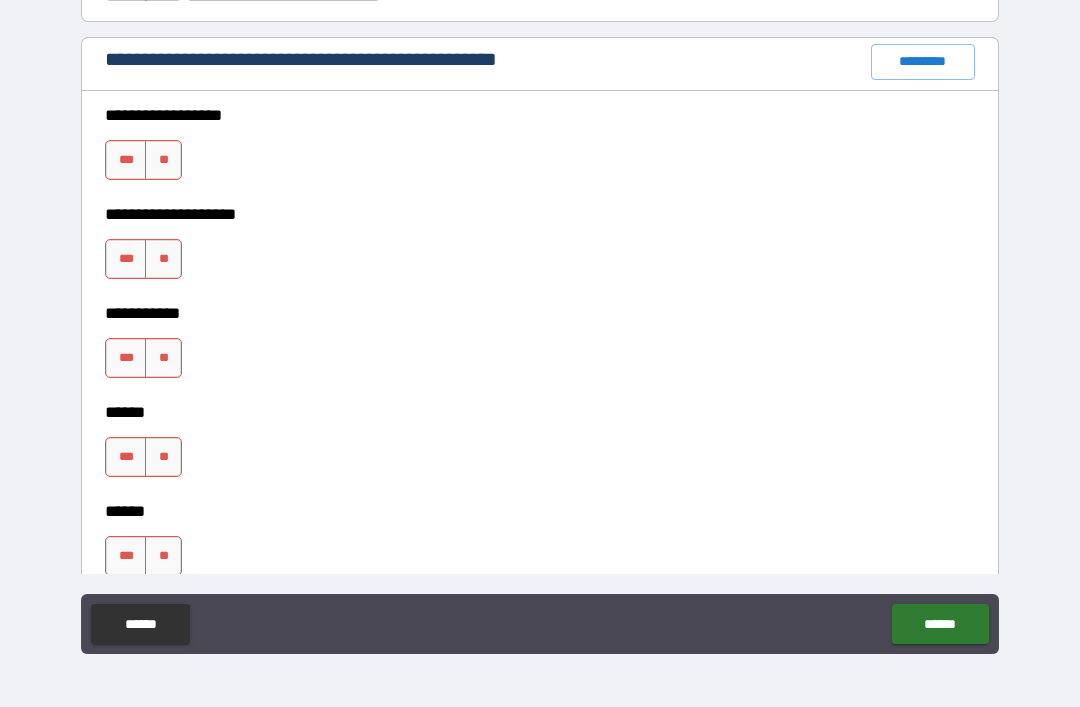 click on "**********" at bounding box center (540, 398) 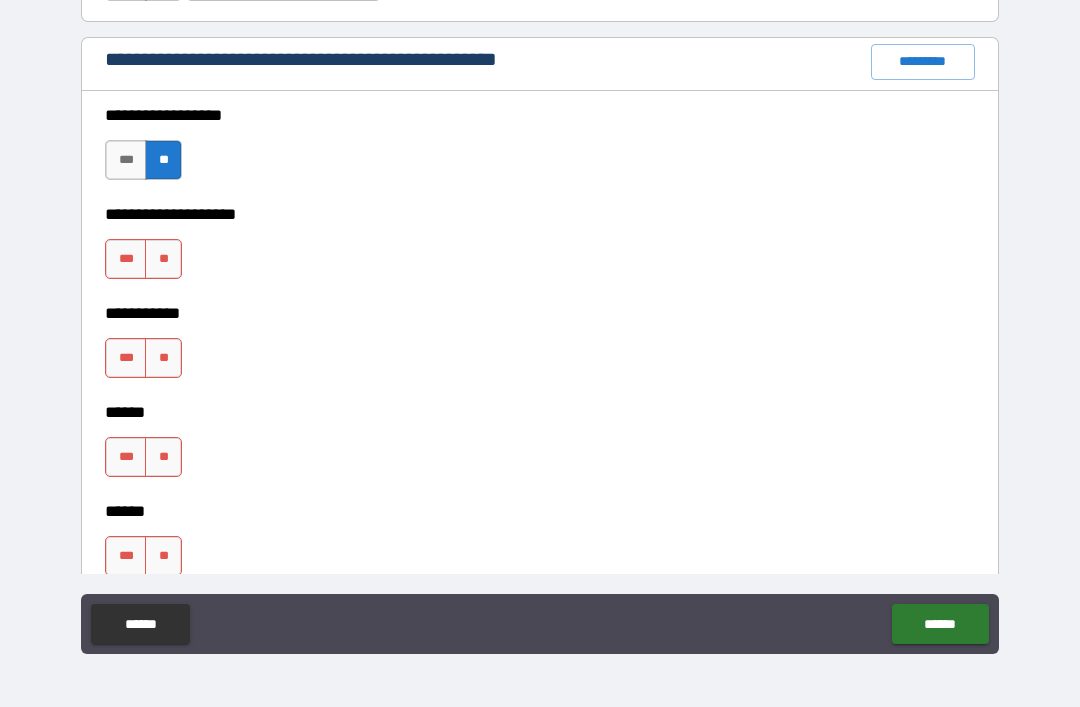 click on "**" at bounding box center [163, 259] 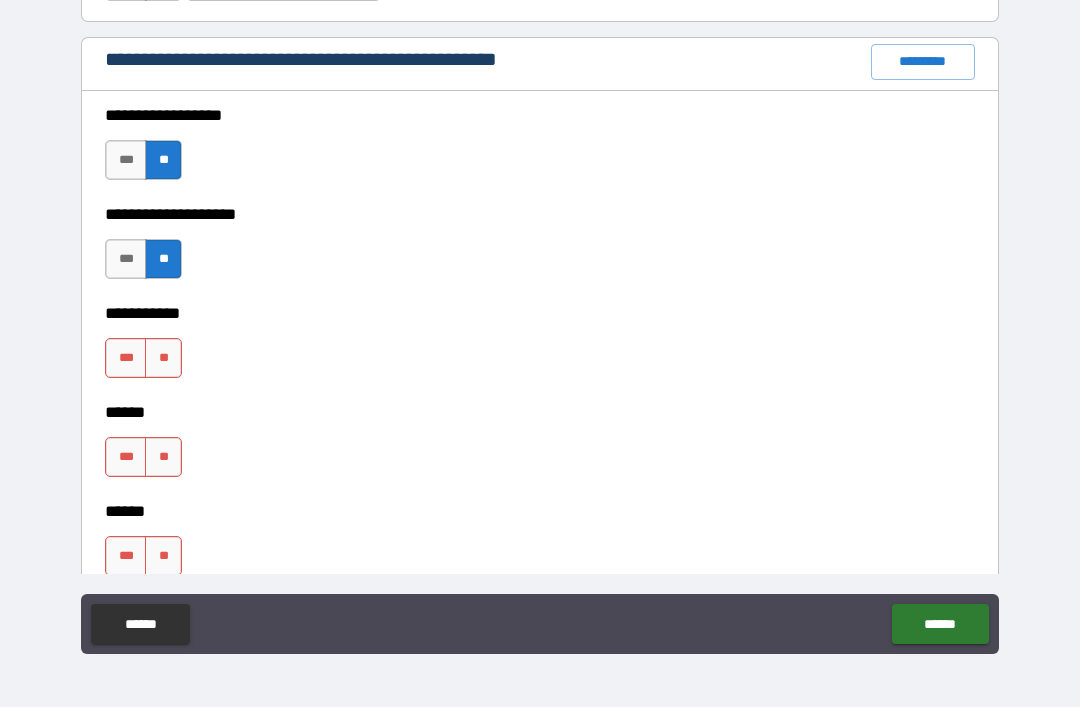 click on "**********" at bounding box center (540, 398) 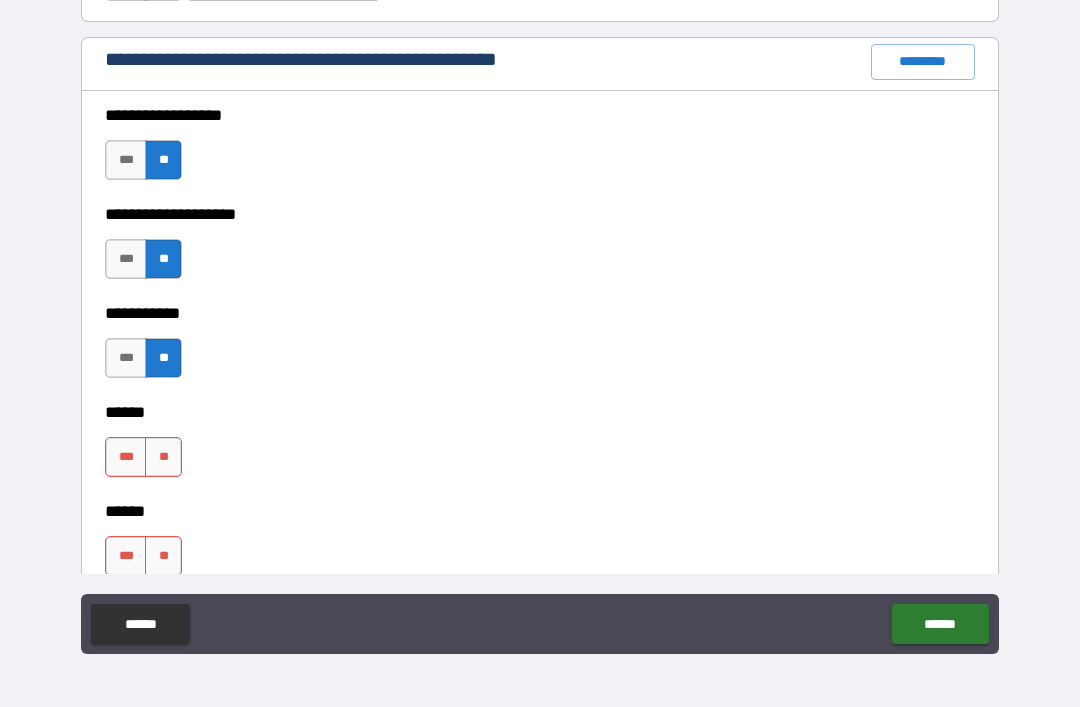 click on "***" at bounding box center (126, 457) 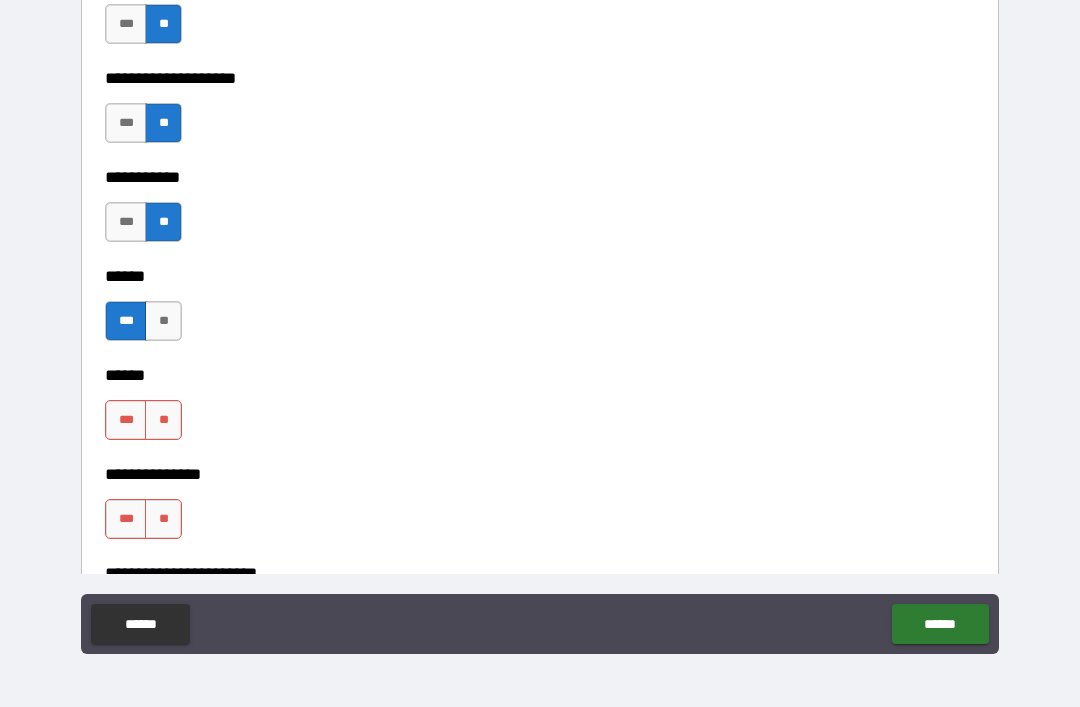 scroll, scrollTop: 2640, scrollLeft: 0, axis: vertical 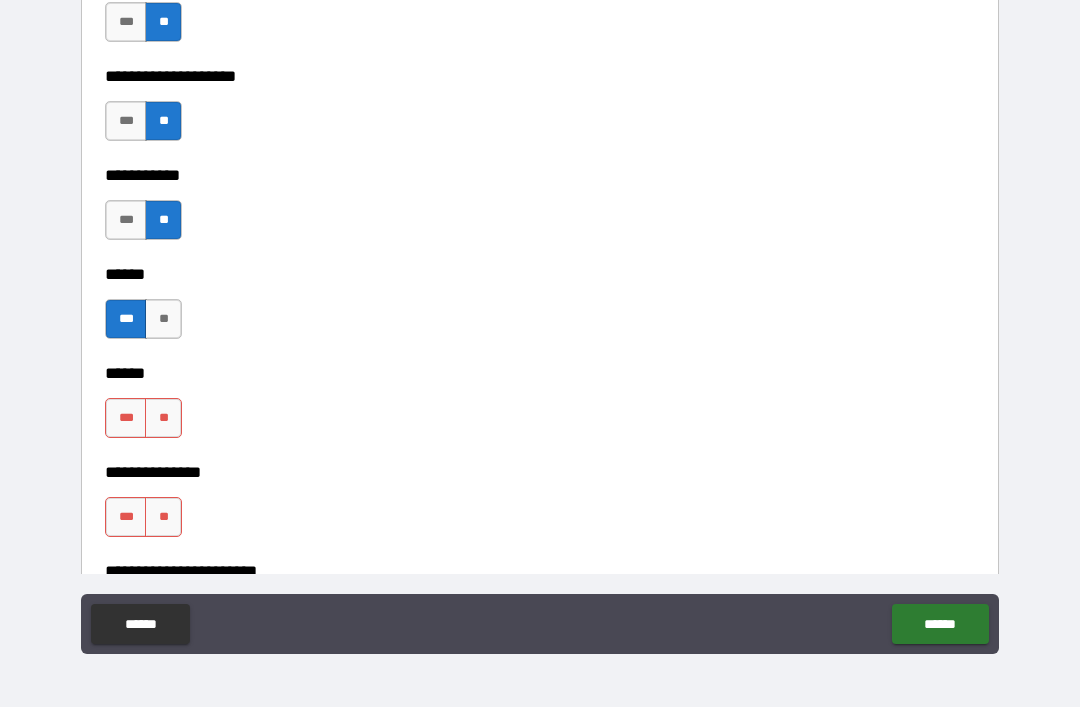 click on "**" at bounding box center (163, 418) 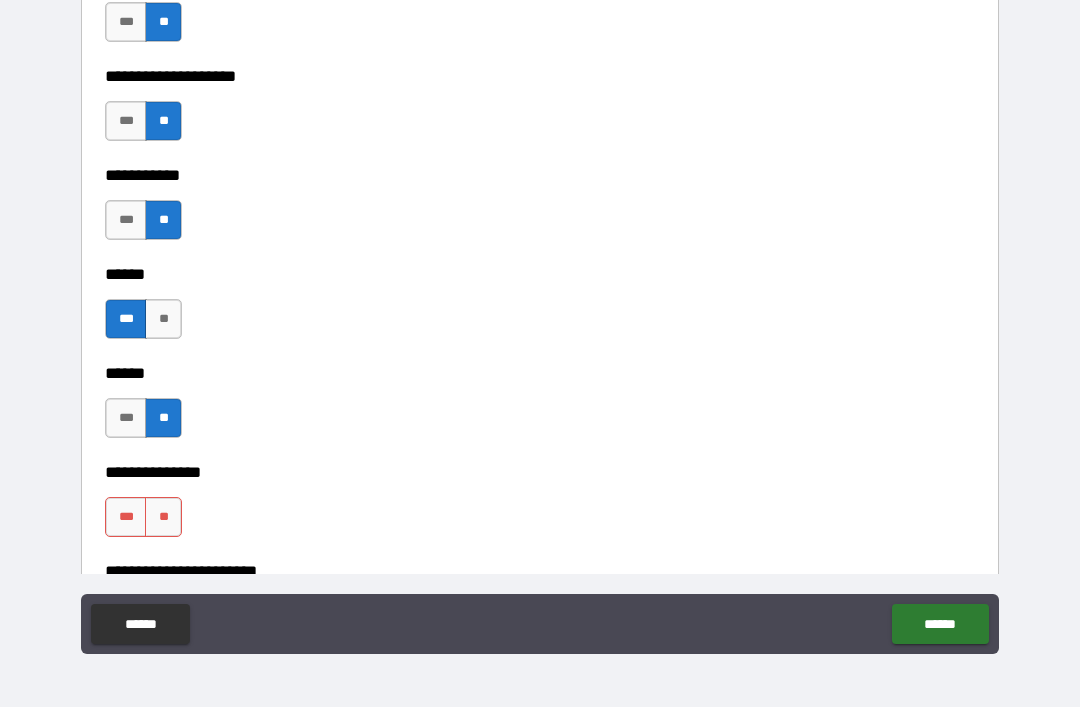 click on "**" at bounding box center [163, 517] 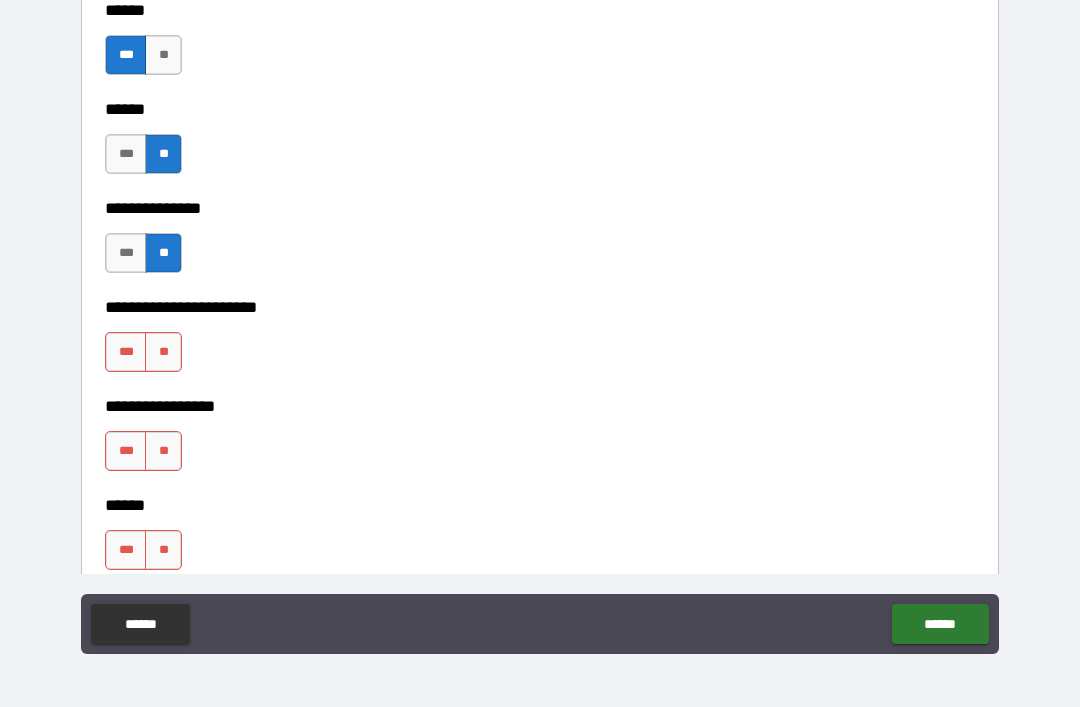 scroll, scrollTop: 2898, scrollLeft: 0, axis: vertical 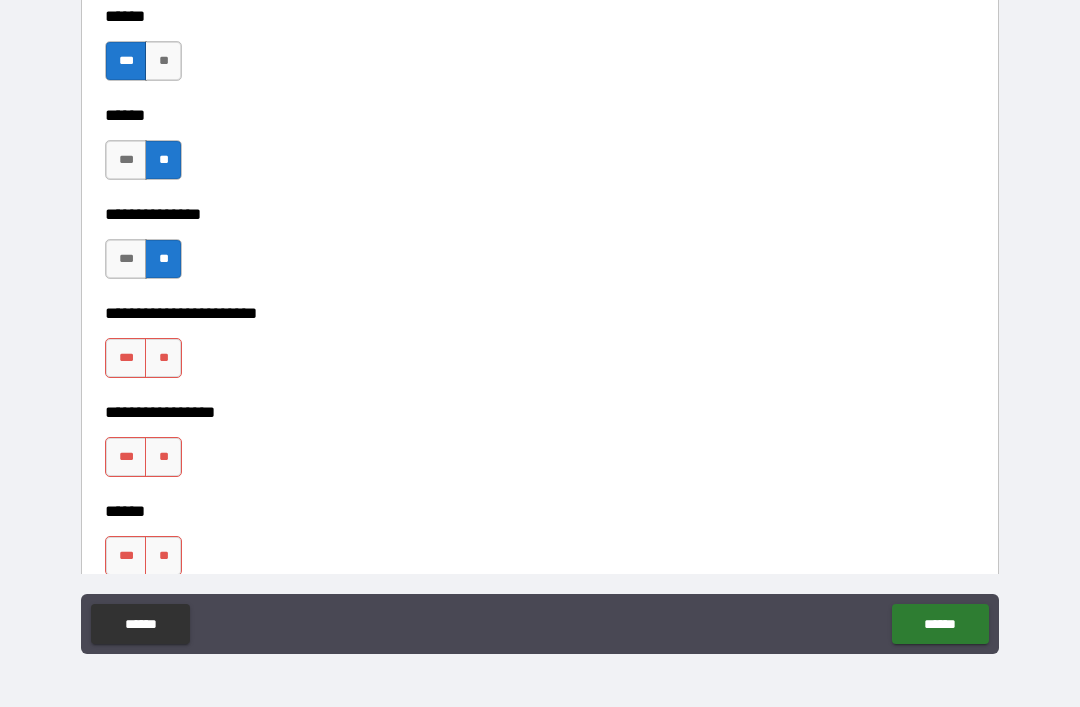 click on "**" at bounding box center (163, 358) 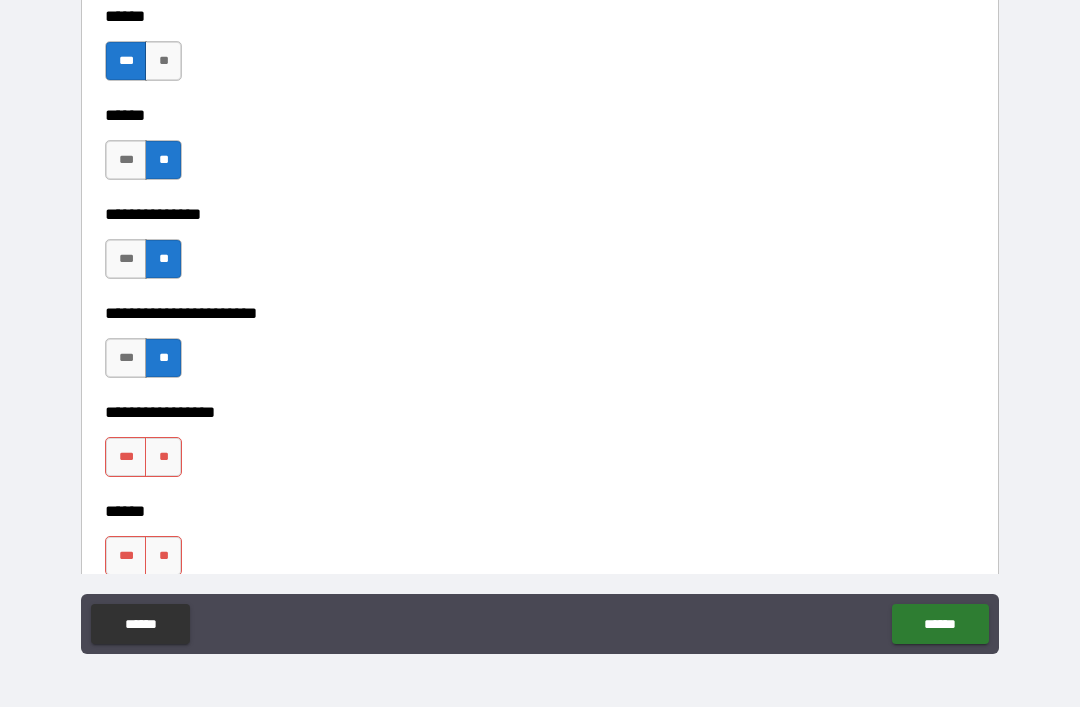 click on "**" at bounding box center [163, 457] 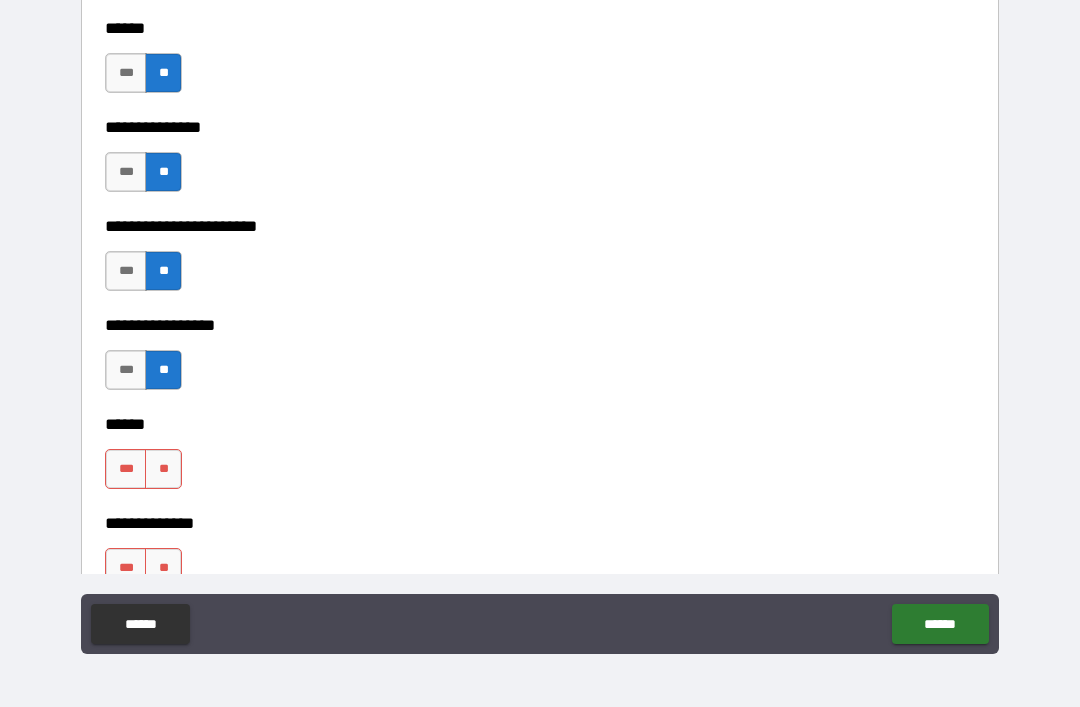 scroll, scrollTop: 3027, scrollLeft: 0, axis: vertical 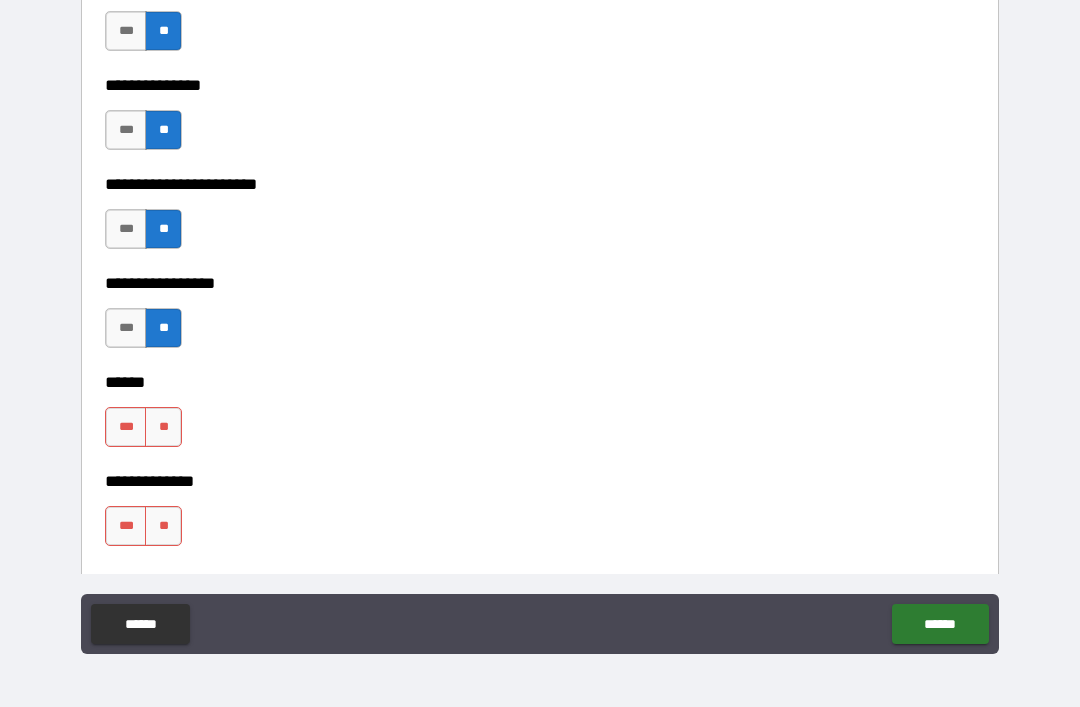 click on "**" at bounding box center (163, 427) 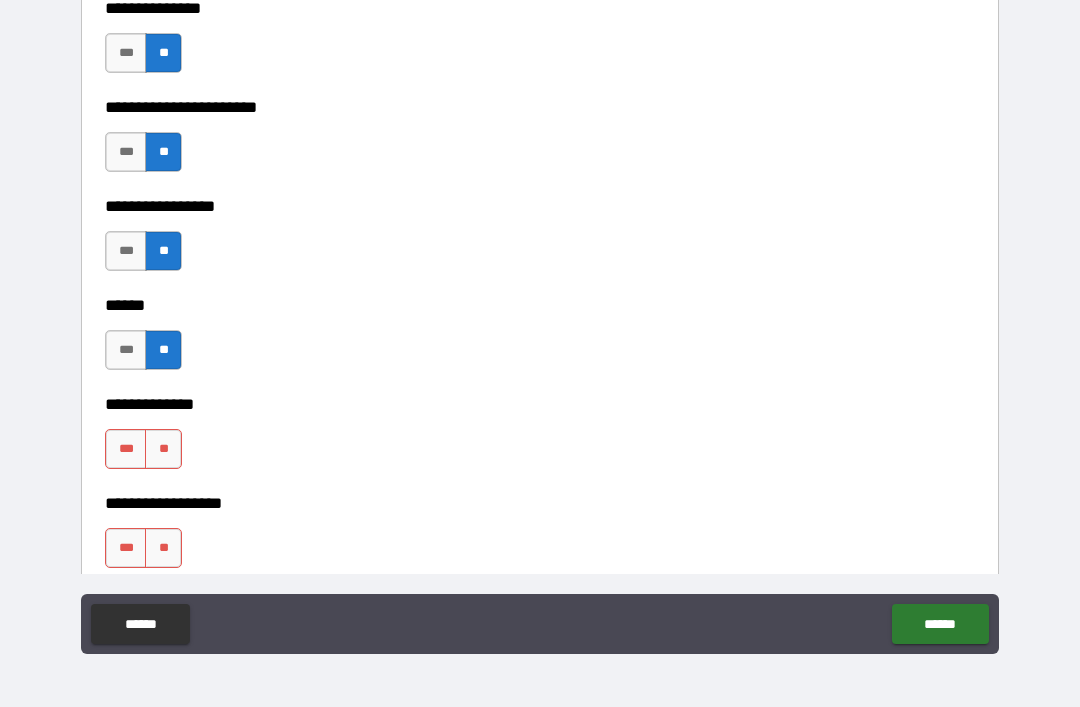 scroll, scrollTop: 3152, scrollLeft: 0, axis: vertical 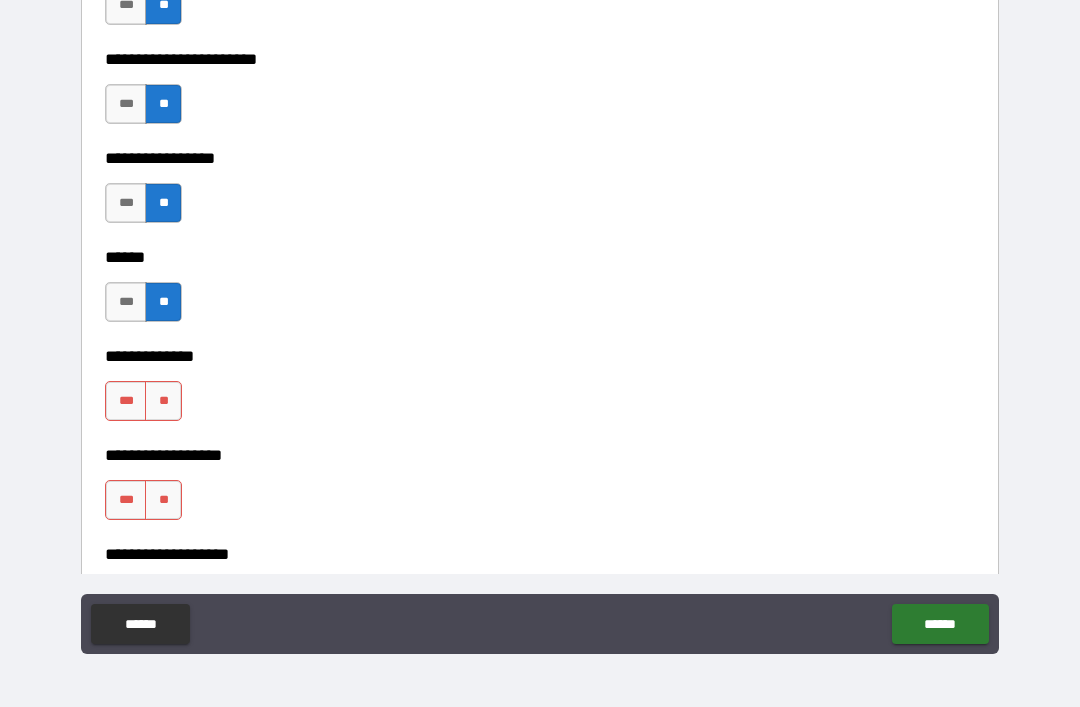 click on "**" at bounding box center (163, 401) 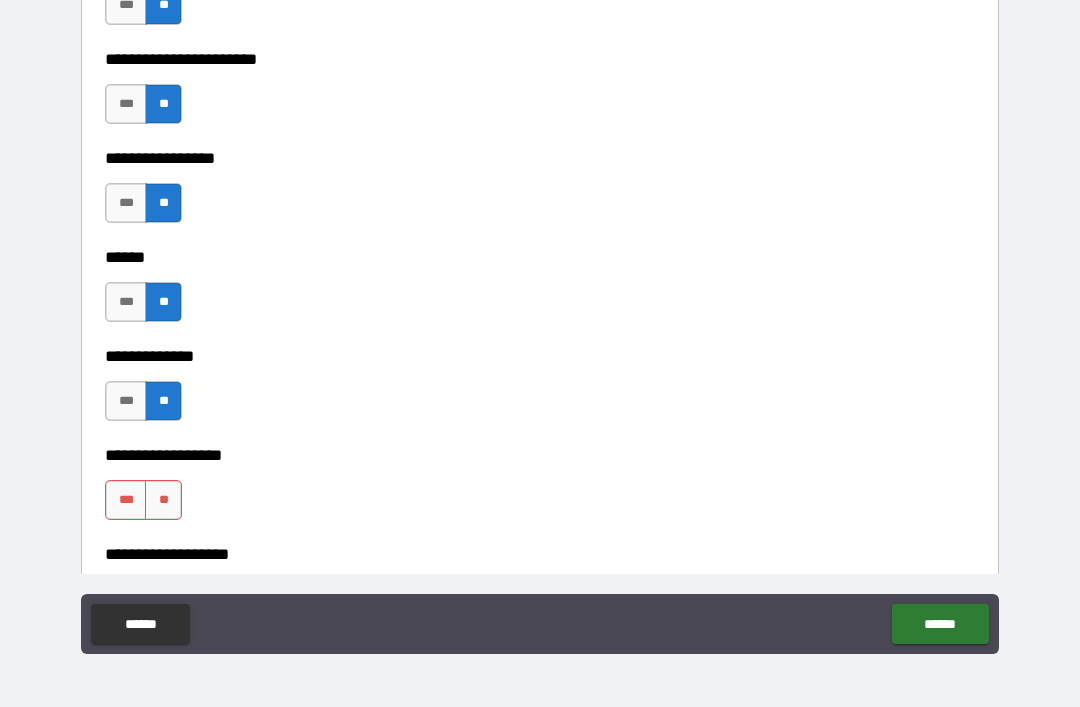 click on "**" at bounding box center [163, 500] 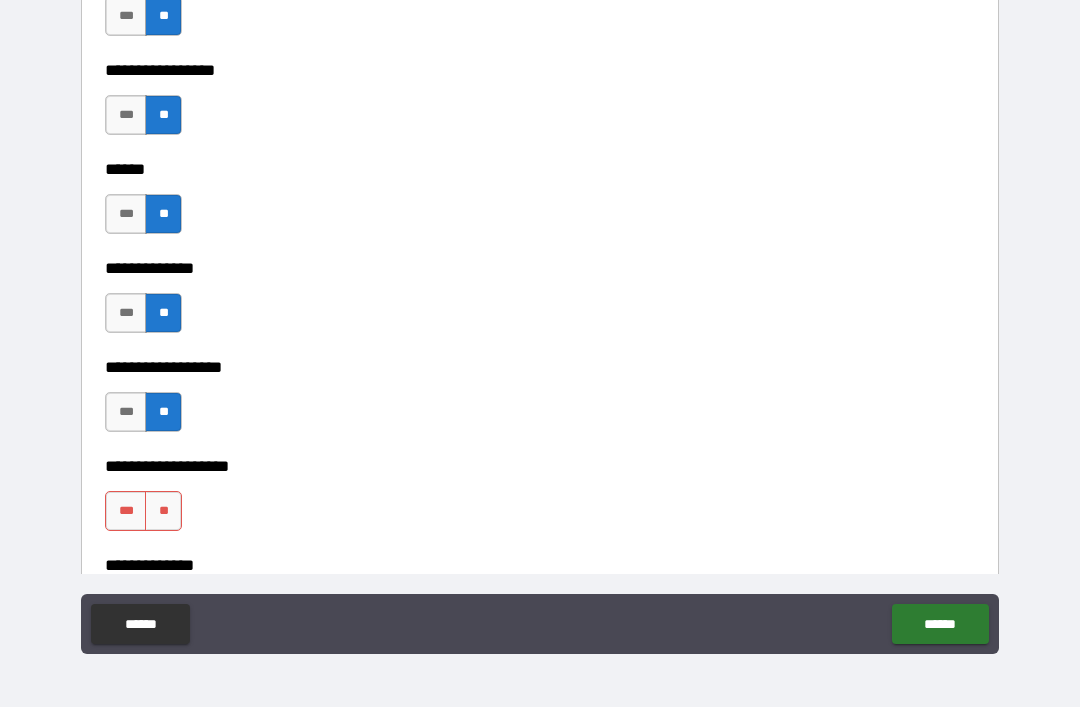 scroll, scrollTop: 3288, scrollLeft: 0, axis: vertical 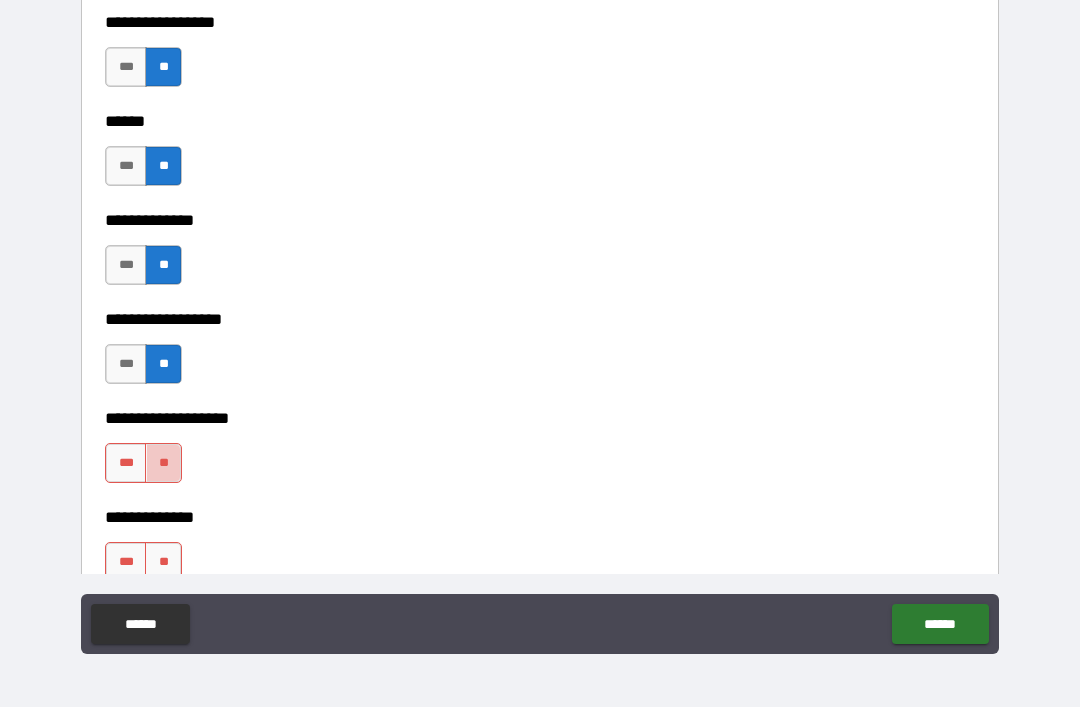 click on "**" at bounding box center [163, 463] 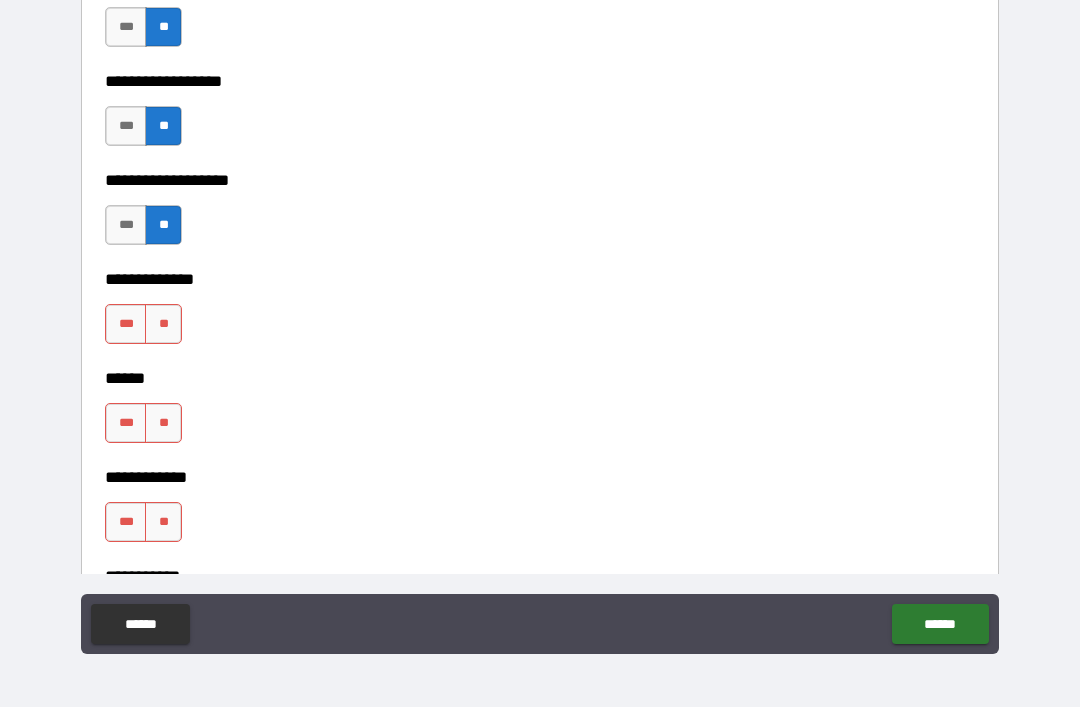 scroll, scrollTop: 3540, scrollLeft: 0, axis: vertical 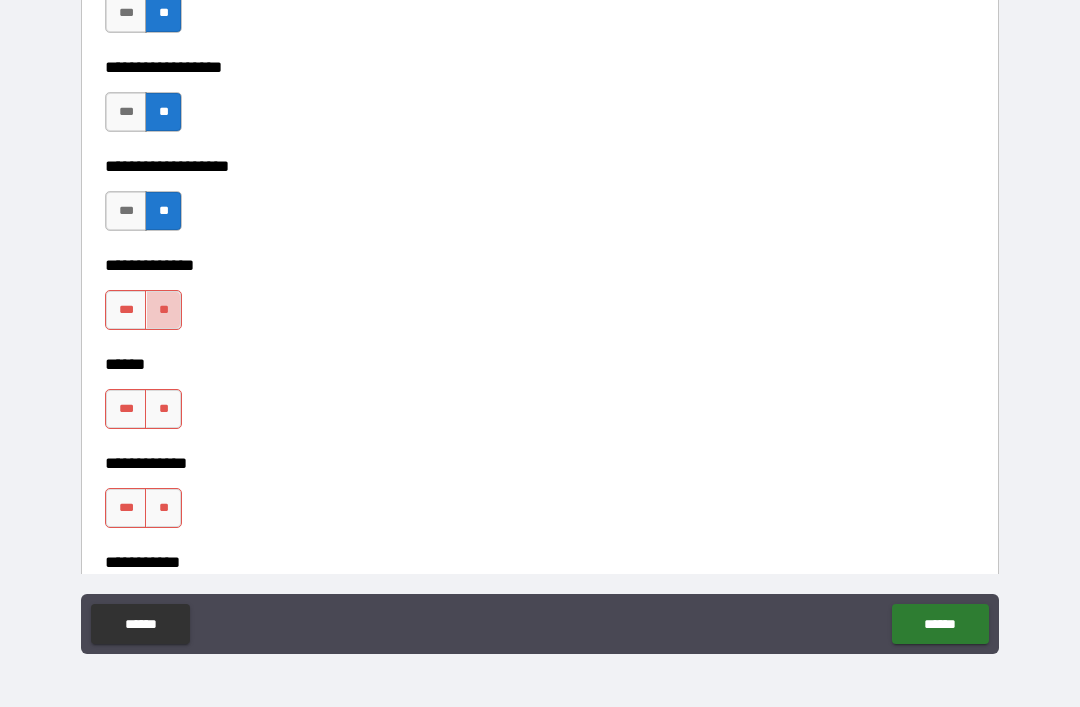 click on "**" at bounding box center [163, 310] 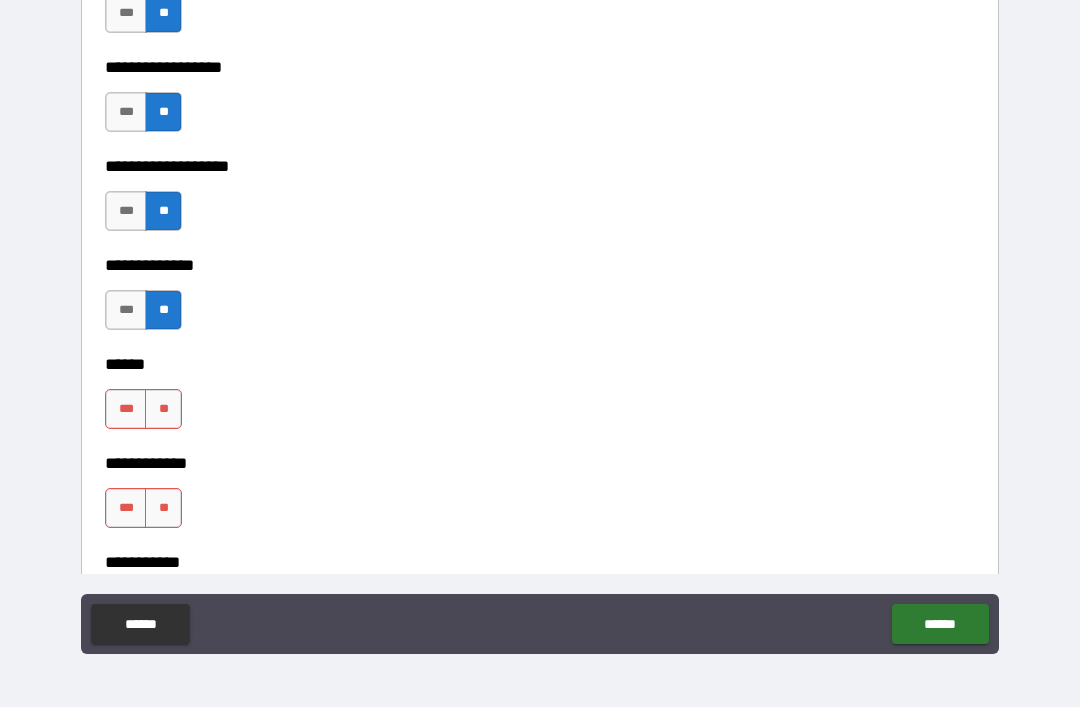 click on "***" at bounding box center (126, 409) 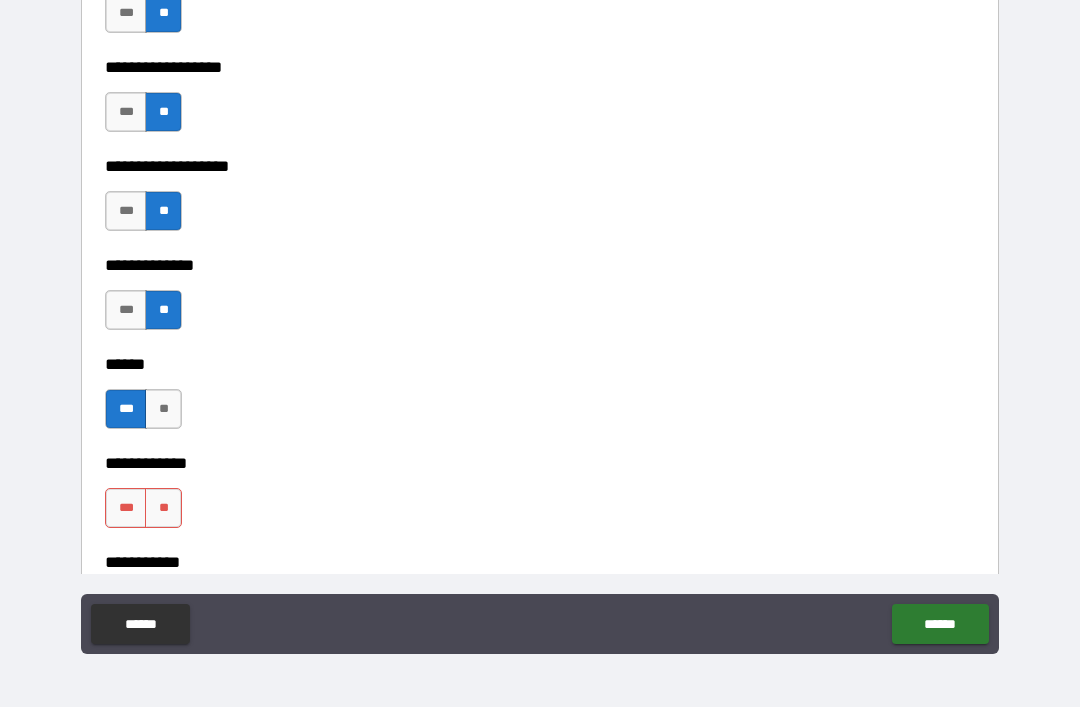 click on "**" at bounding box center [163, 508] 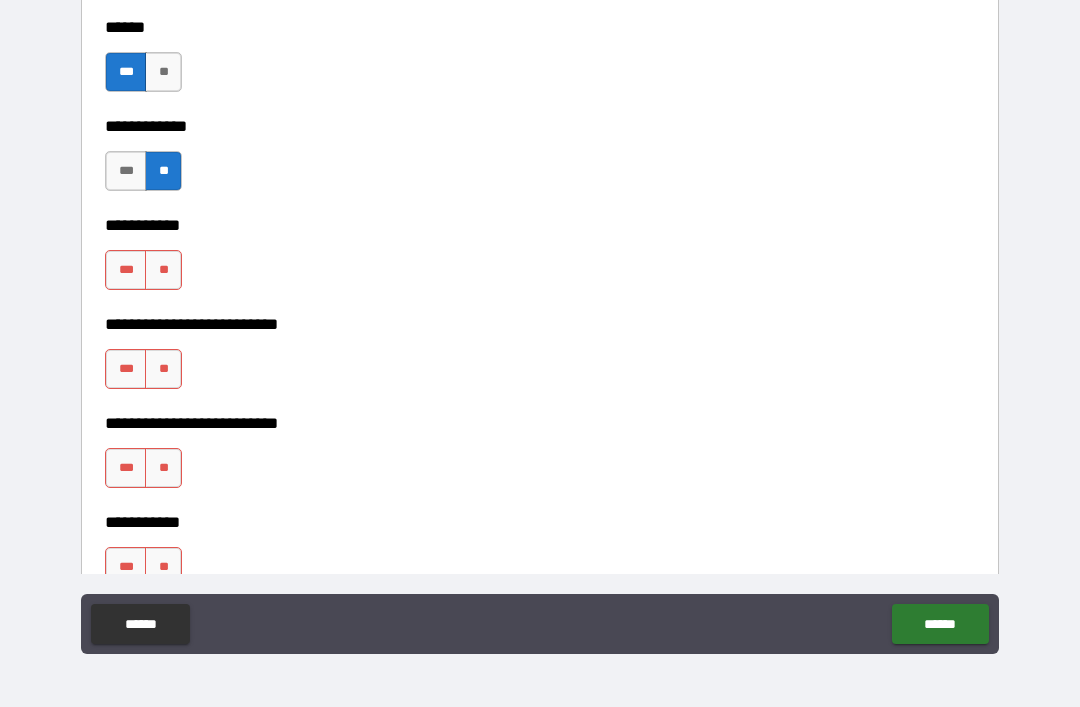 scroll, scrollTop: 3880, scrollLeft: 0, axis: vertical 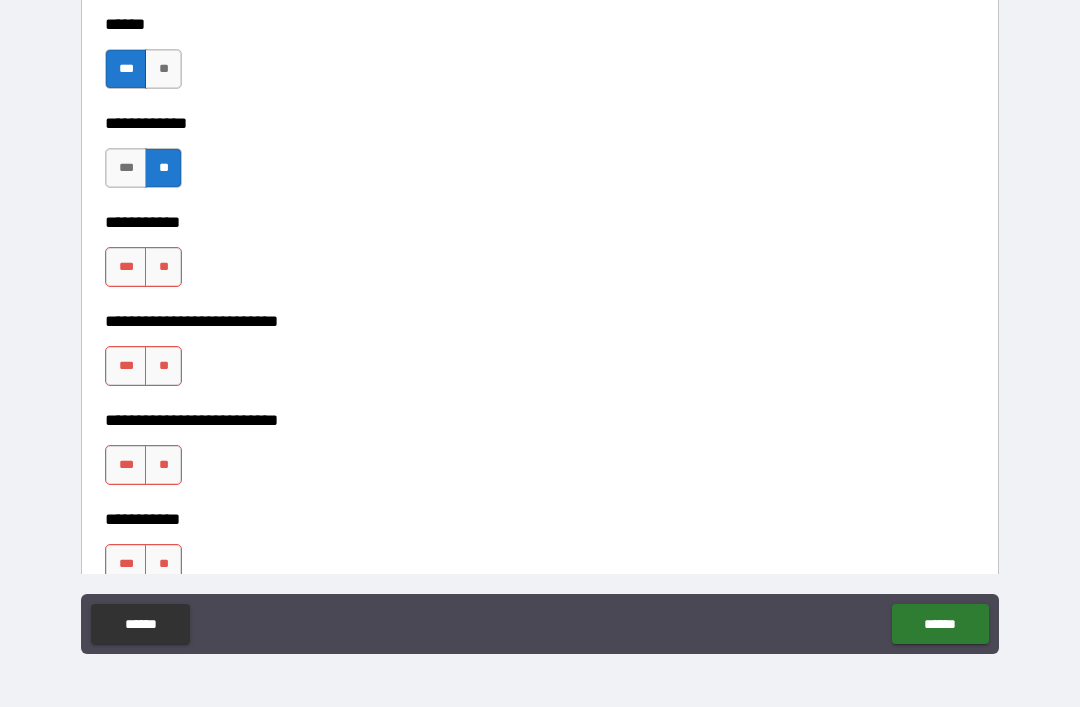 click on "***" at bounding box center (126, 366) 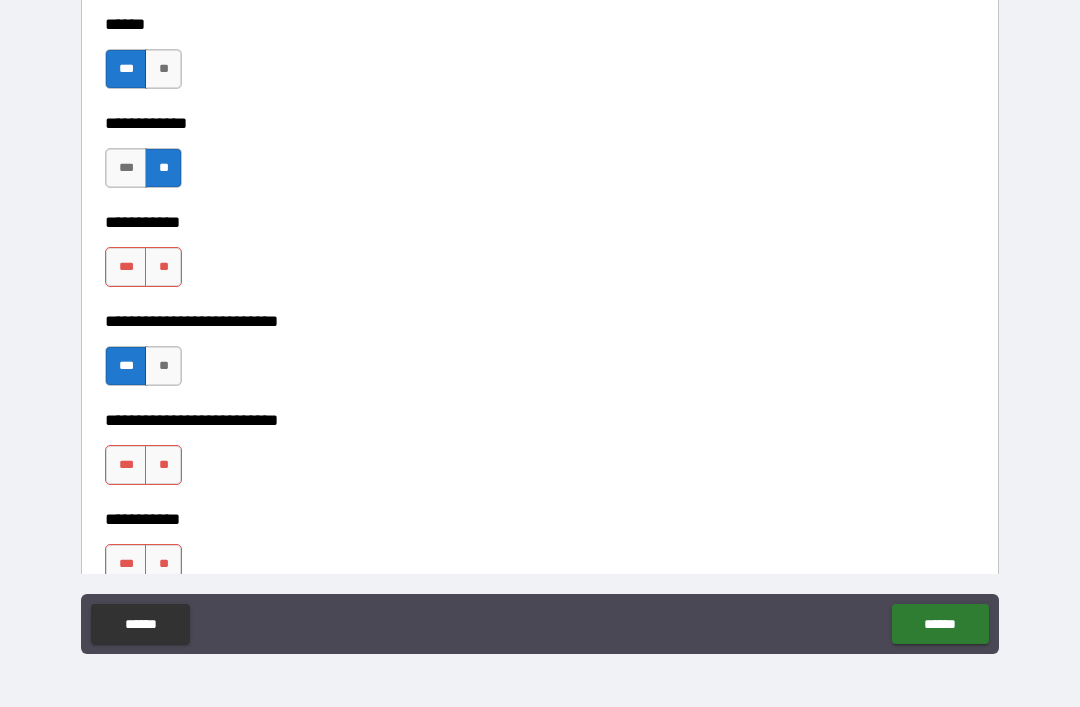click on "**" at bounding box center [163, 465] 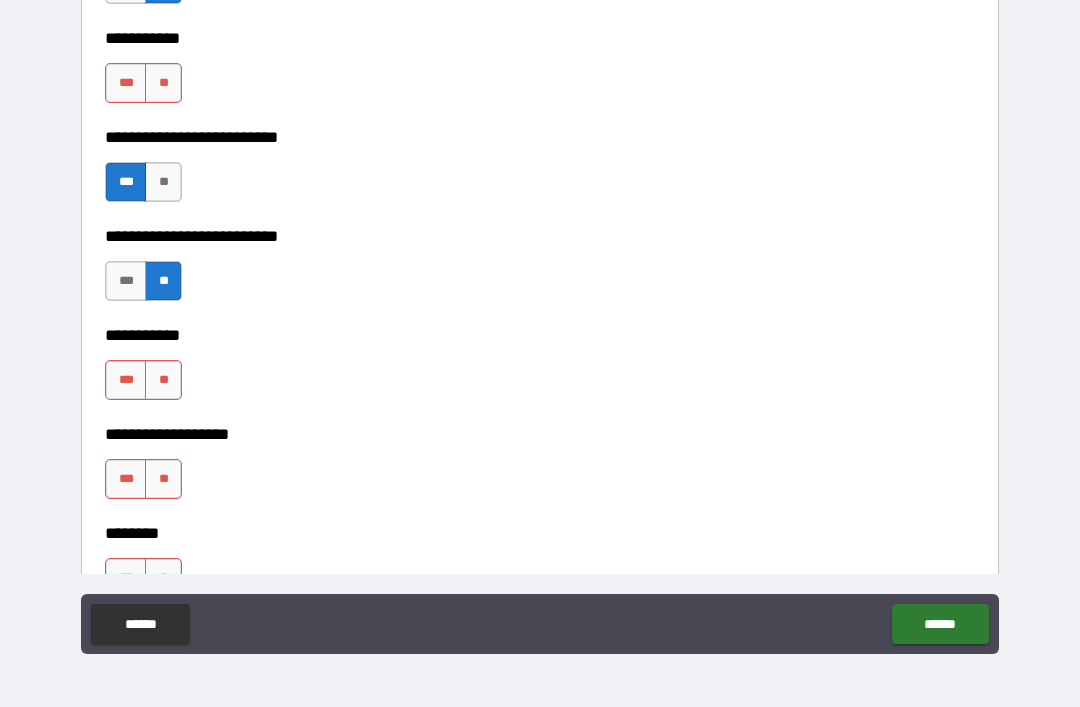 scroll, scrollTop: 4063, scrollLeft: 0, axis: vertical 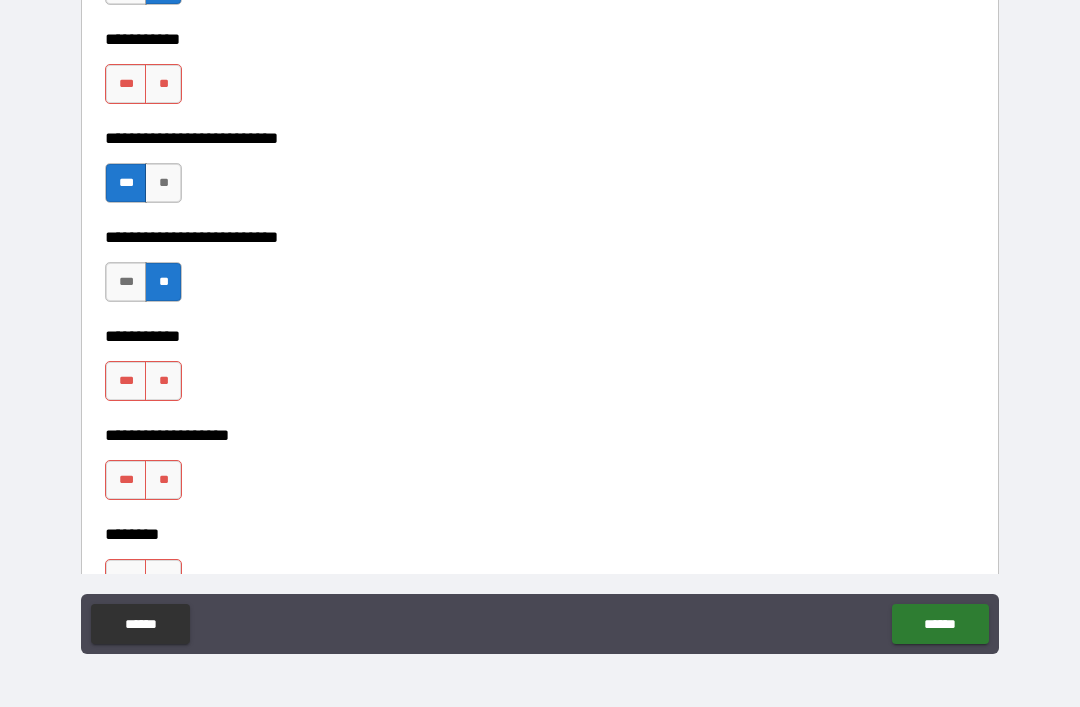 click on "**" at bounding box center (163, 381) 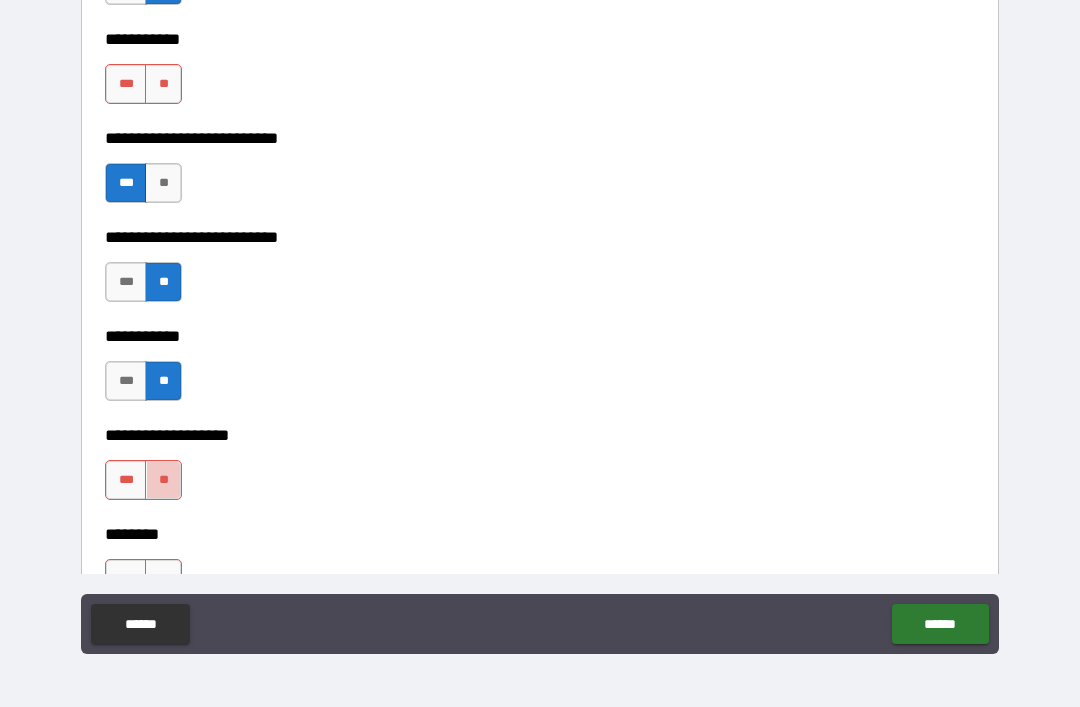 click on "**" at bounding box center [163, 480] 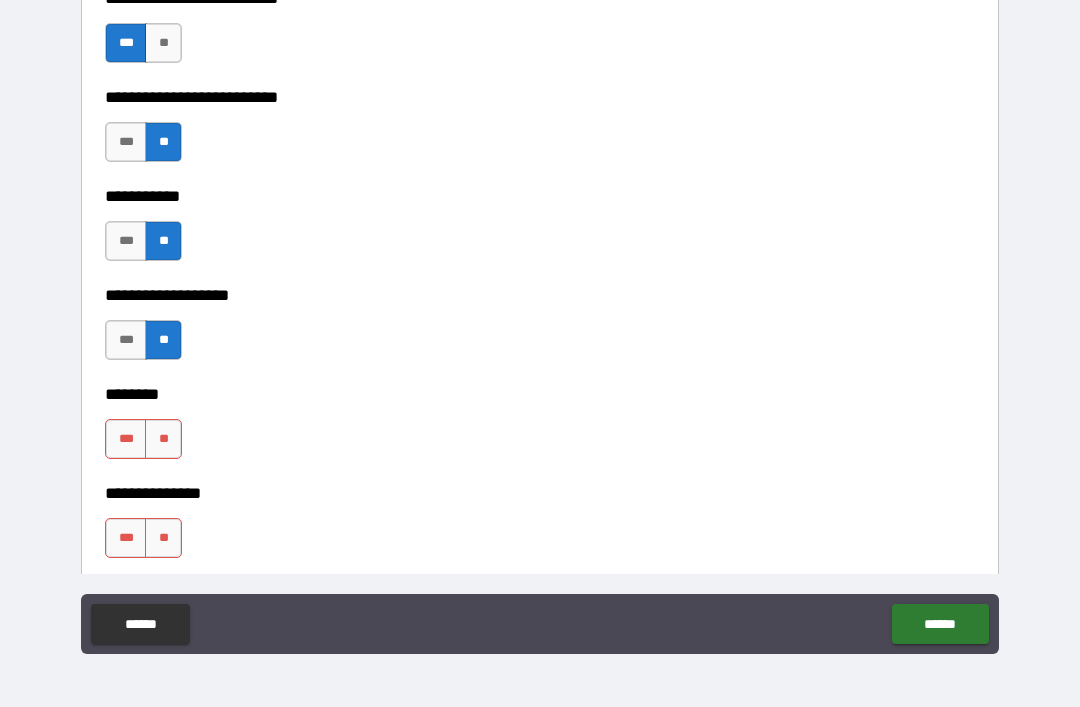 scroll, scrollTop: 4202, scrollLeft: 0, axis: vertical 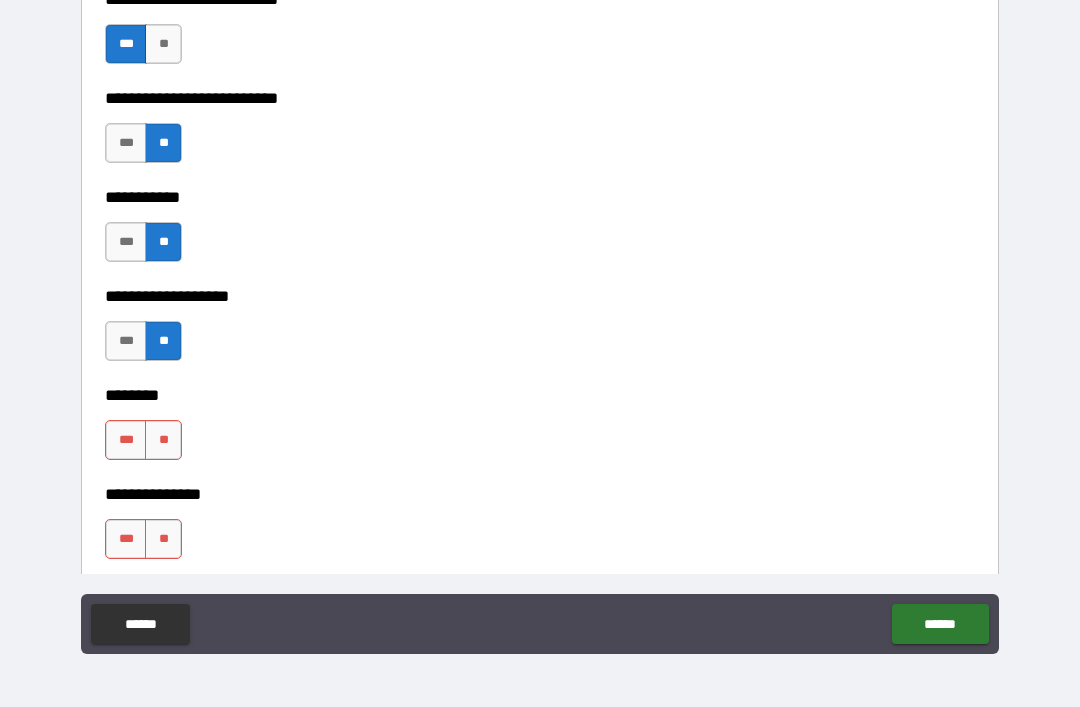 click on "***" at bounding box center (126, 440) 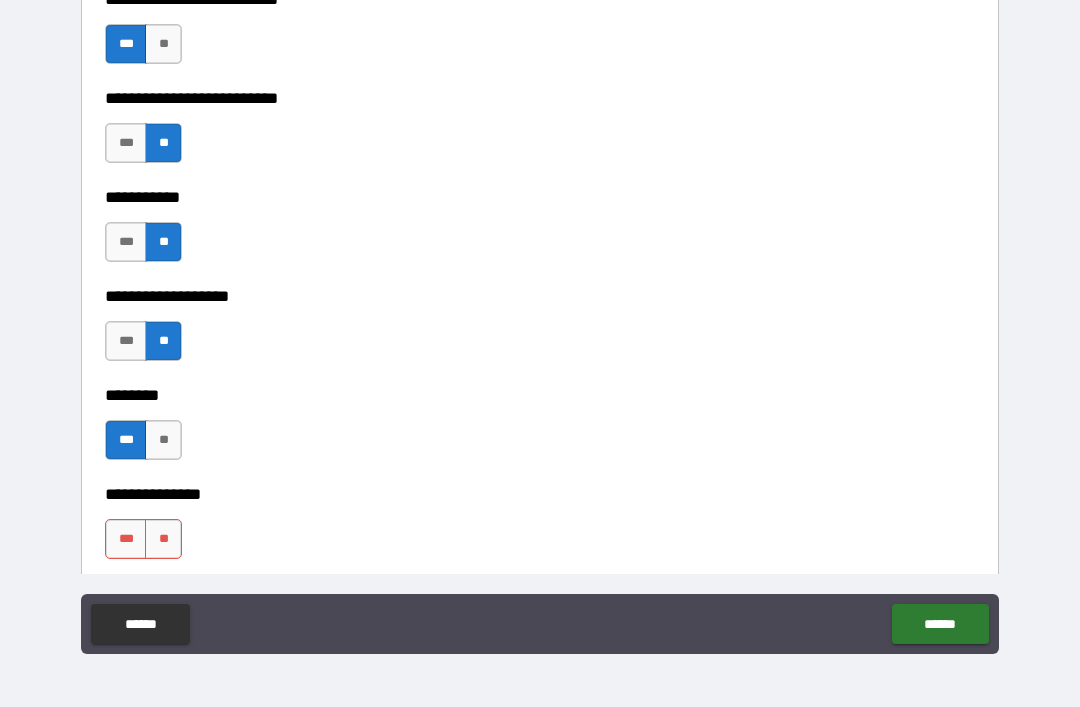 click on "**" at bounding box center [163, 539] 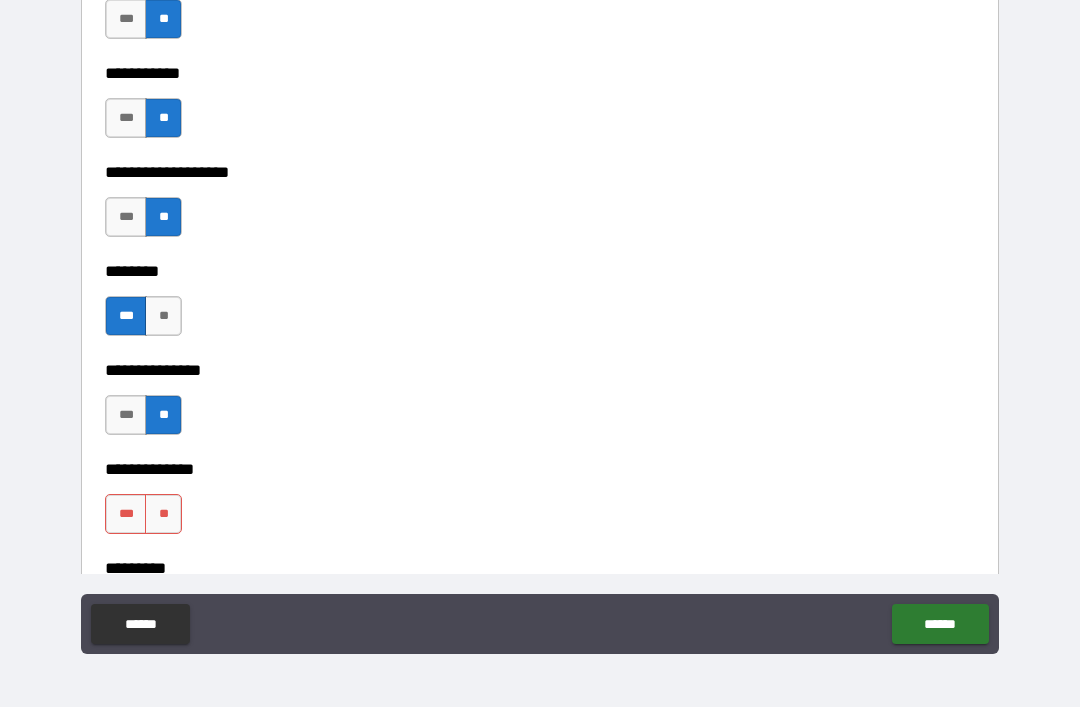 scroll, scrollTop: 4332, scrollLeft: 0, axis: vertical 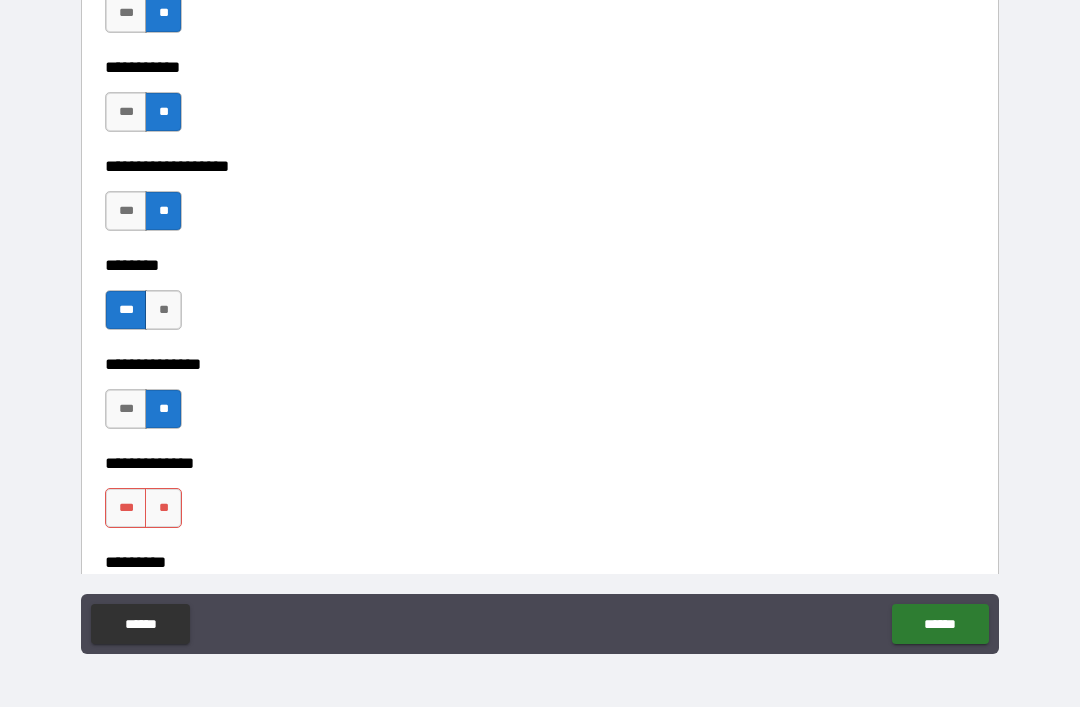 click on "**" at bounding box center (163, 508) 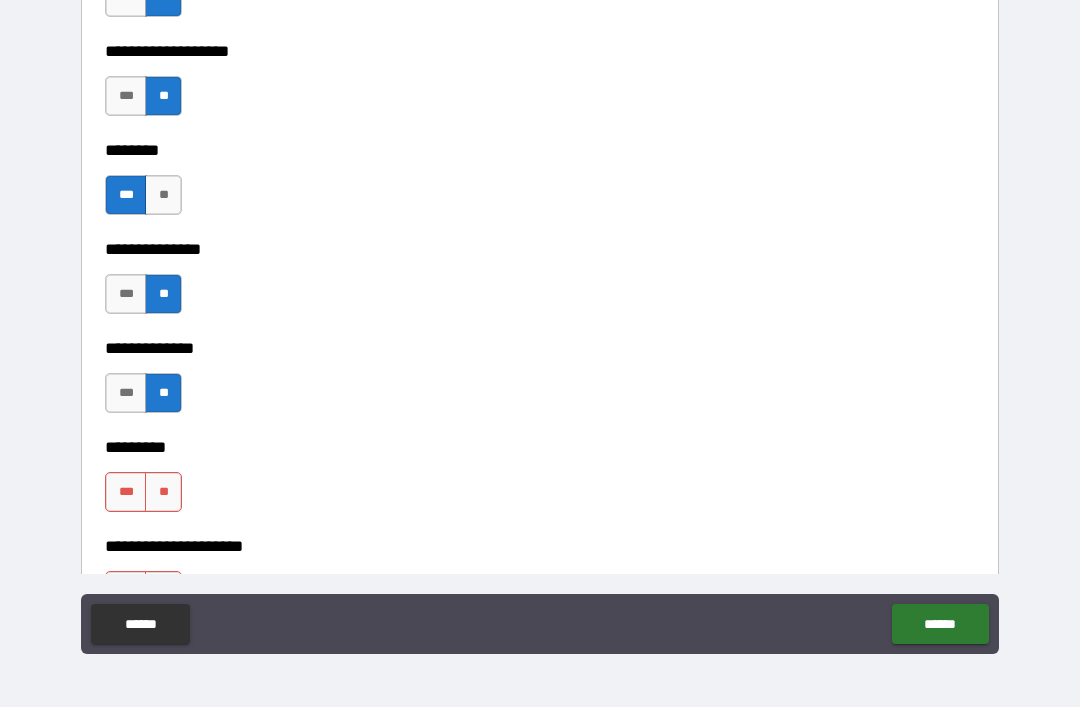 scroll, scrollTop: 4456, scrollLeft: 0, axis: vertical 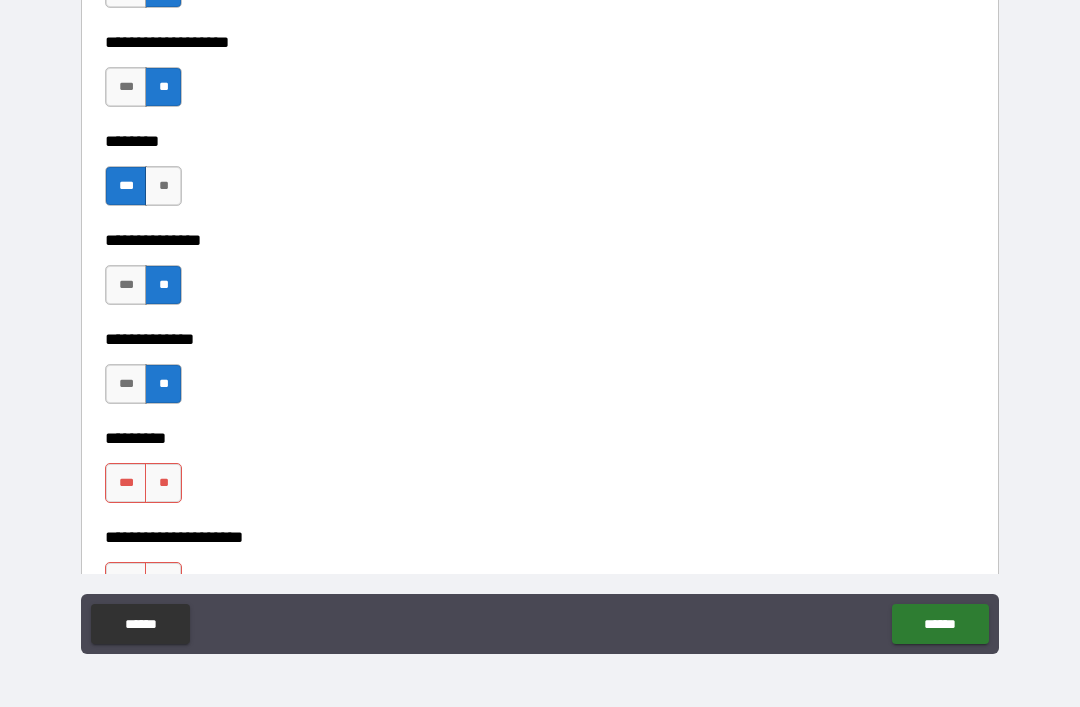 click on "**" at bounding box center (163, 483) 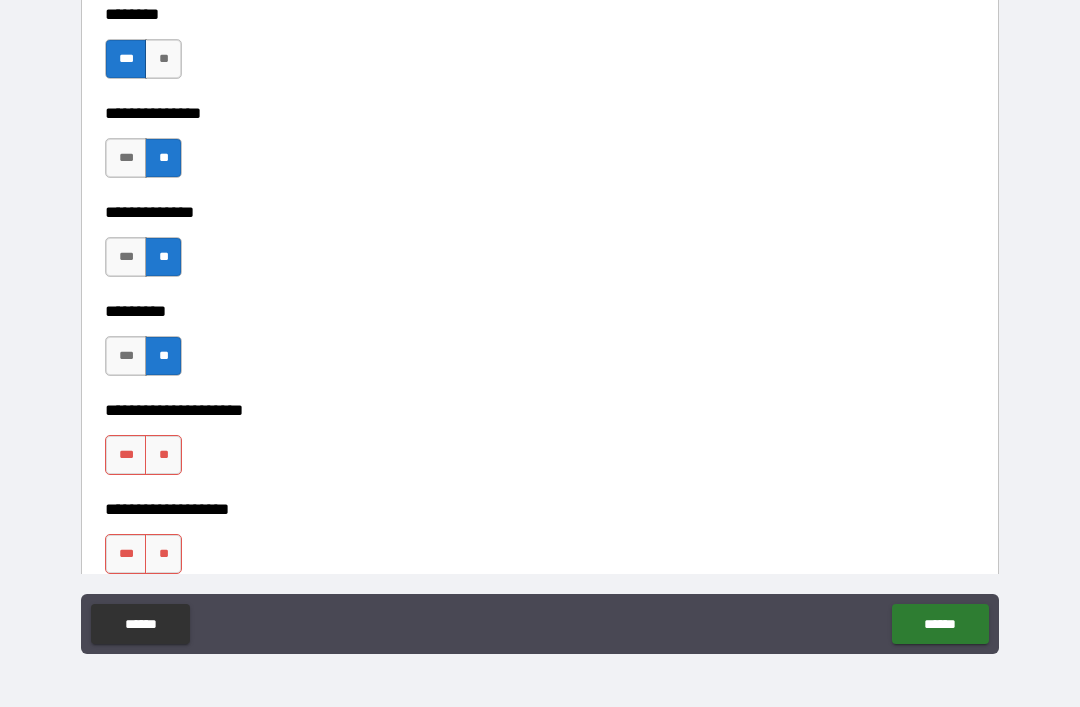 scroll, scrollTop: 4587, scrollLeft: 0, axis: vertical 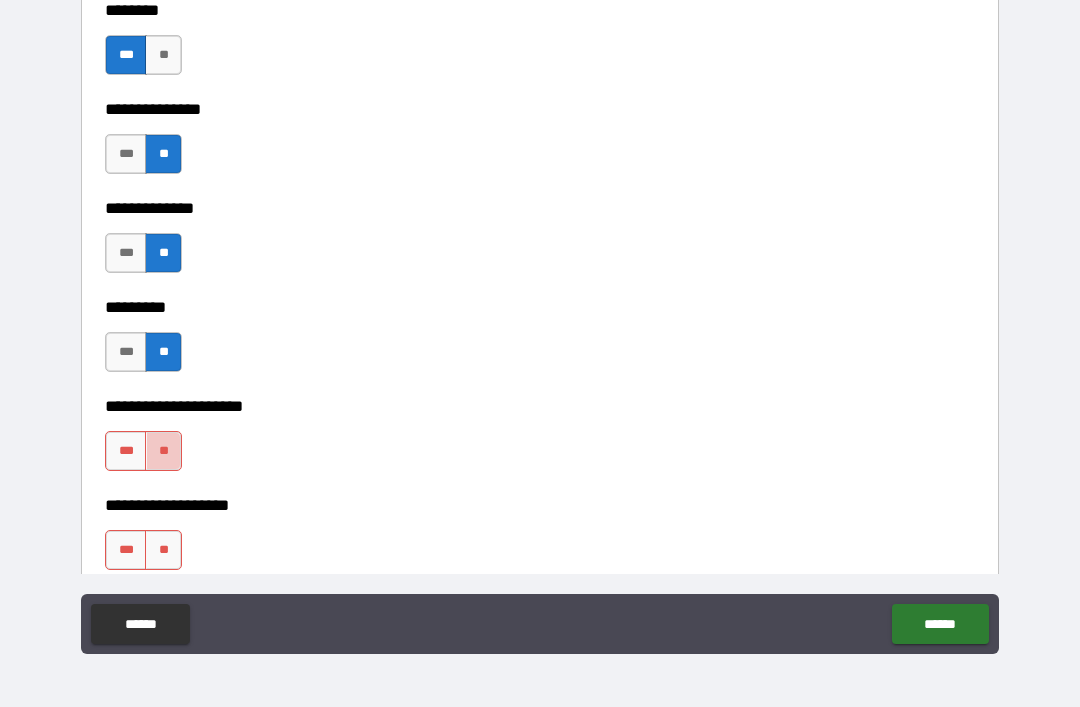 click on "**" at bounding box center (163, 451) 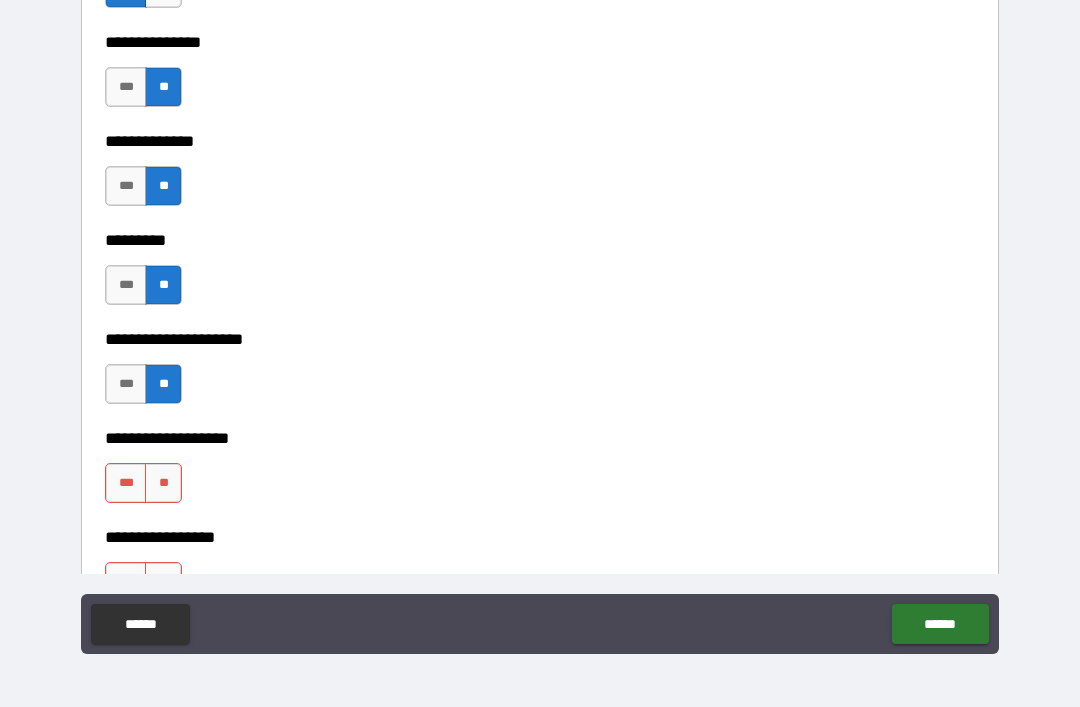 scroll, scrollTop: 4656, scrollLeft: 0, axis: vertical 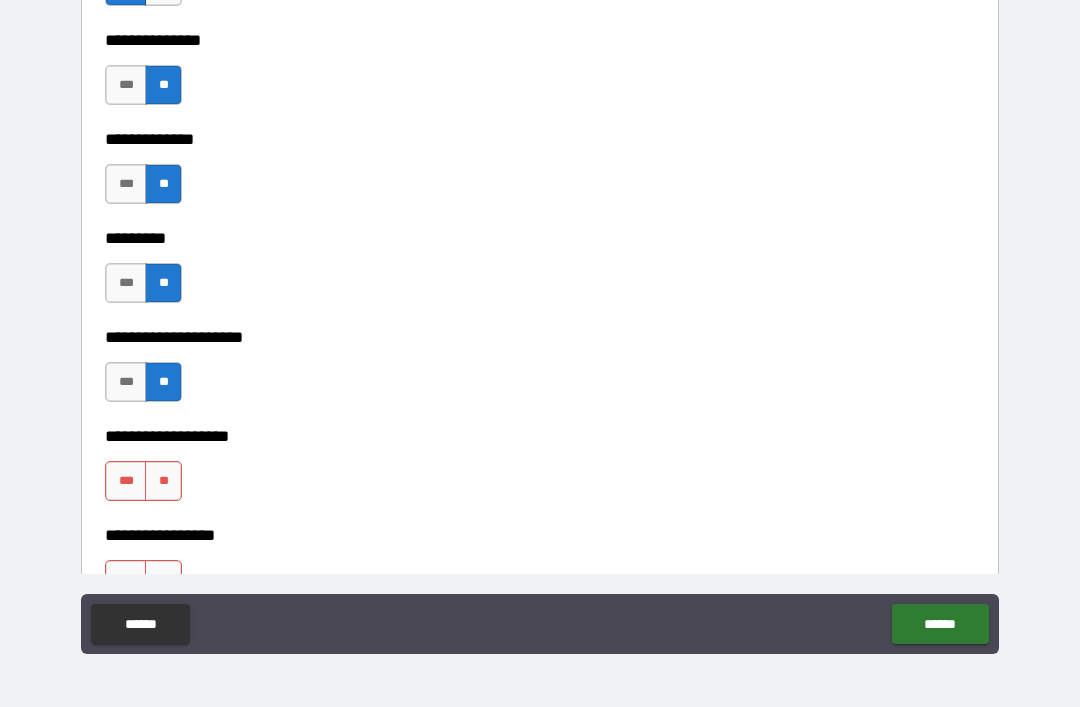 click on "**" at bounding box center [163, 481] 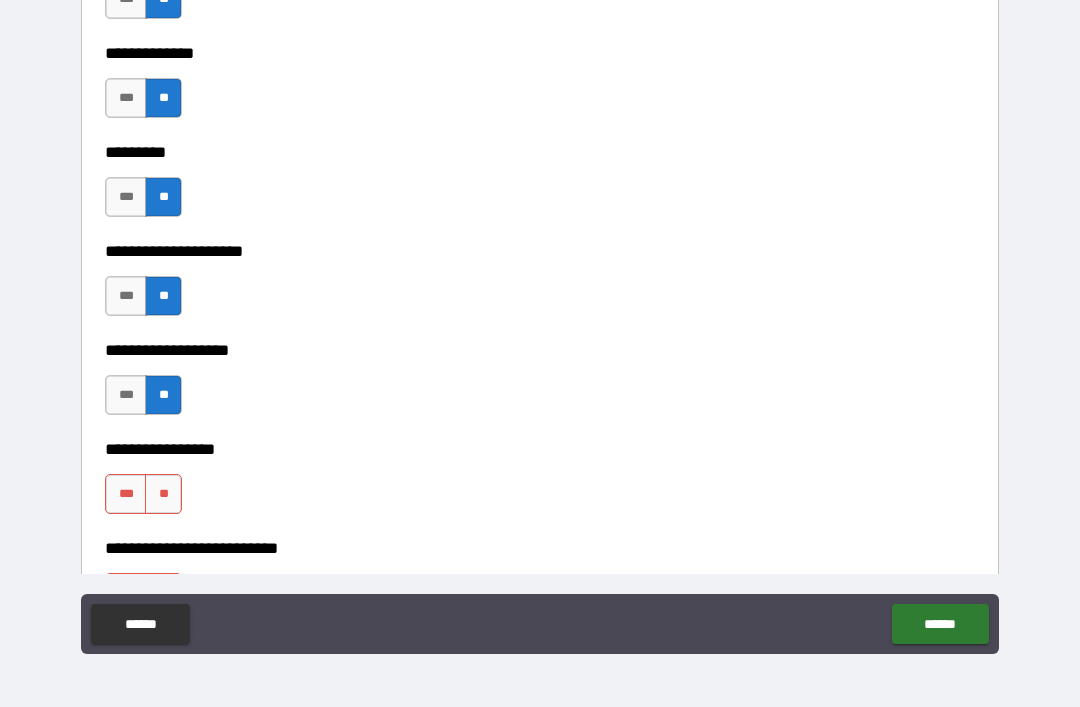 scroll, scrollTop: 4770, scrollLeft: 0, axis: vertical 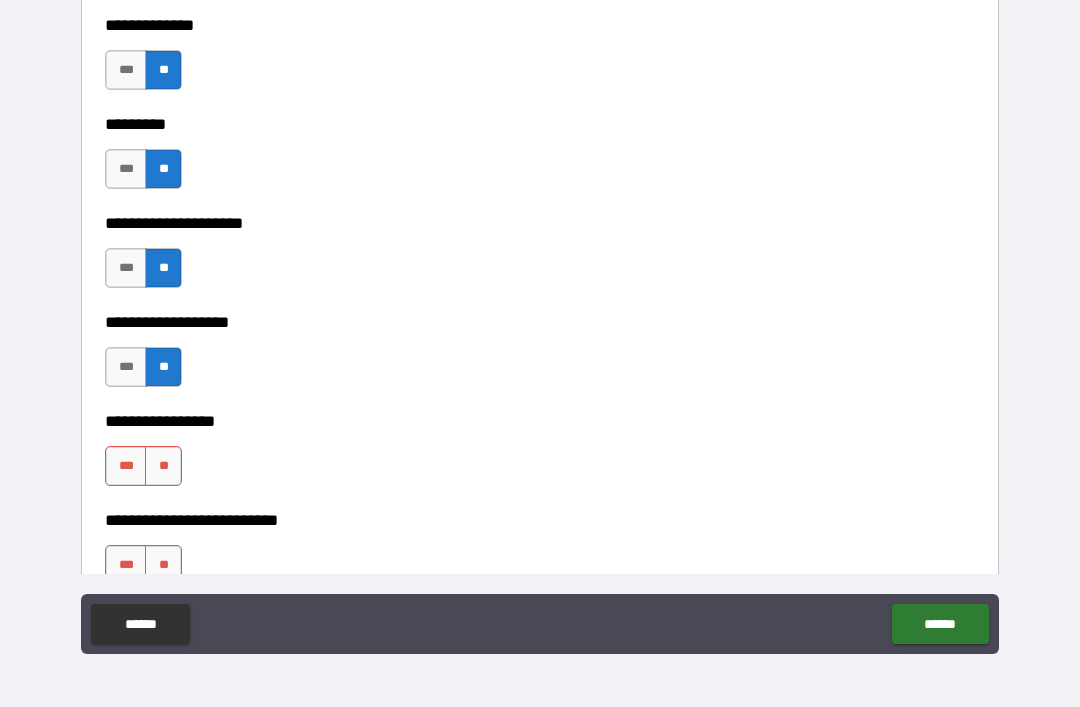 click on "***" at bounding box center [126, 466] 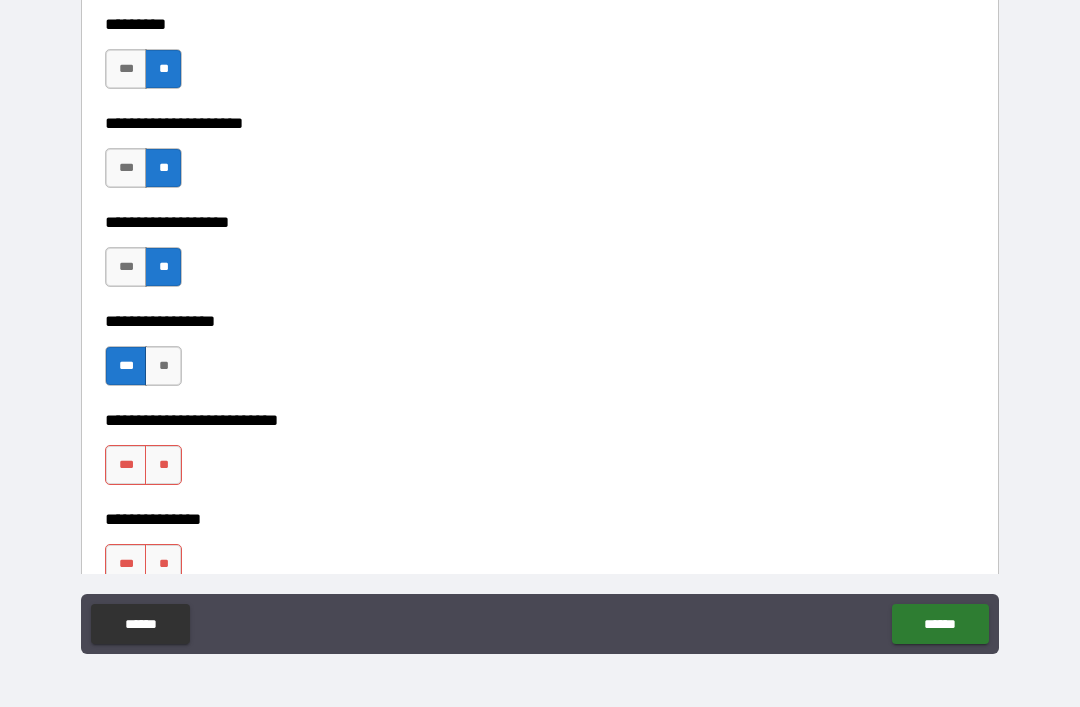 scroll, scrollTop: 4878, scrollLeft: 0, axis: vertical 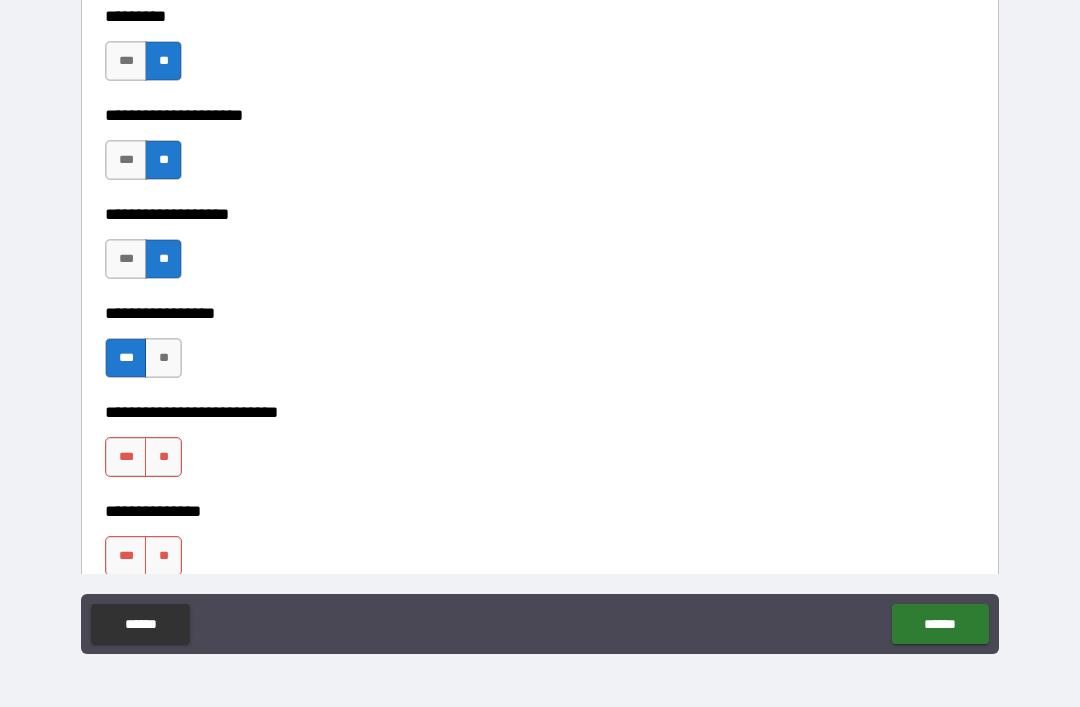 click on "***" at bounding box center [126, 457] 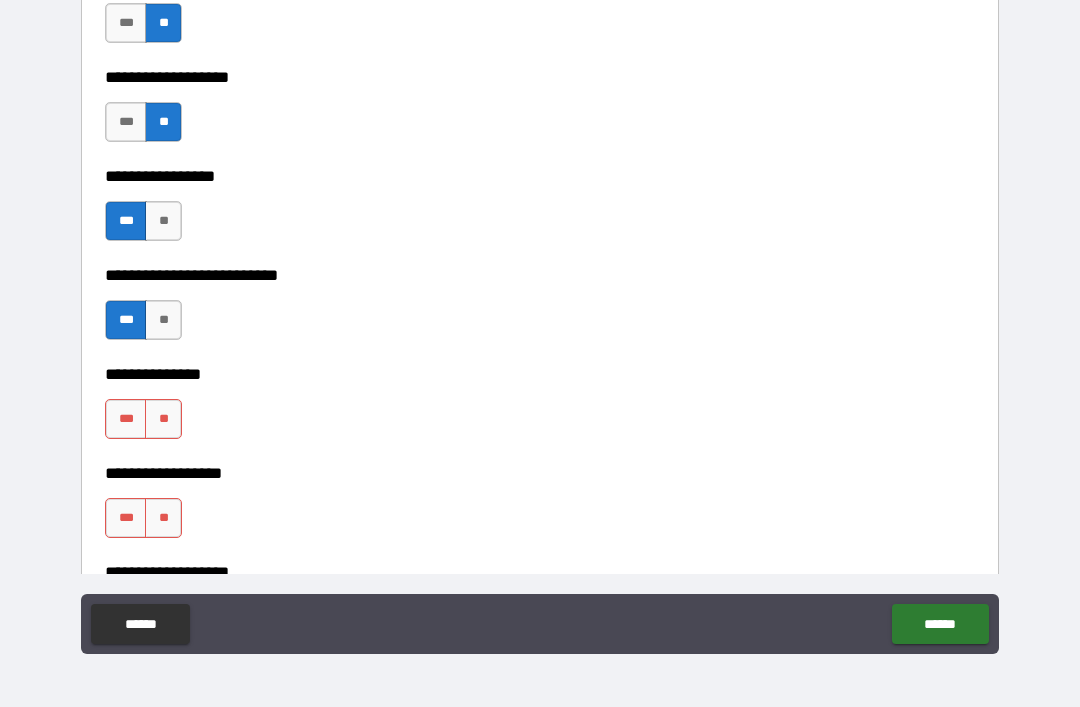 scroll, scrollTop: 5013, scrollLeft: 0, axis: vertical 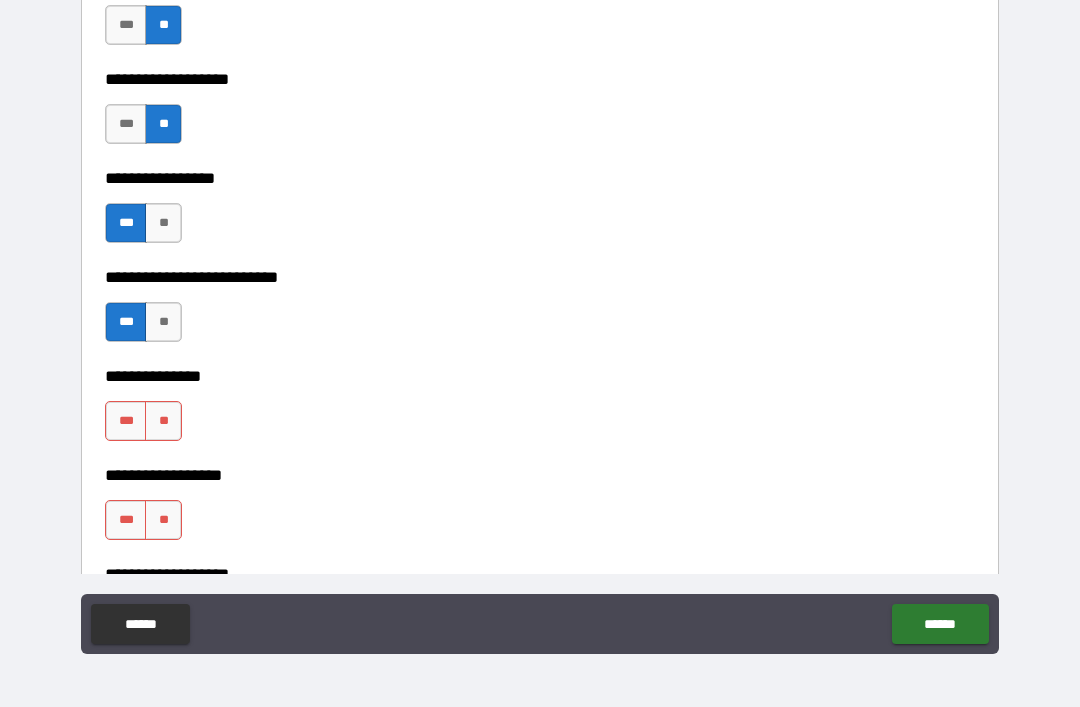 click on "**" at bounding box center [163, 421] 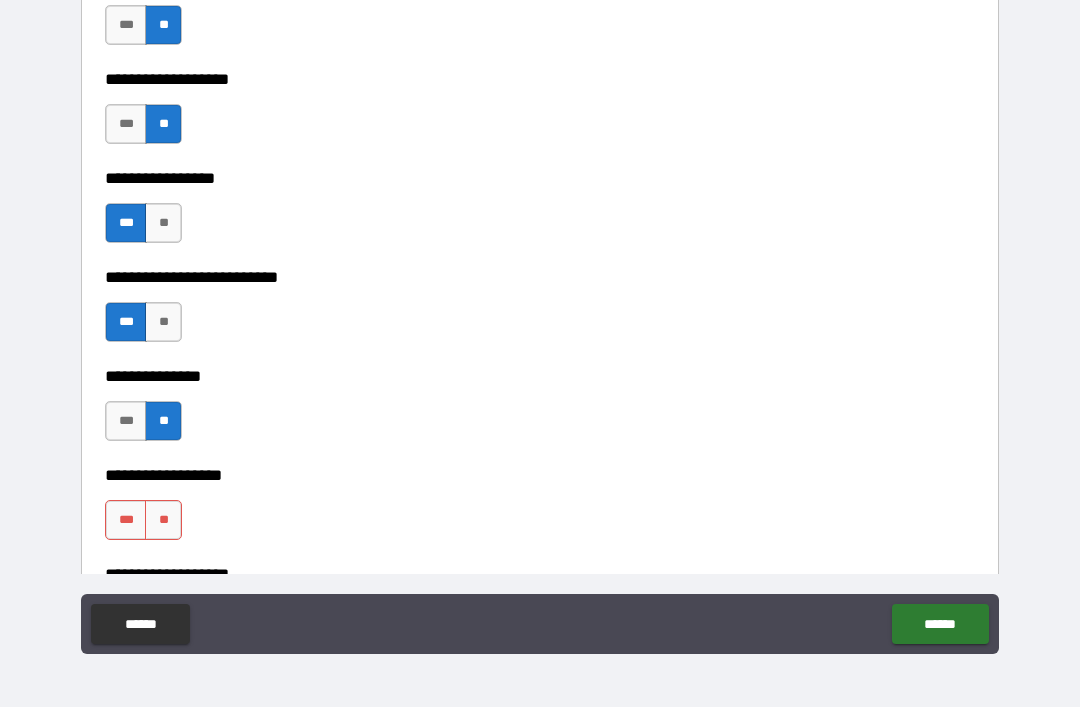 click on "**" at bounding box center [163, 520] 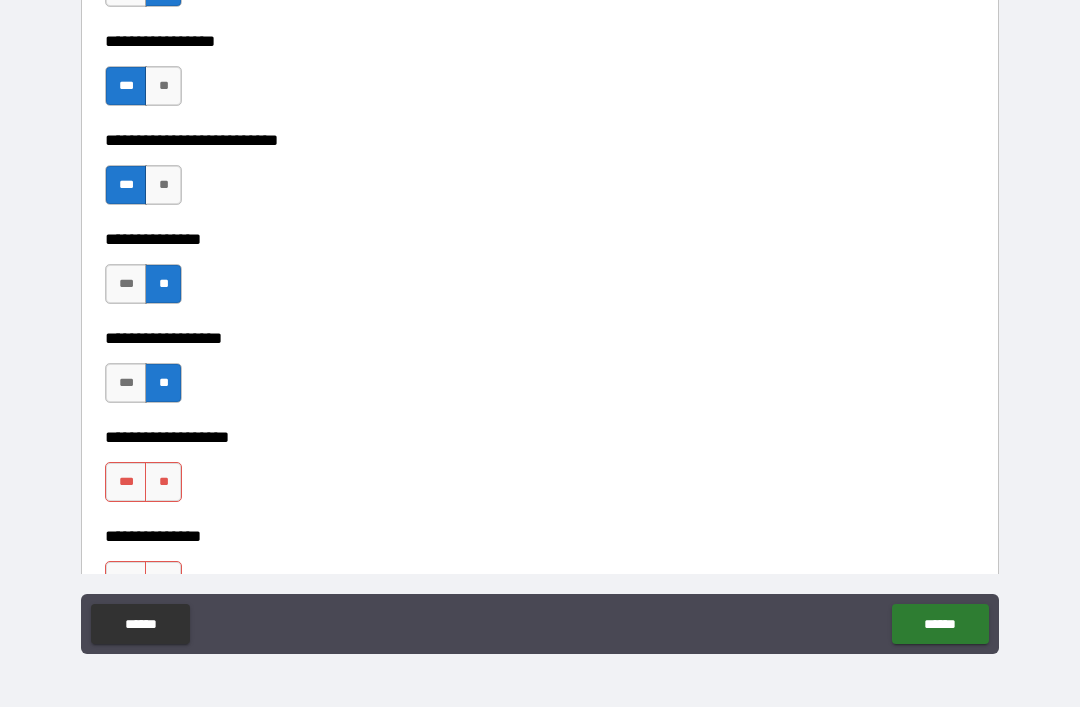 scroll, scrollTop: 5166, scrollLeft: 0, axis: vertical 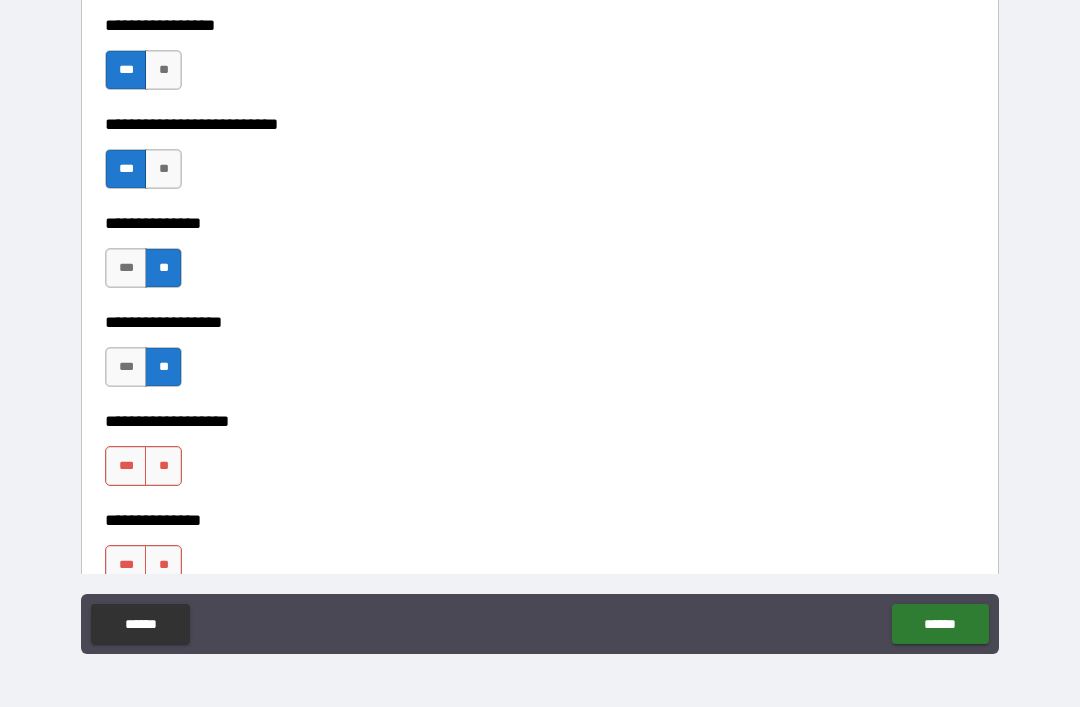 click on "**" at bounding box center [163, 466] 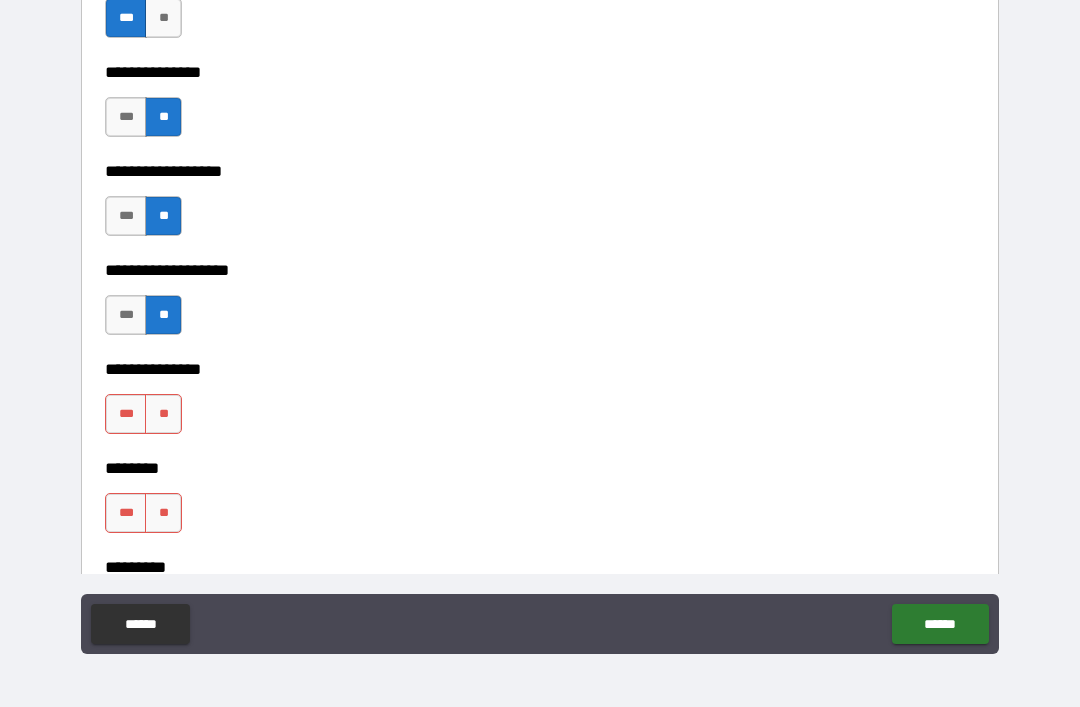 scroll, scrollTop: 5314, scrollLeft: 0, axis: vertical 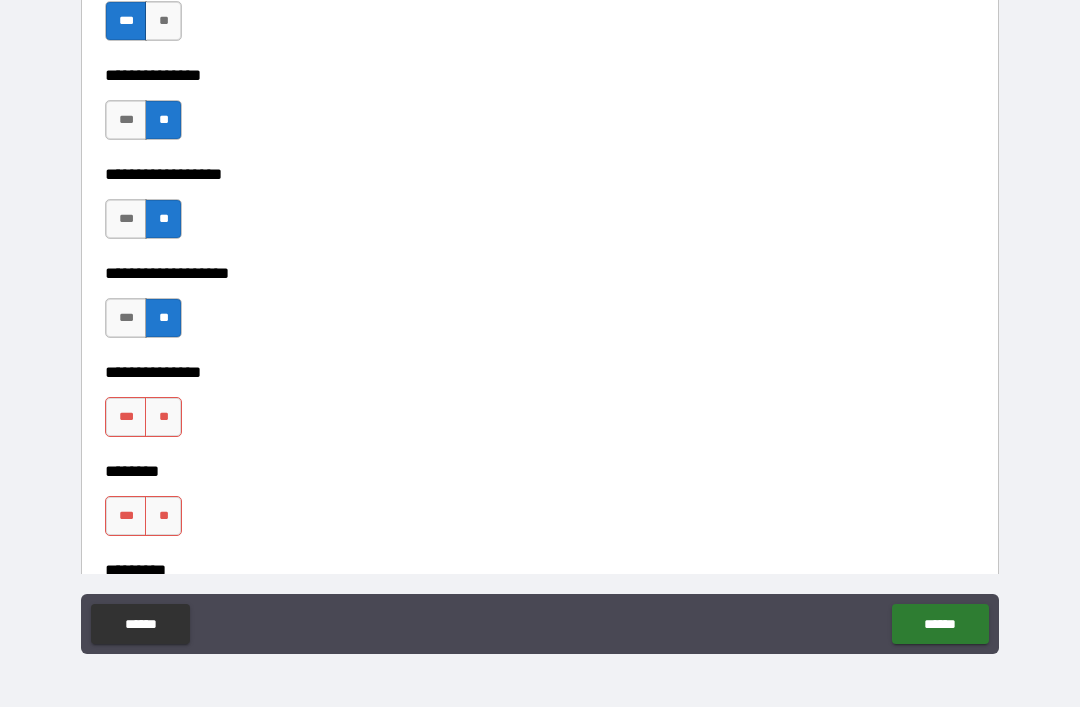 click on "**" at bounding box center [163, 417] 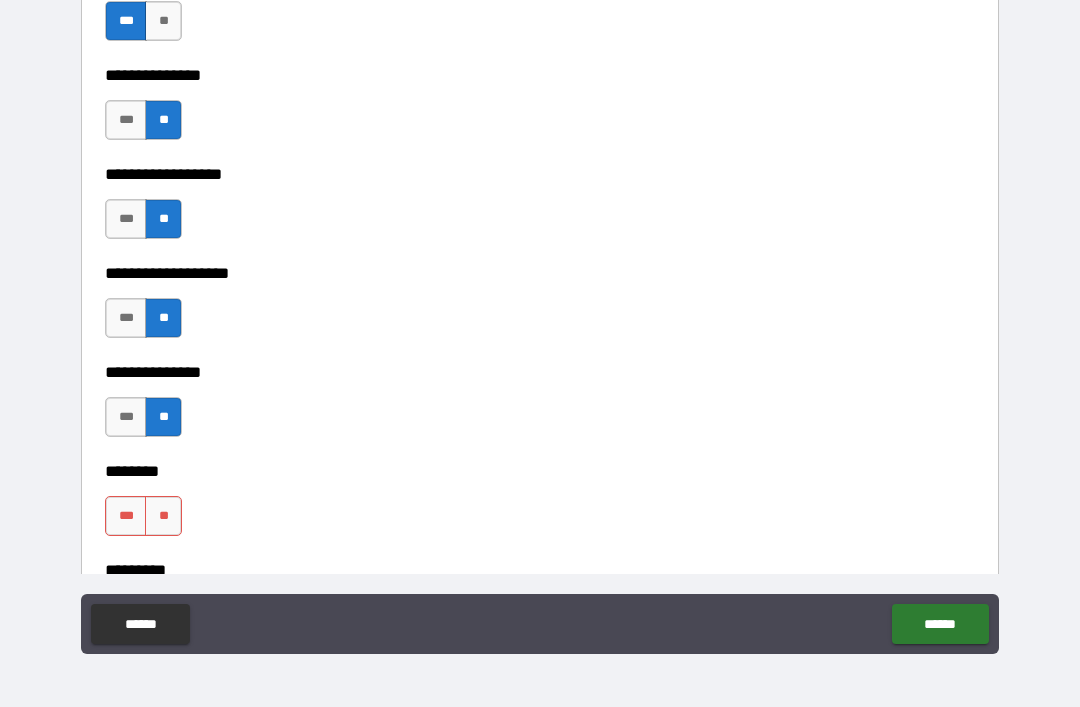 click on "**" at bounding box center (163, 516) 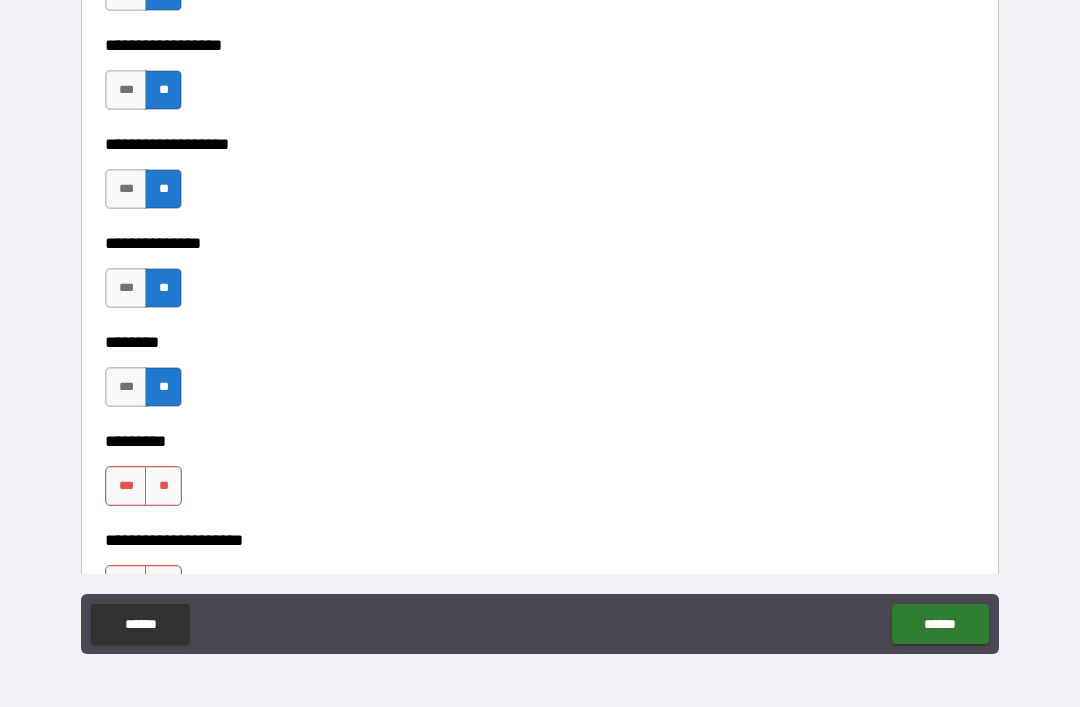 scroll, scrollTop: 5442, scrollLeft: 0, axis: vertical 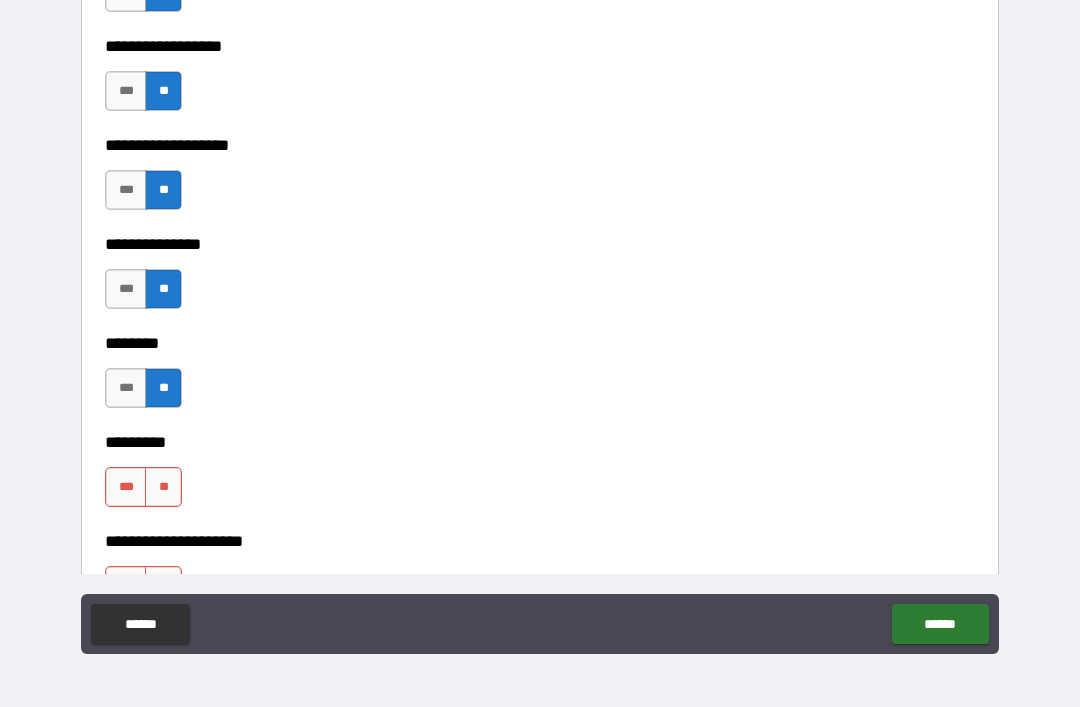 click on "**" at bounding box center [163, 487] 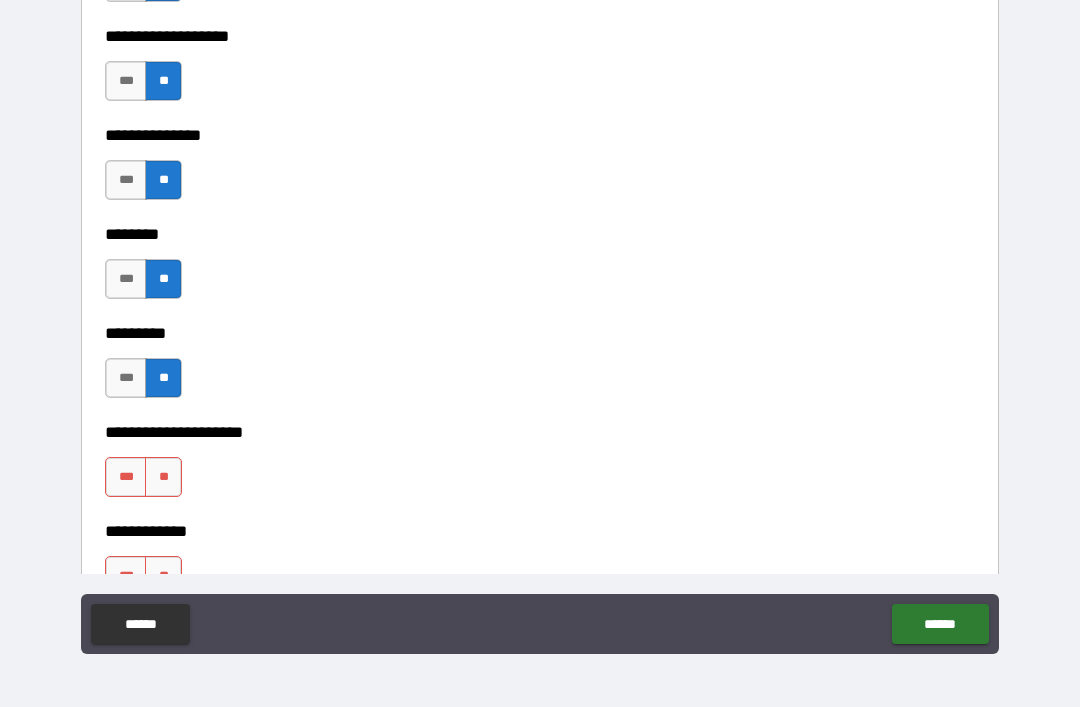 scroll, scrollTop: 5551, scrollLeft: 0, axis: vertical 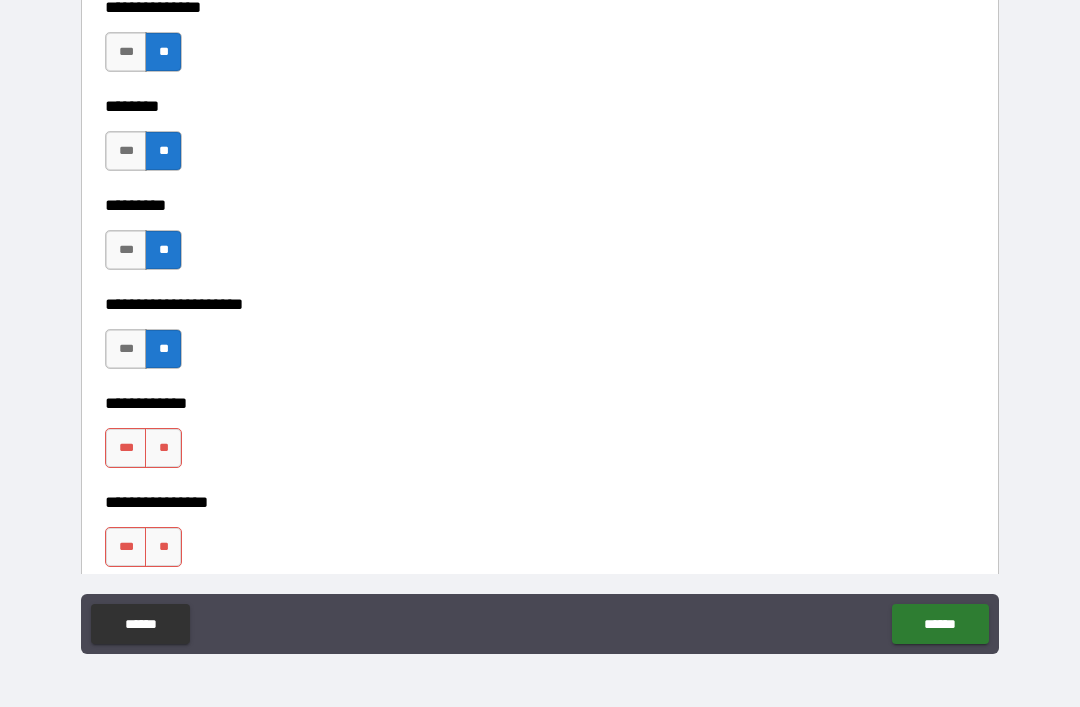 click on "**" at bounding box center [163, 448] 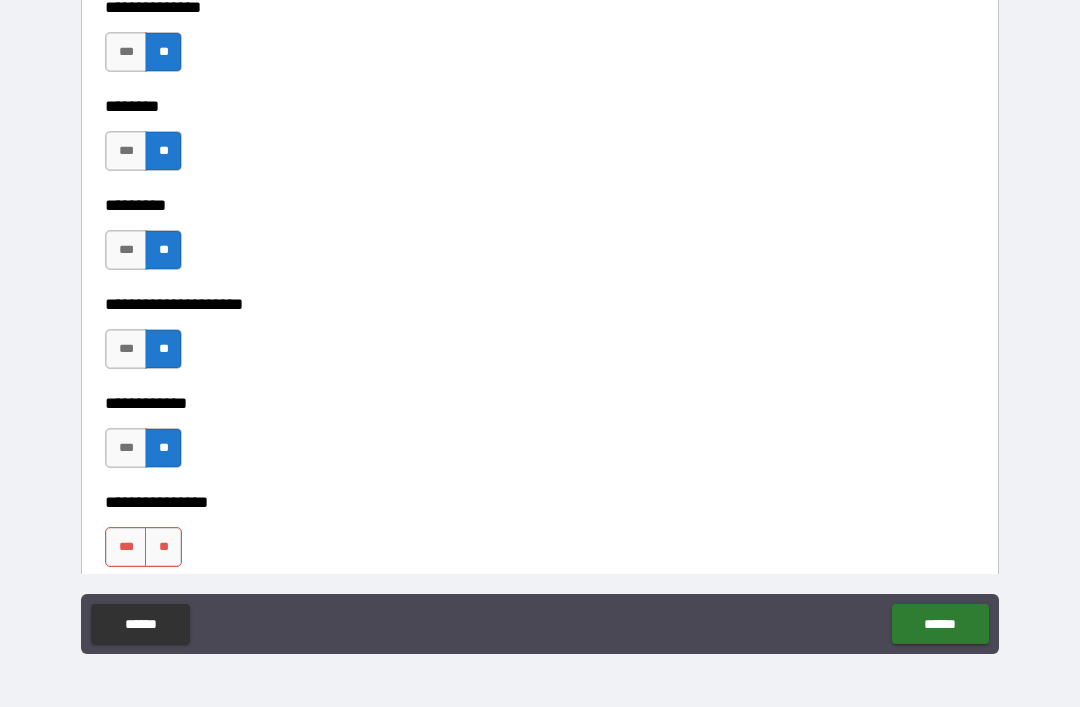 click on "**" at bounding box center [163, 547] 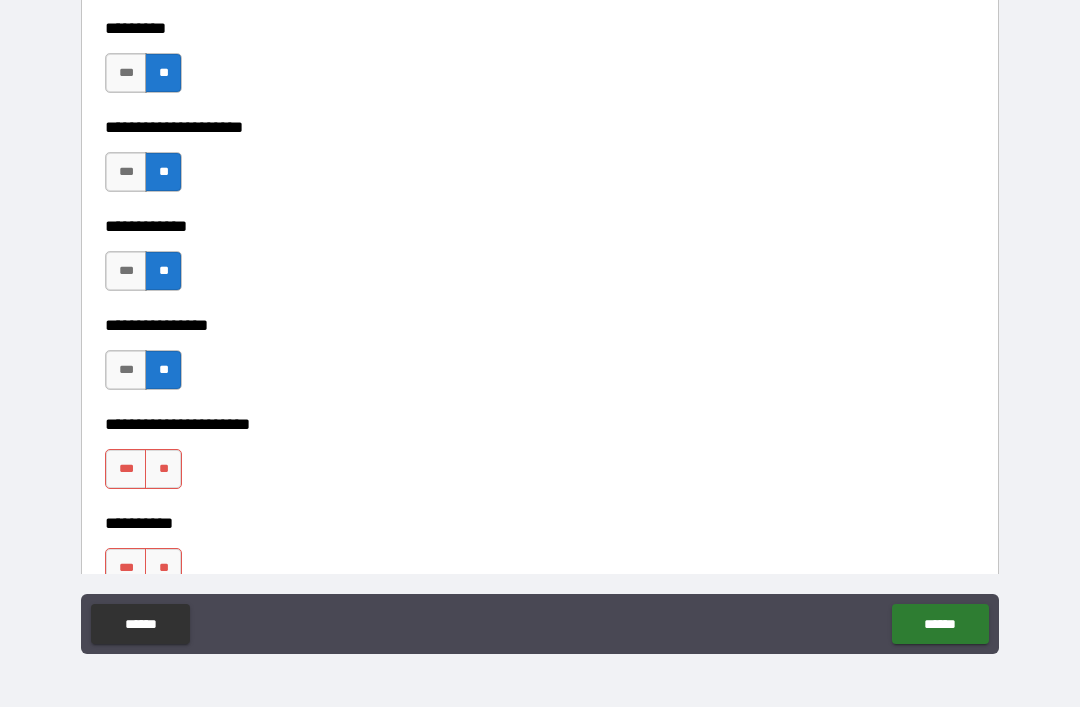 scroll, scrollTop: 5858, scrollLeft: 0, axis: vertical 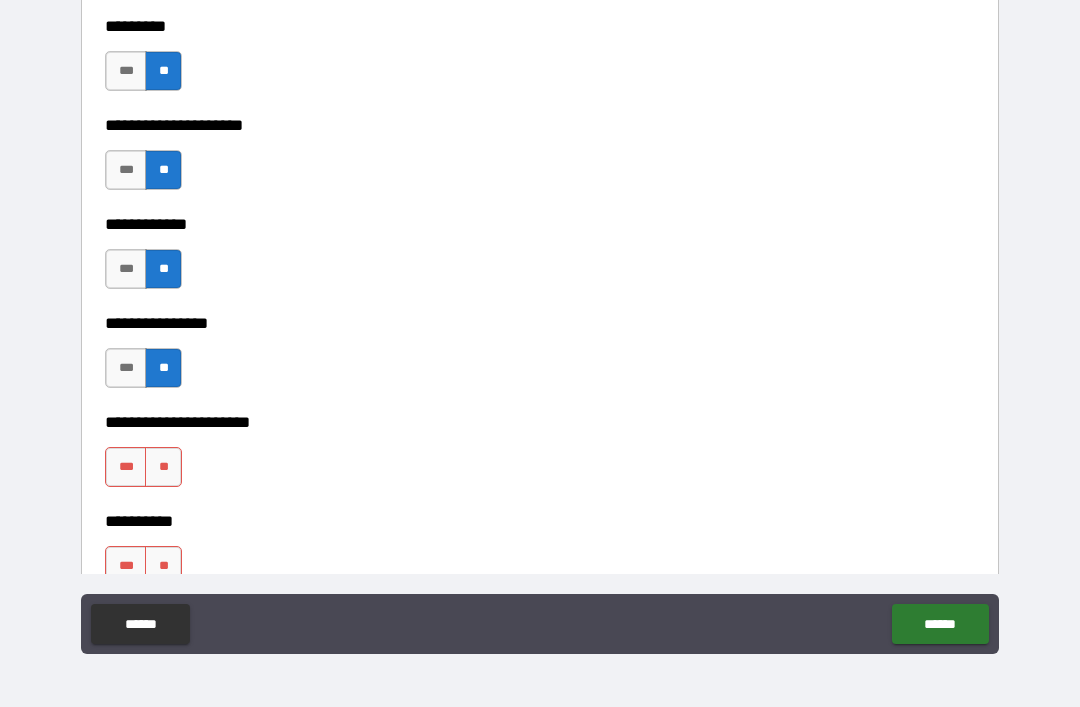 click on "**" at bounding box center [163, 467] 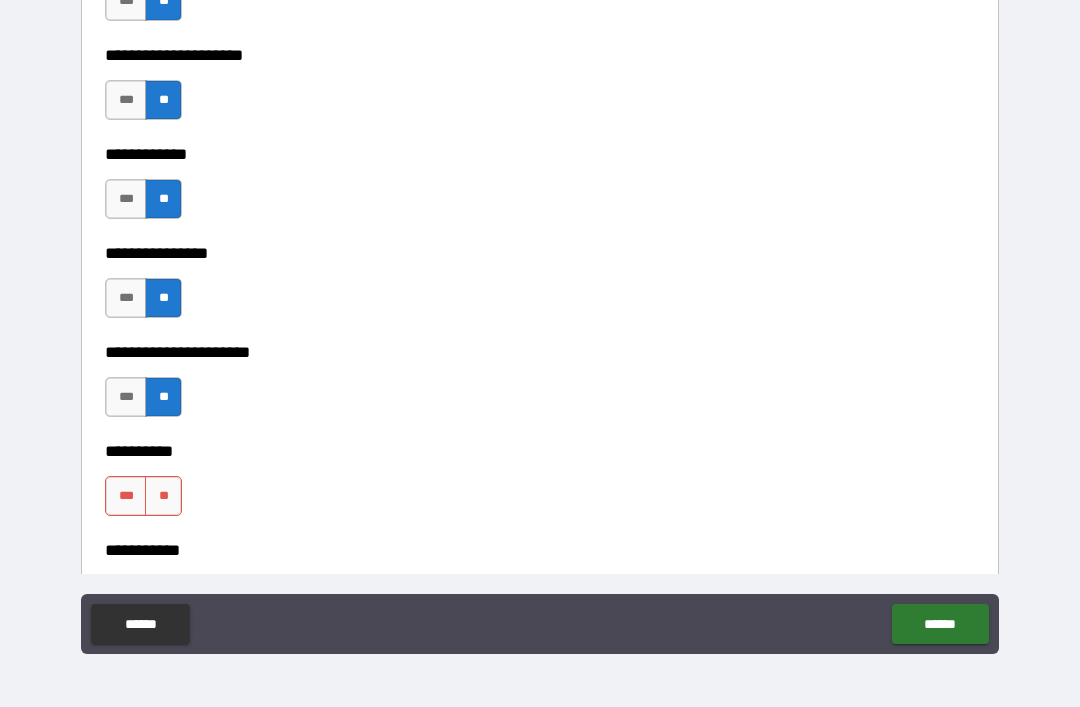 scroll, scrollTop: 5955, scrollLeft: 0, axis: vertical 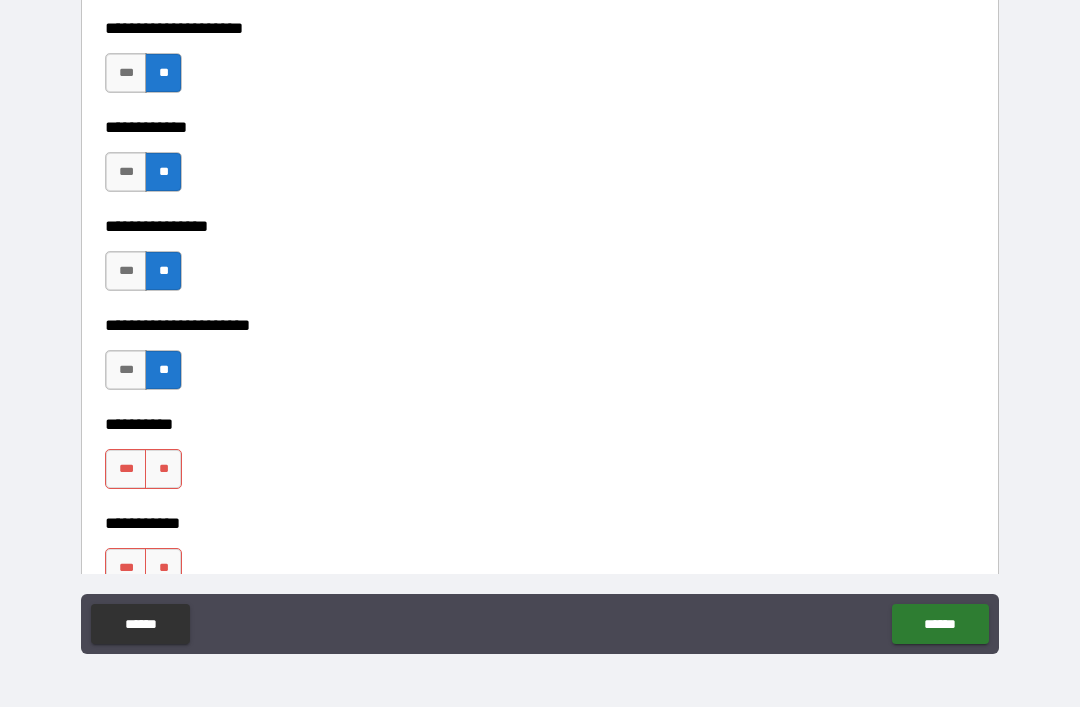 click on "**" at bounding box center [163, 469] 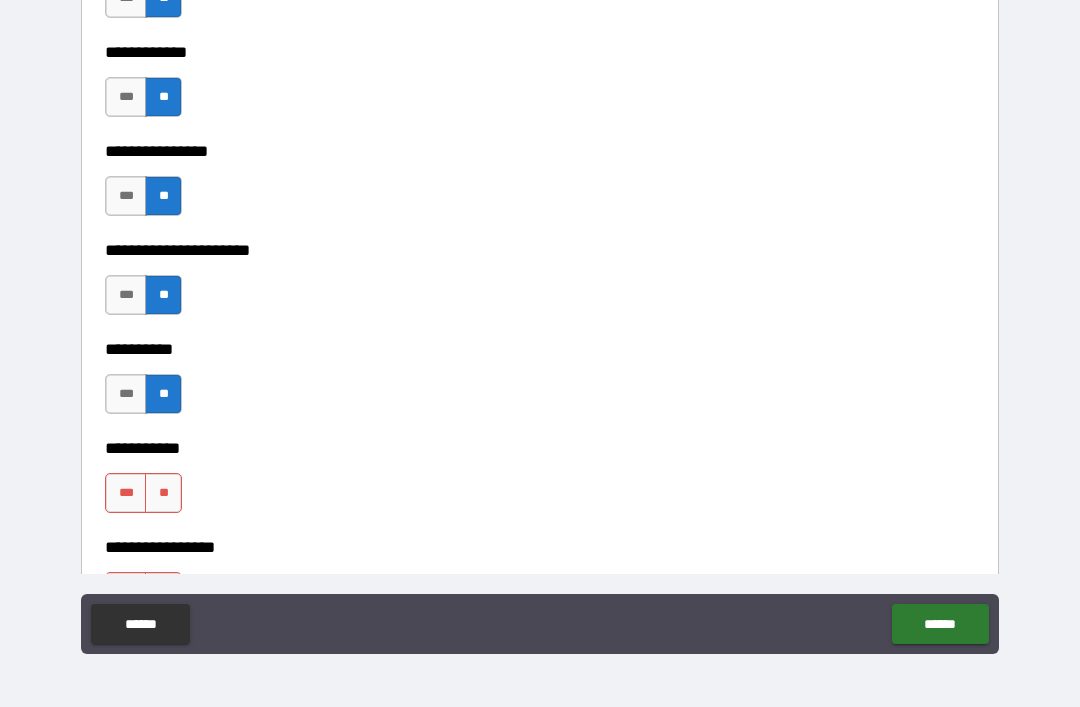 scroll, scrollTop: 6050, scrollLeft: 0, axis: vertical 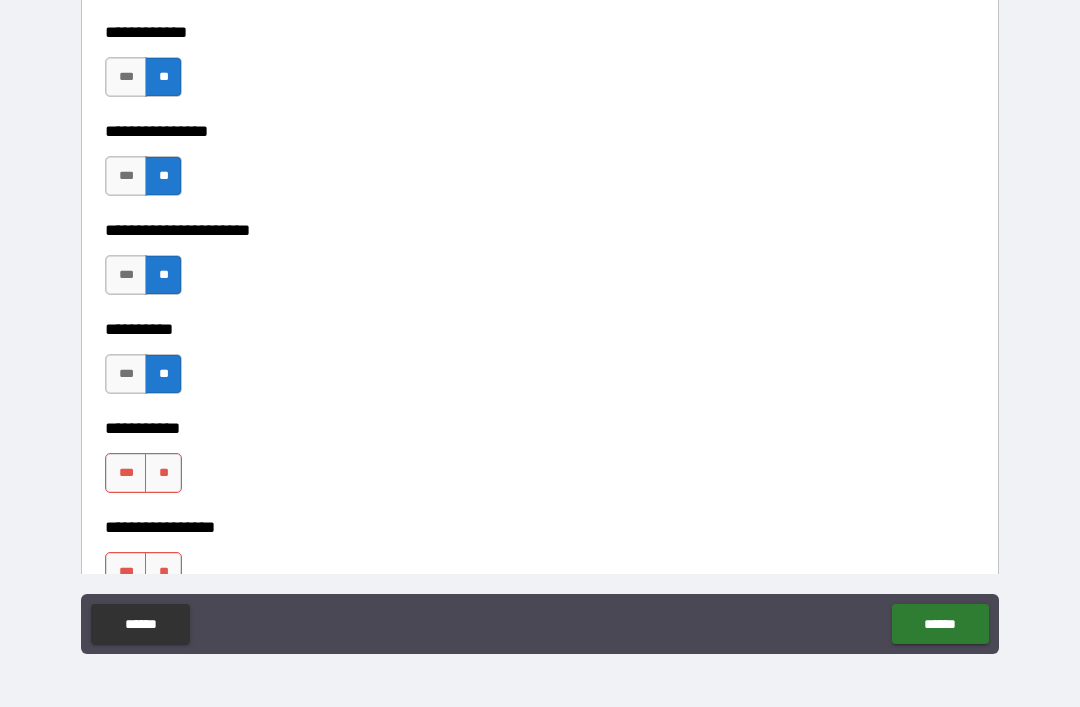 click on "*** **" at bounding box center (143, 473) 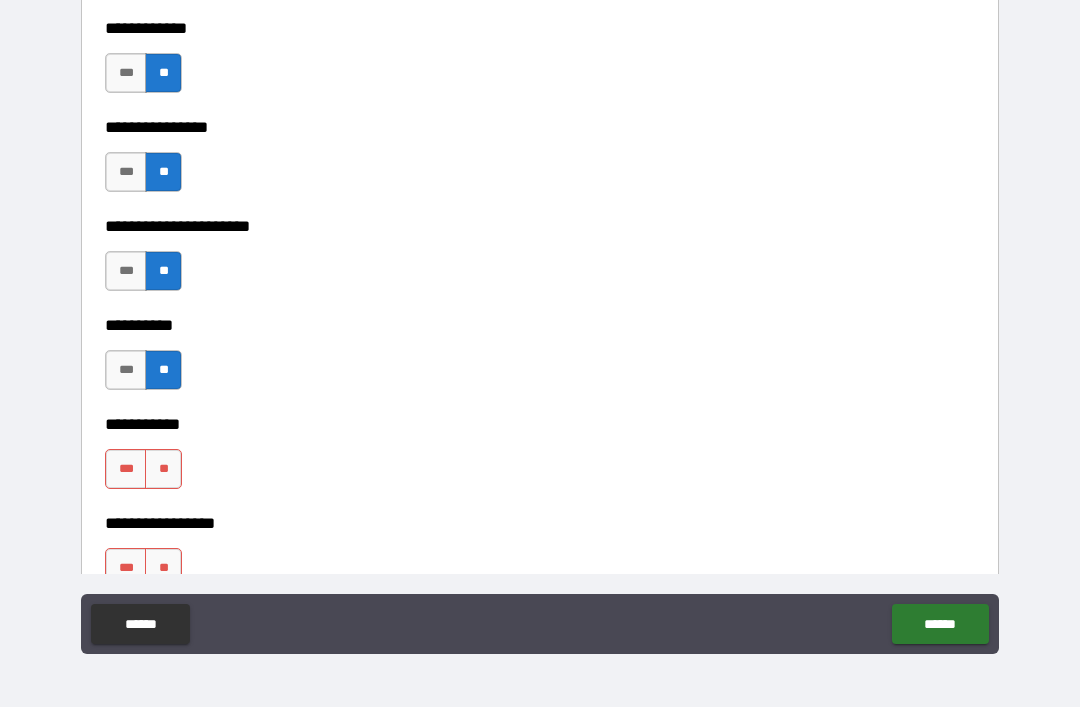 click on "**" at bounding box center [163, 469] 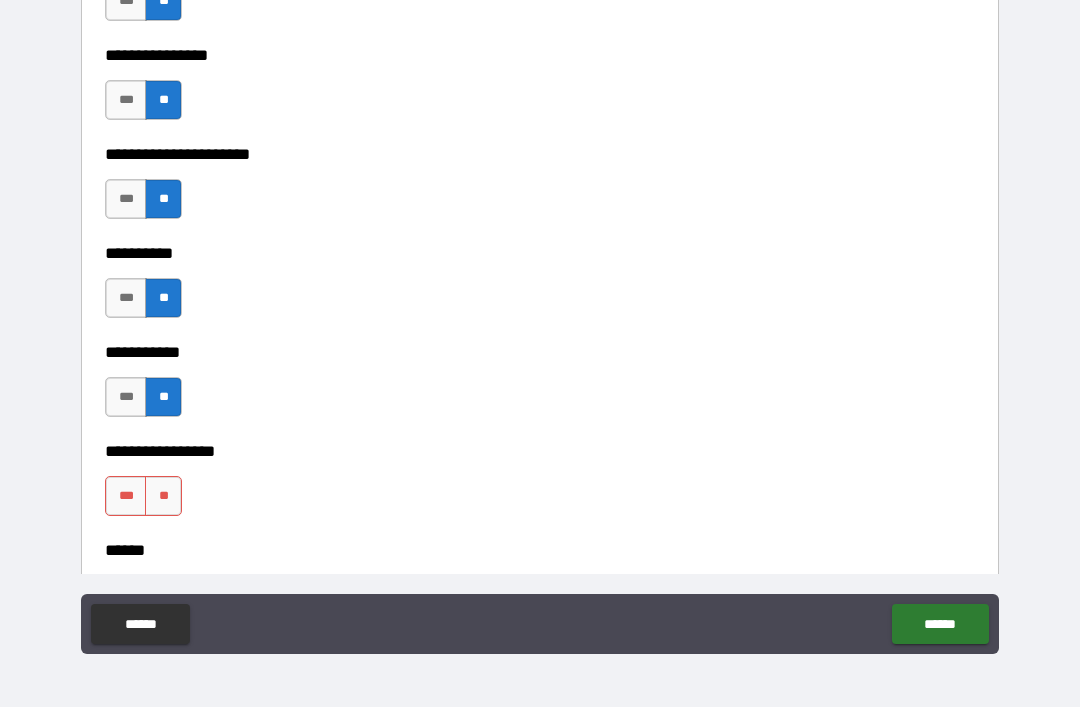 scroll, scrollTop: 6158, scrollLeft: 0, axis: vertical 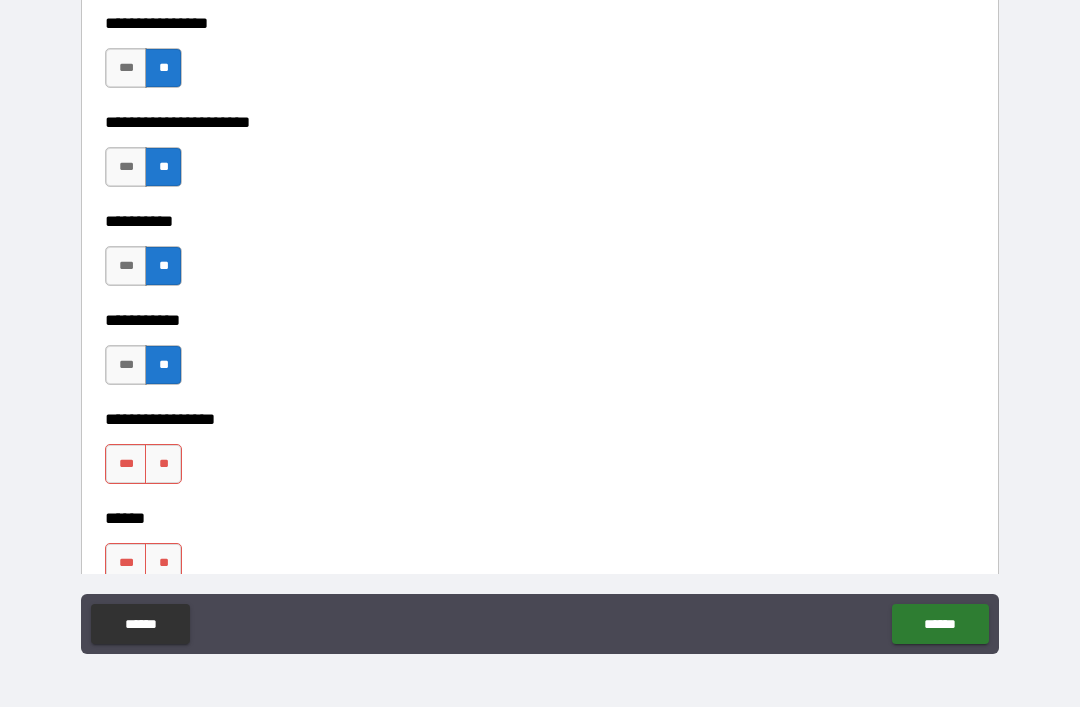 click on "**********" at bounding box center [540, 504] 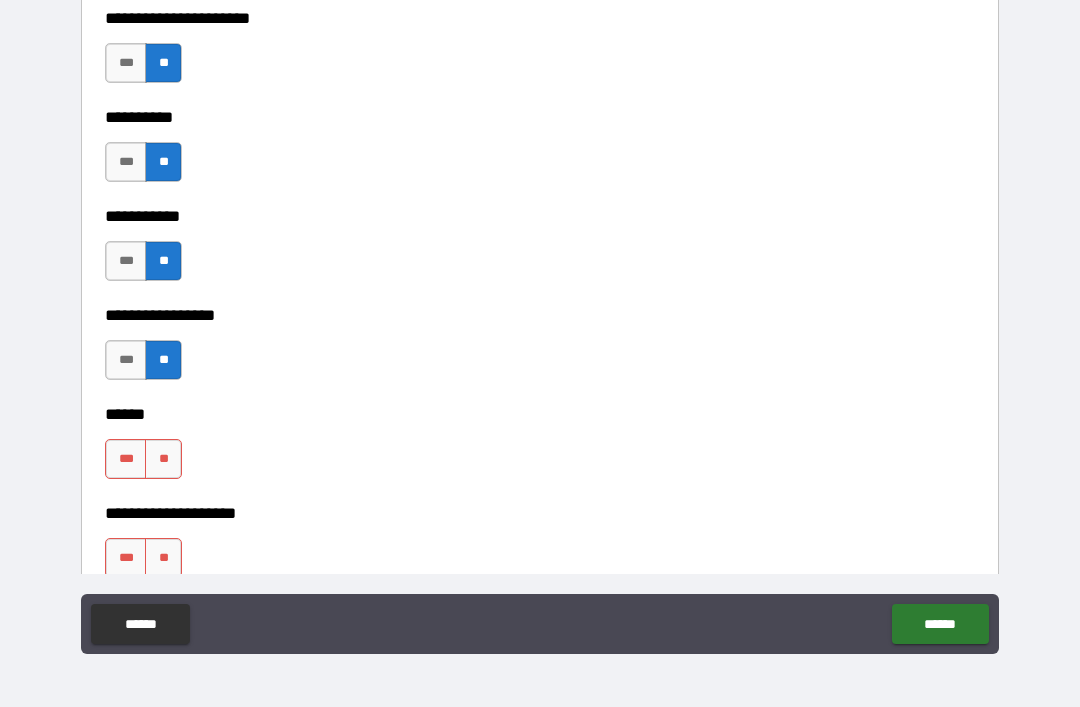 scroll, scrollTop: 6256, scrollLeft: 0, axis: vertical 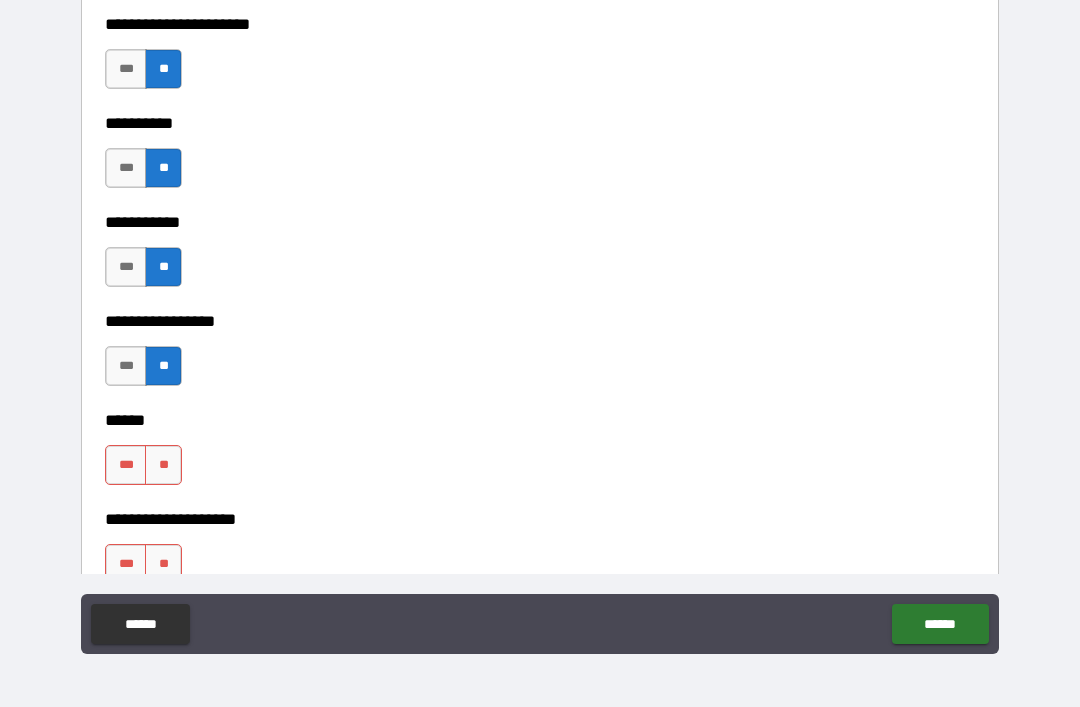 click on "**" at bounding box center [163, 465] 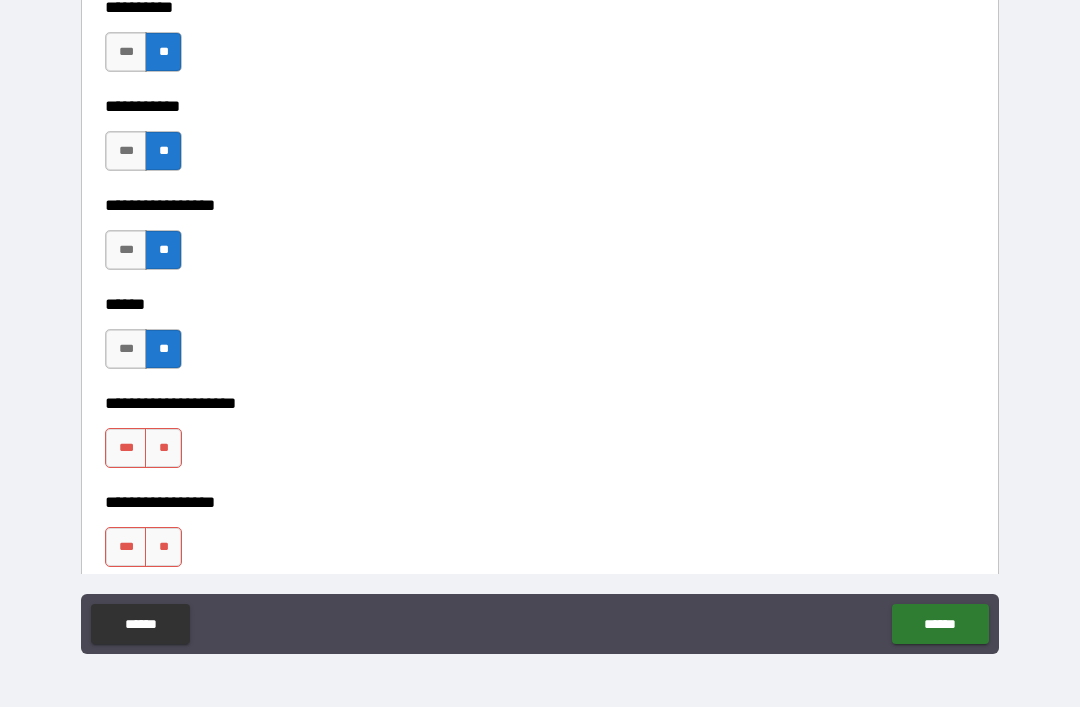 scroll, scrollTop: 6374, scrollLeft: 0, axis: vertical 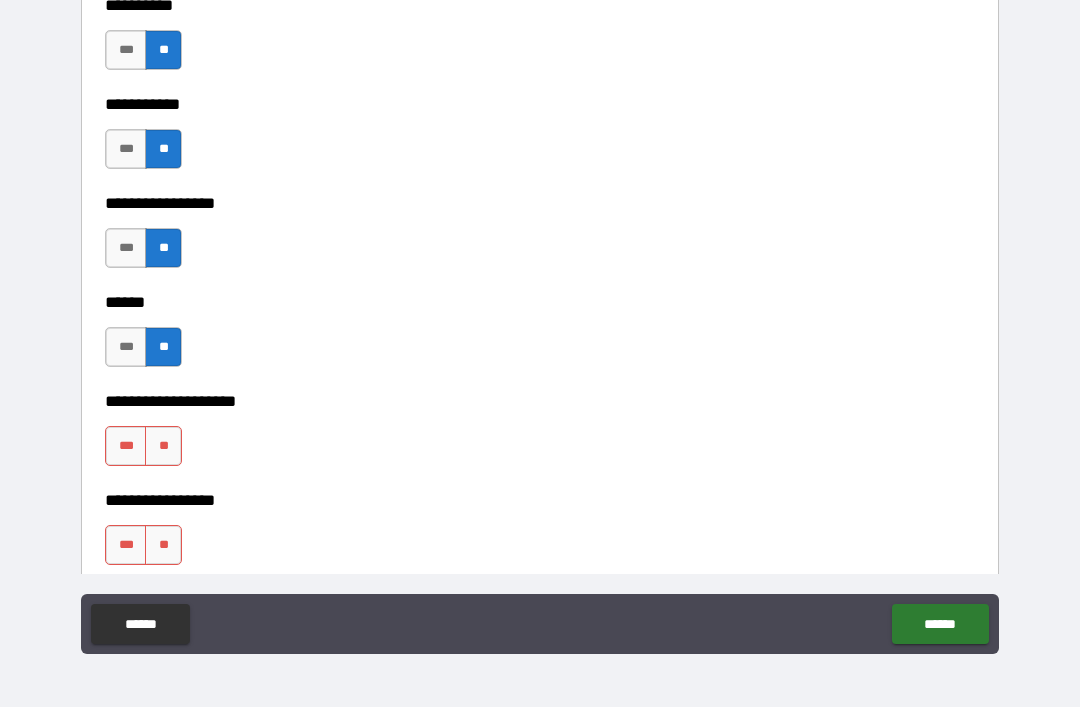 click on "**" at bounding box center [163, 446] 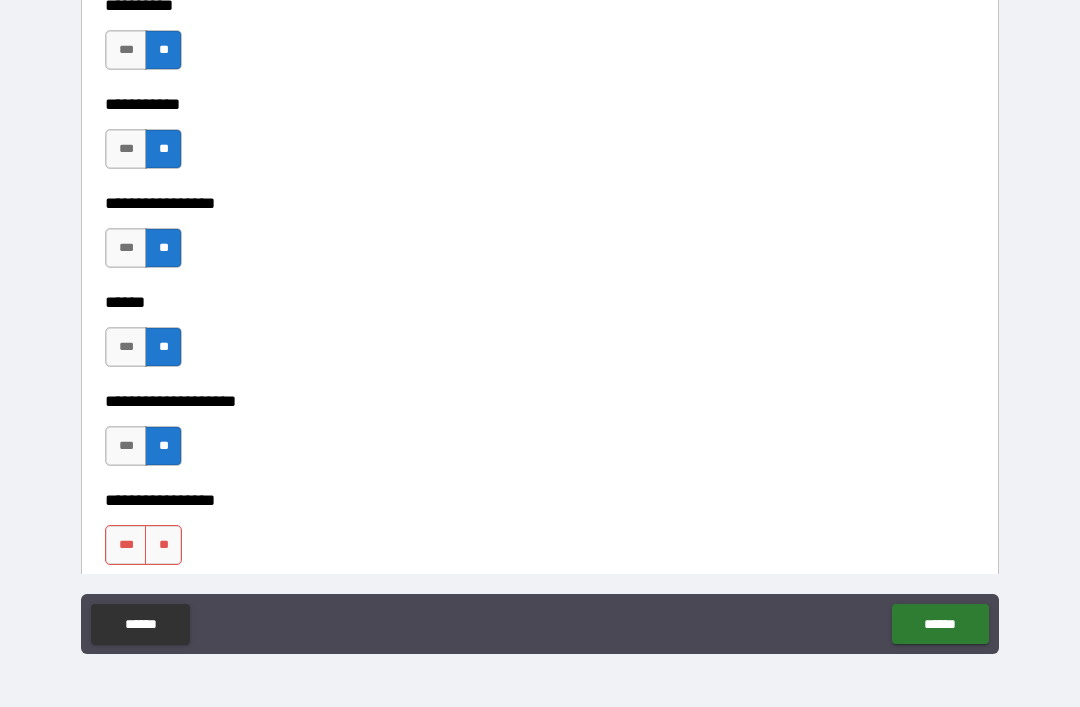 click on "**********" at bounding box center (540, 486) 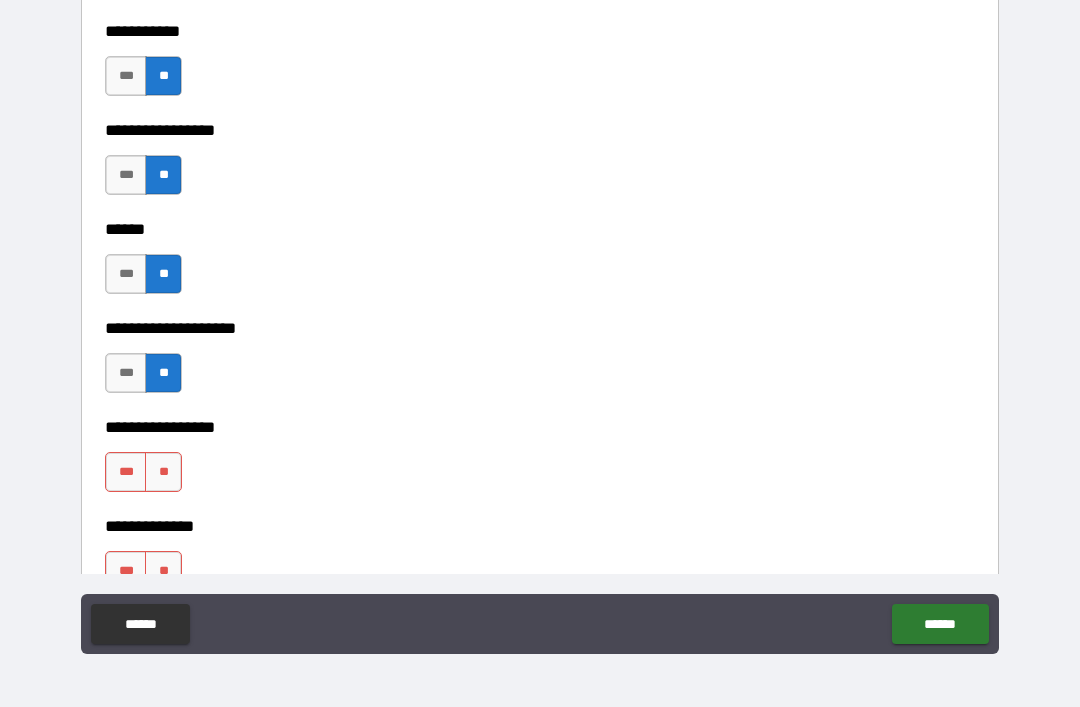 scroll, scrollTop: 6451, scrollLeft: 0, axis: vertical 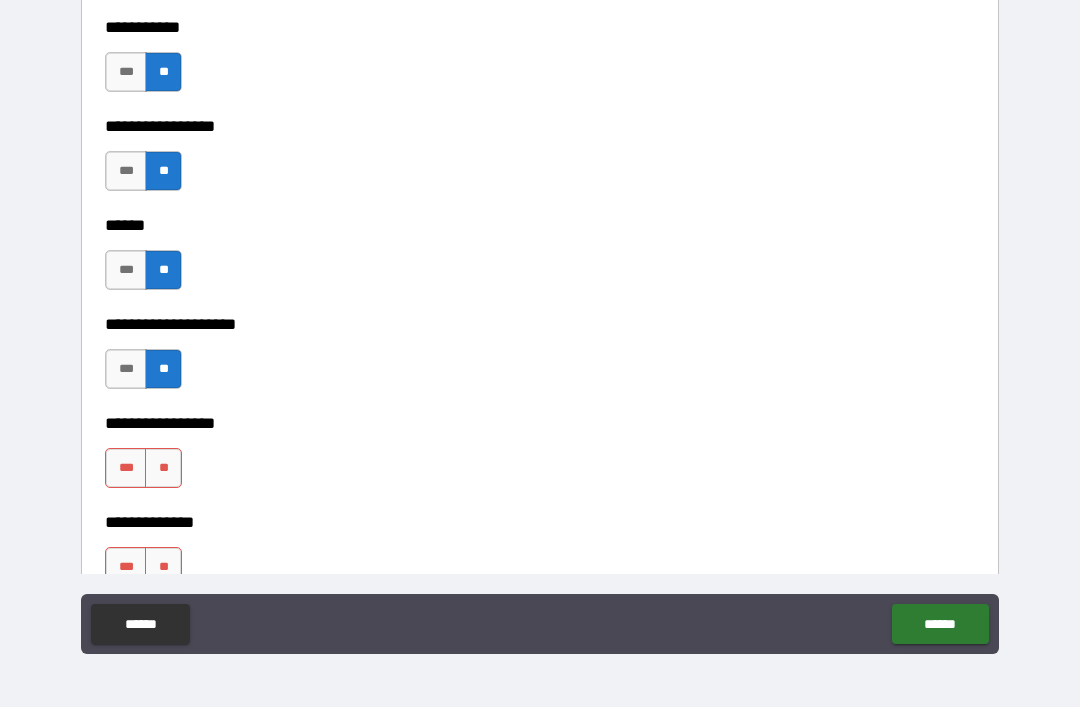 click on "**" at bounding box center [163, 468] 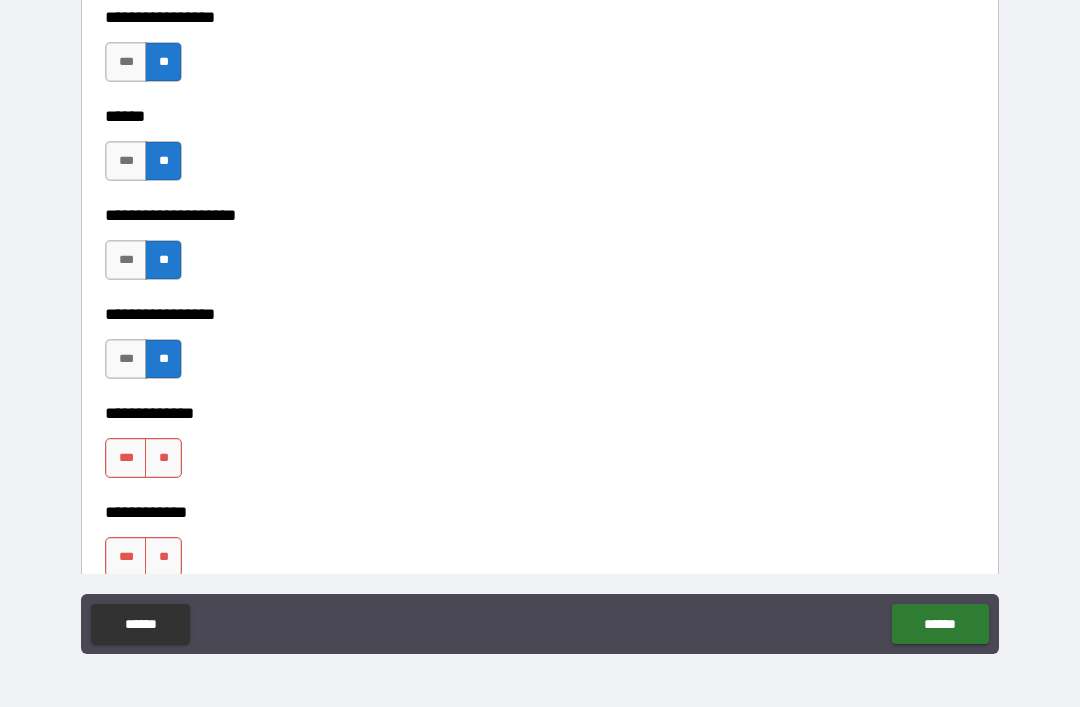 scroll, scrollTop: 6554, scrollLeft: 0, axis: vertical 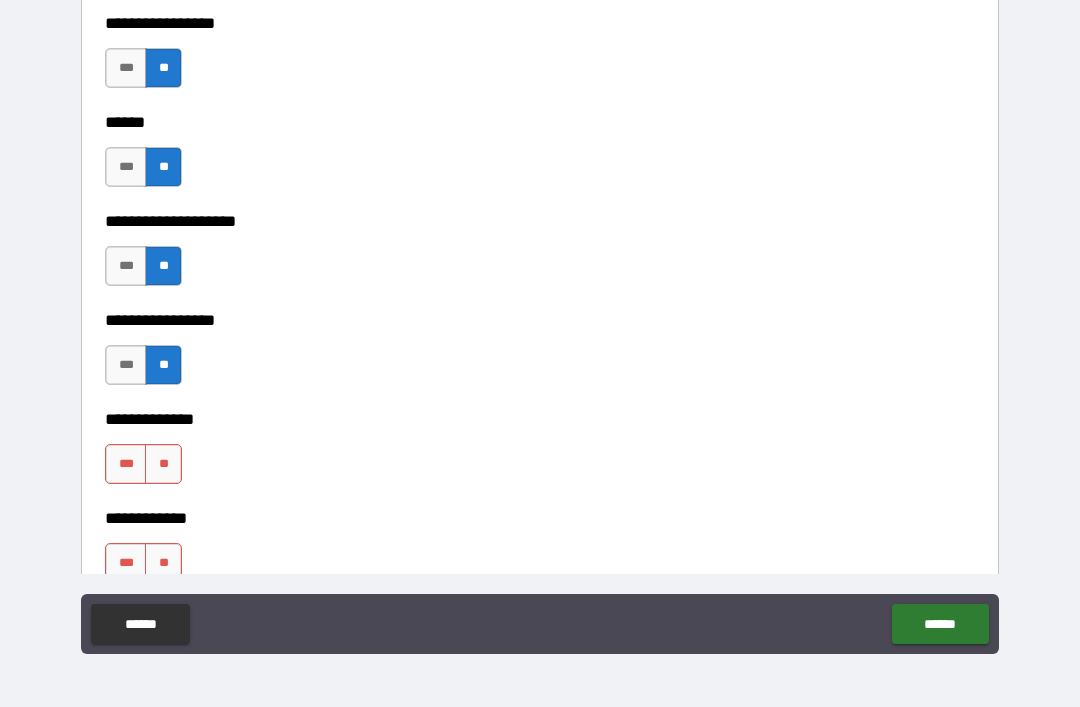 click on "**" at bounding box center (163, 464) 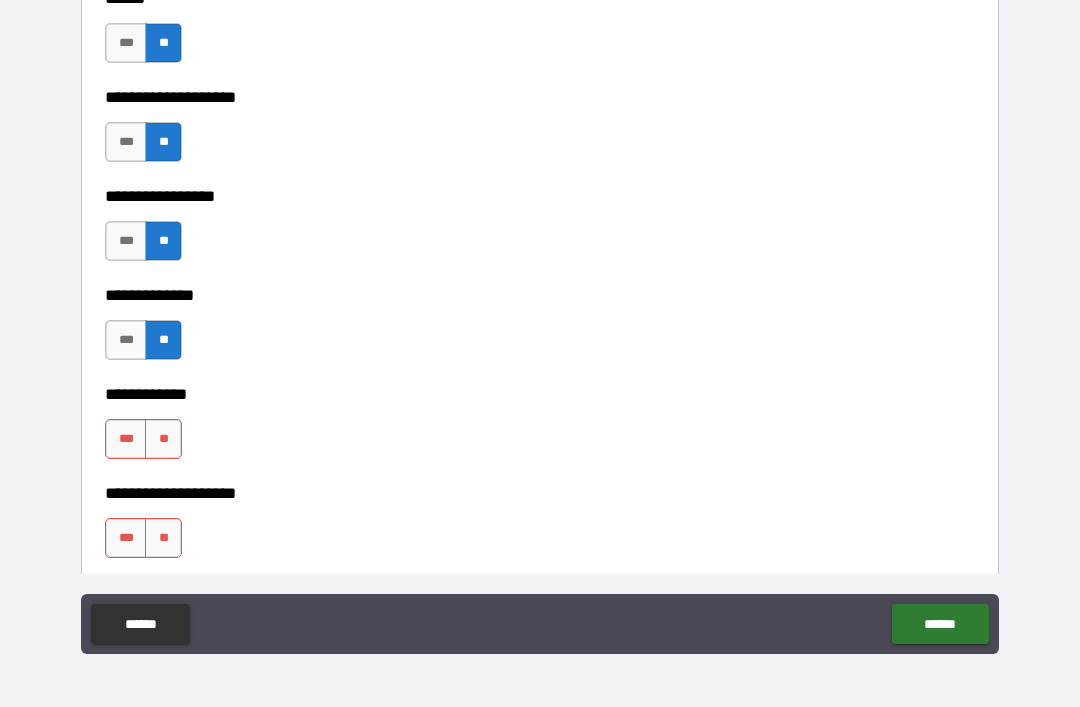 scroll, scrollTop: 6684, scrollLeft: 0, axis: vertical 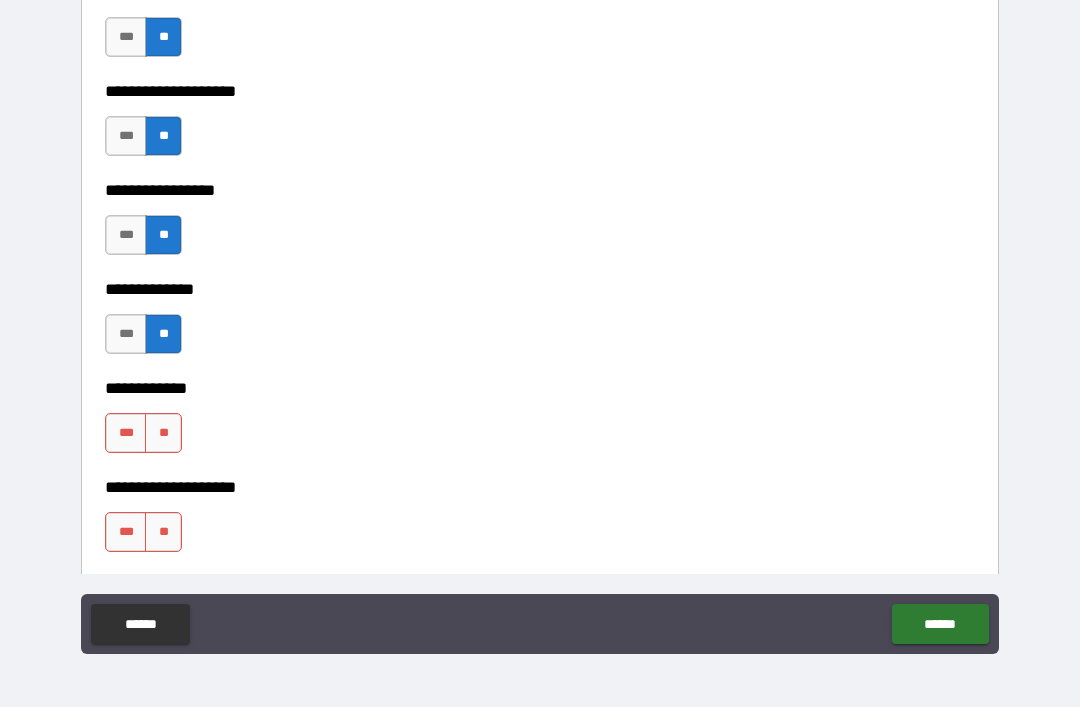 click on "**" at bounding box center (163, 433) 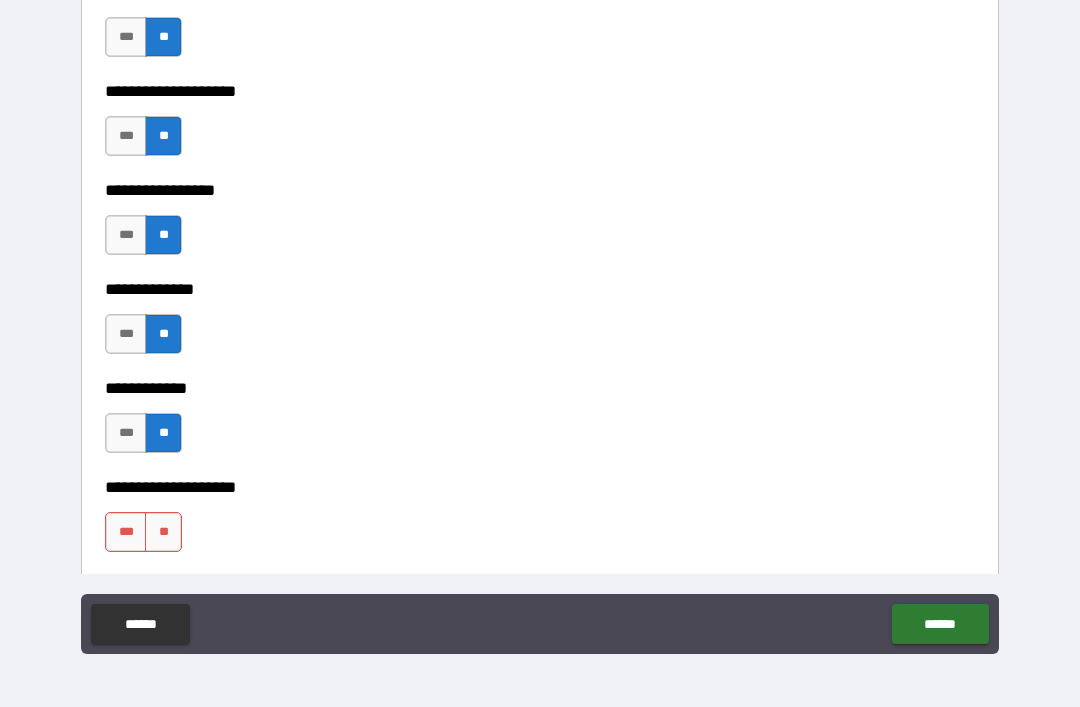 click on "**" at bounding box center (163, 532) 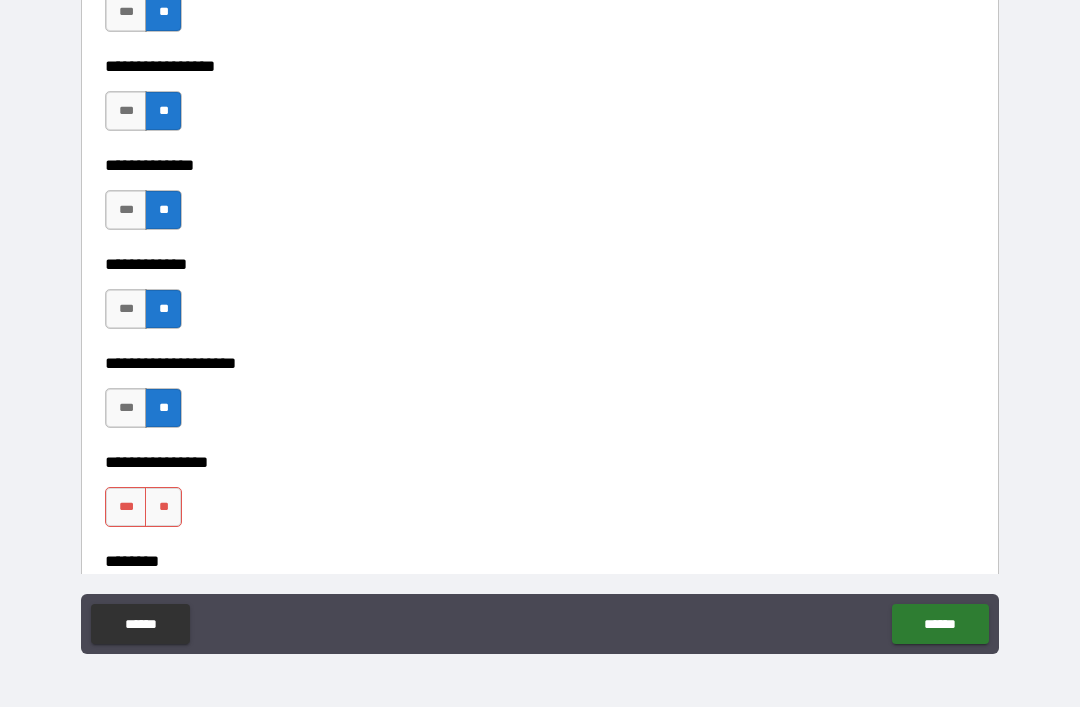 scroll, scrollTop: 6824, scrollLeft: 0, axis: vertical 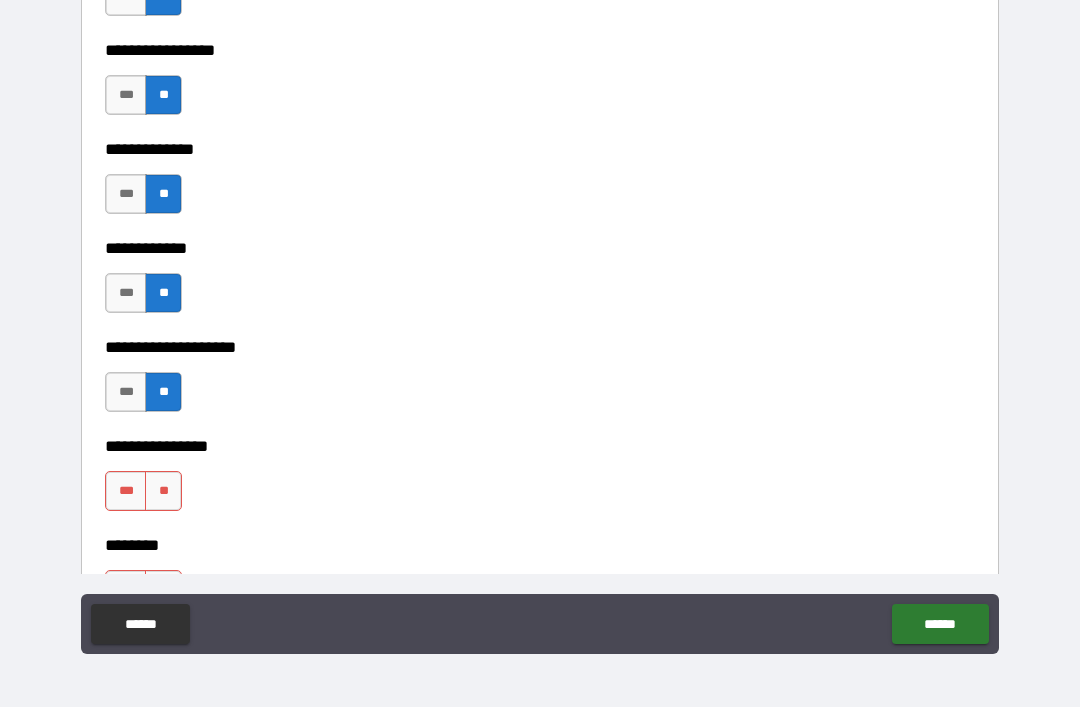 click on "**" at bounding box center [163, 491] 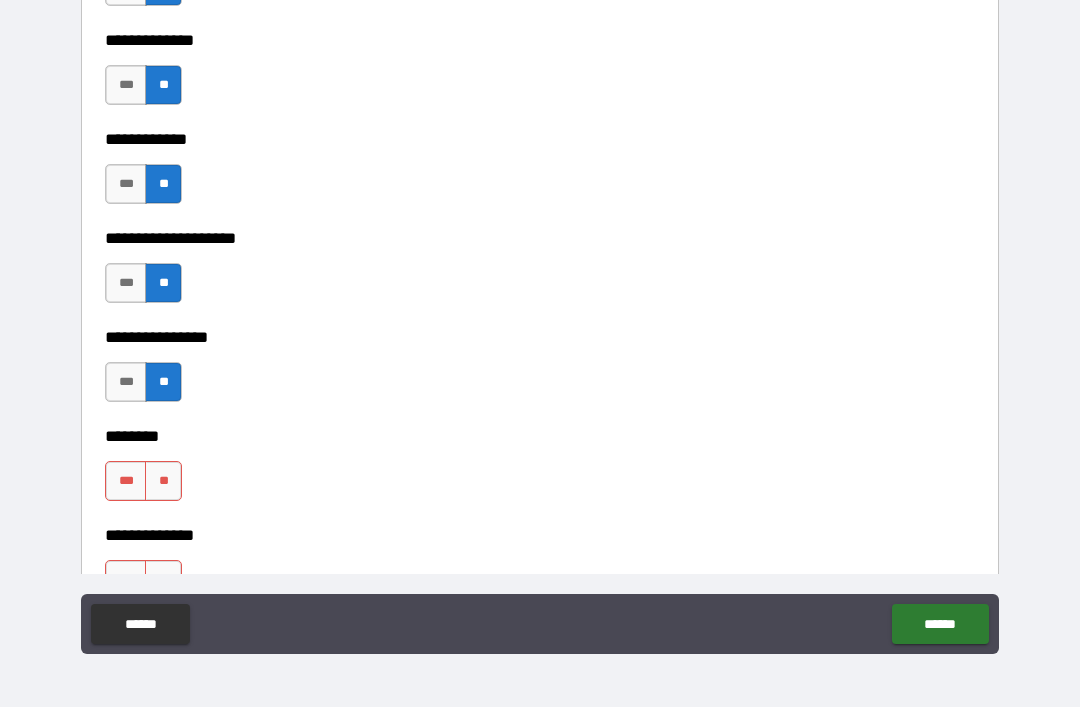 scroll, scrollTop: 6946, scrollLeft: 0, axis: vertical 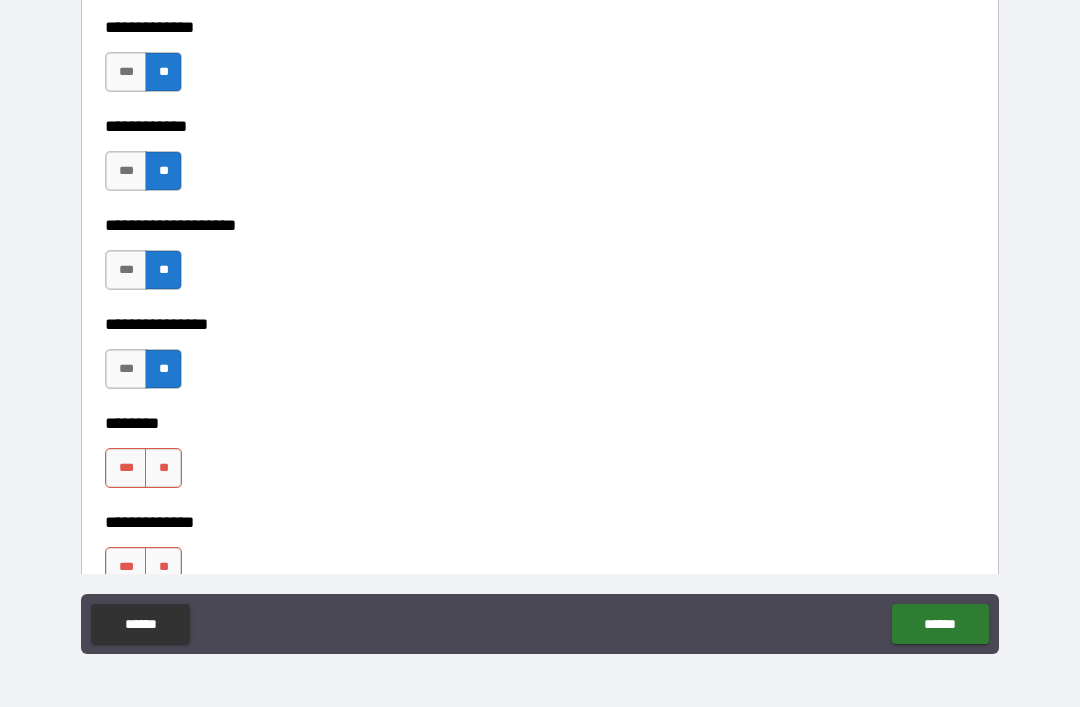click on "**" at bounding box center [163, 468] 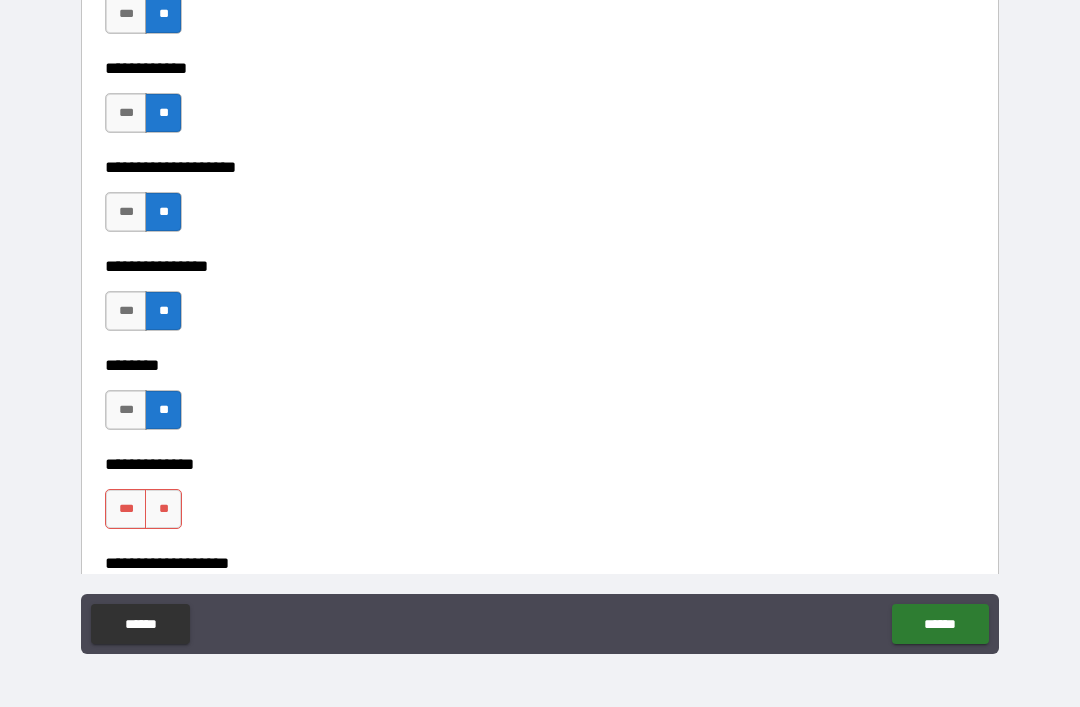 scroll, scrollTop: 7015, scrollLeft: 0, axis: vertical 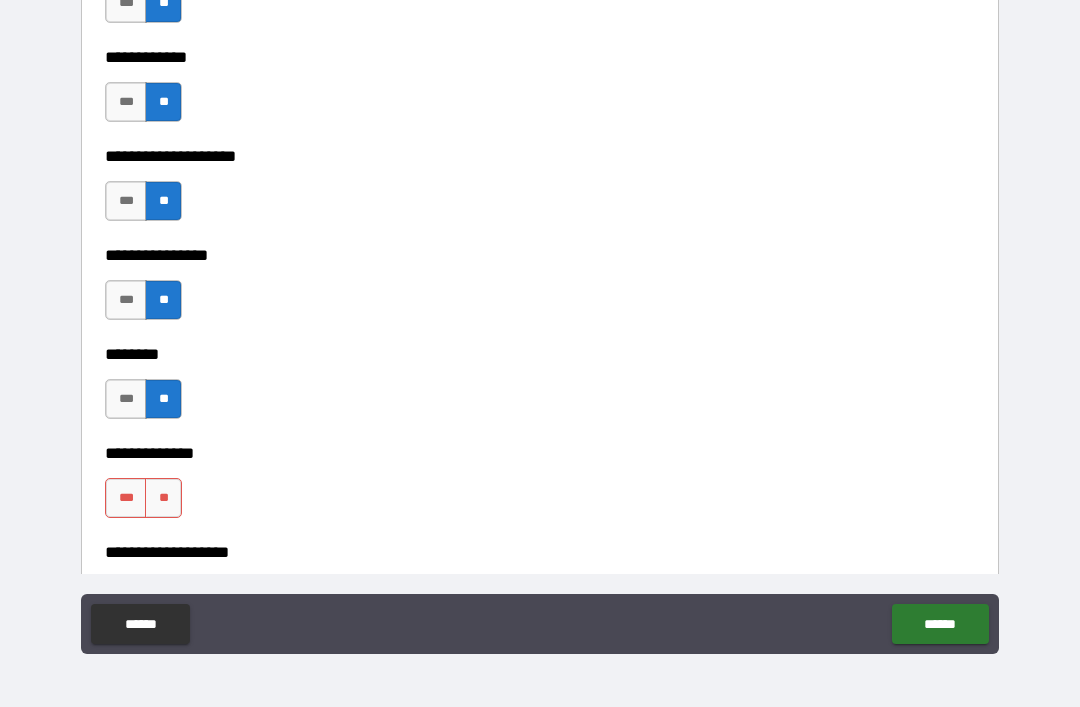 click on "**" at bounding box center (163, 498) 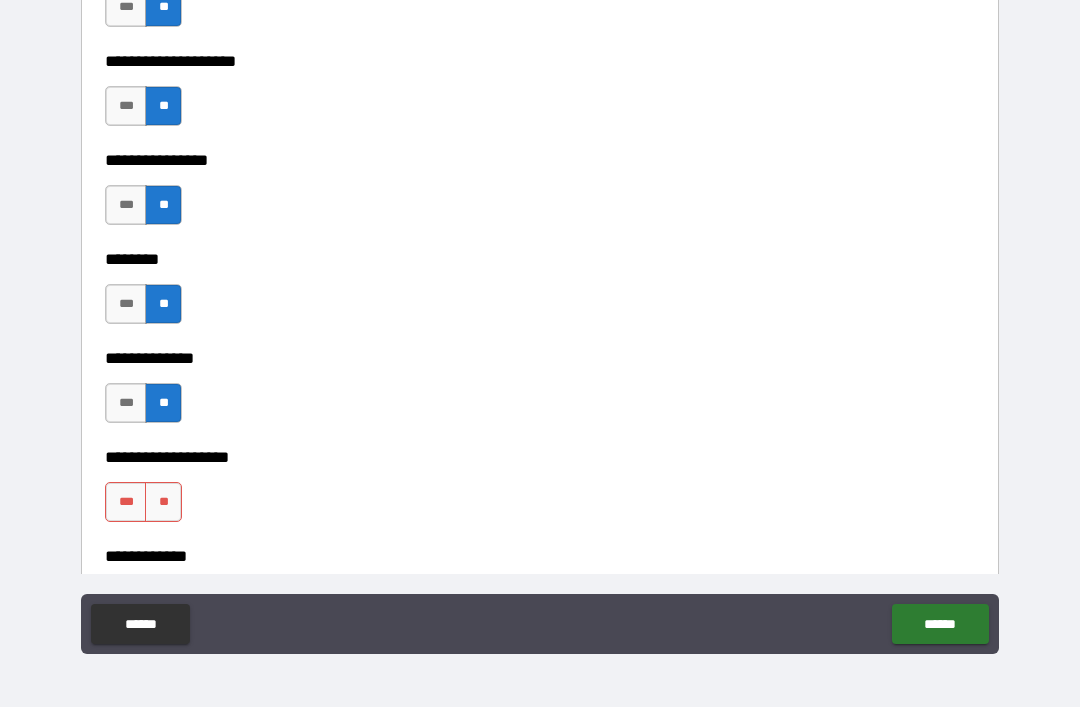 scroll, scrollTop: 7123, scrollLeft: 0, axis: vertical 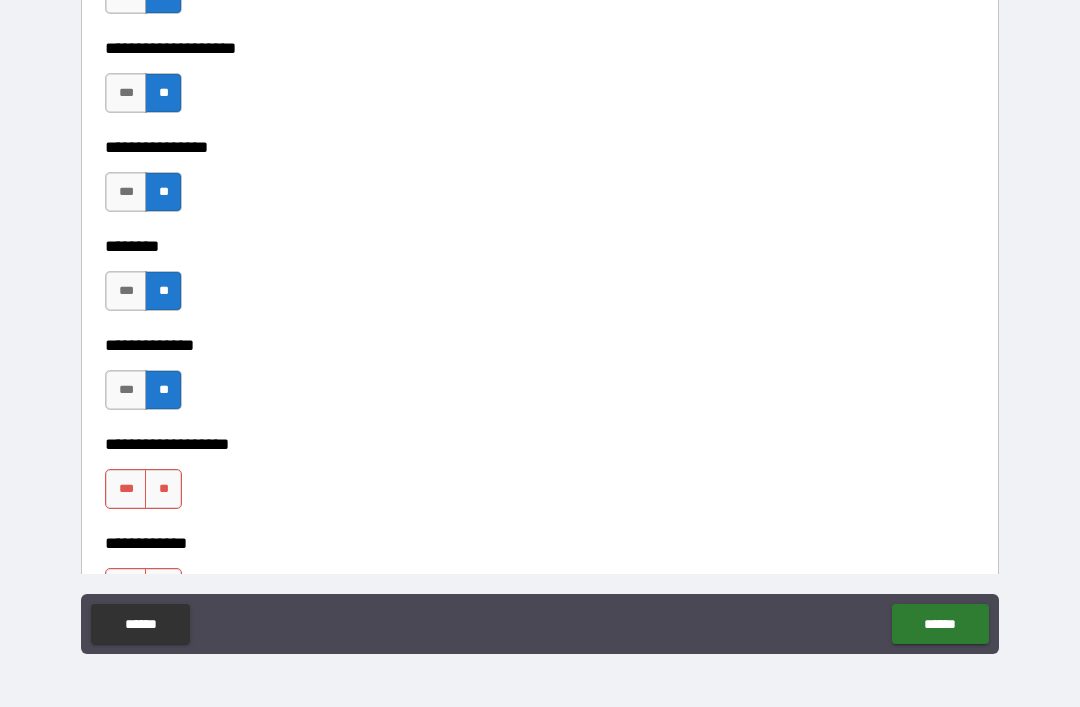 click on "**" at bounding box center (163, 489) 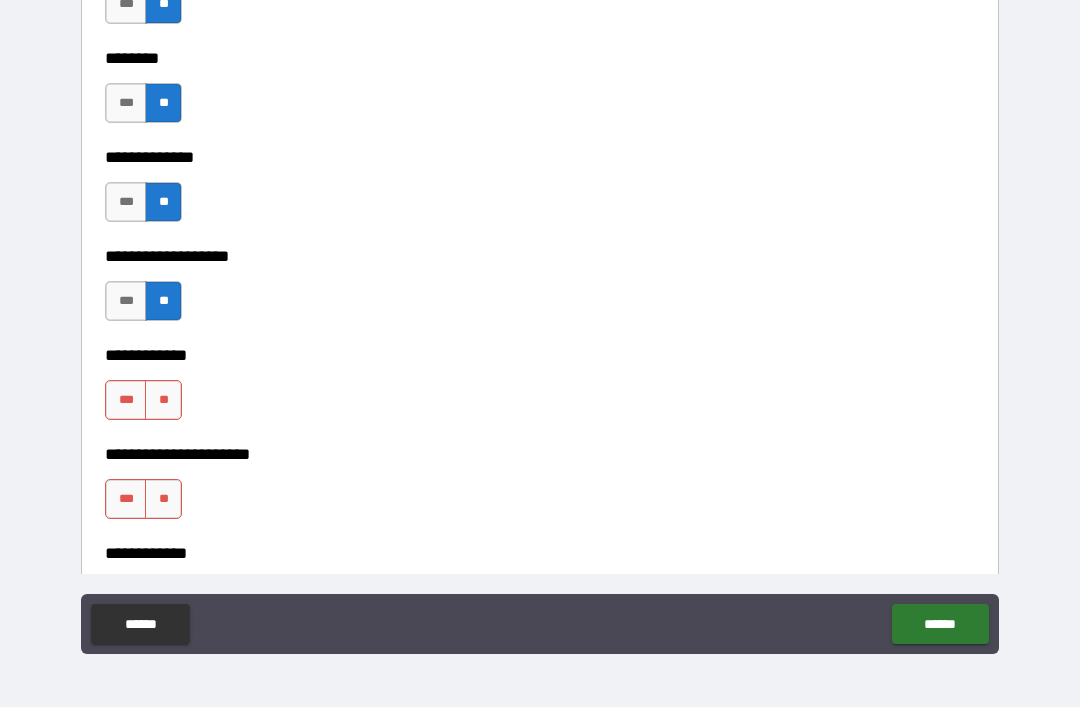 scroll, scrollTop: 7316, scrollLeft: 0, axis: vertical 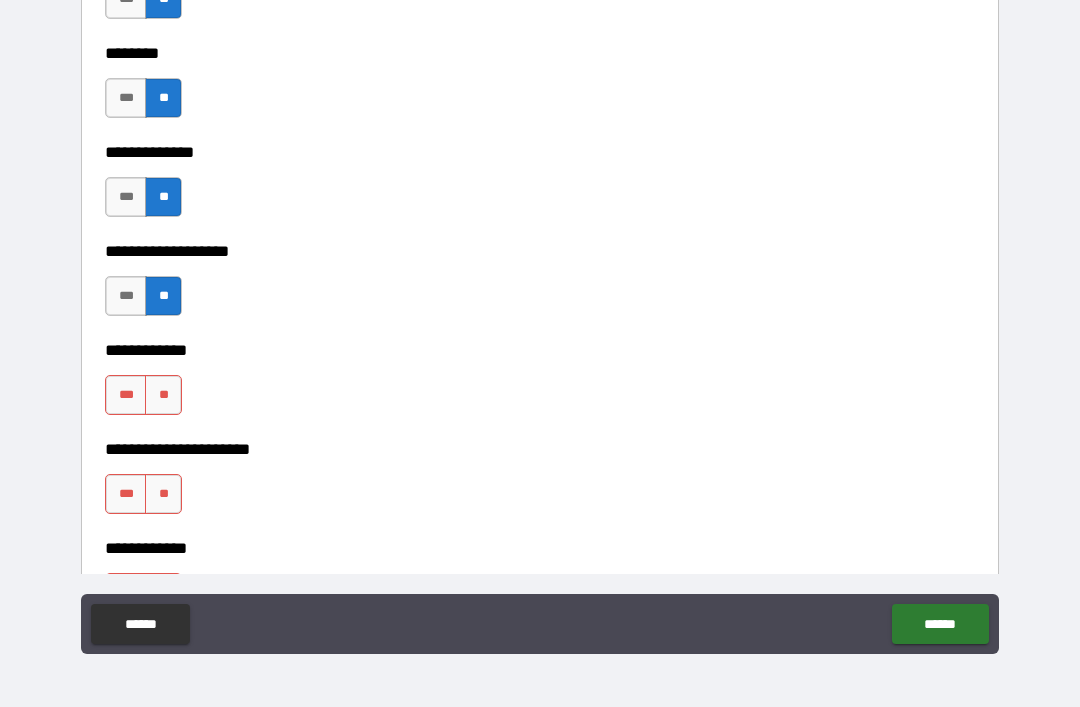 click on "**********" at bounding box center [540, 336] 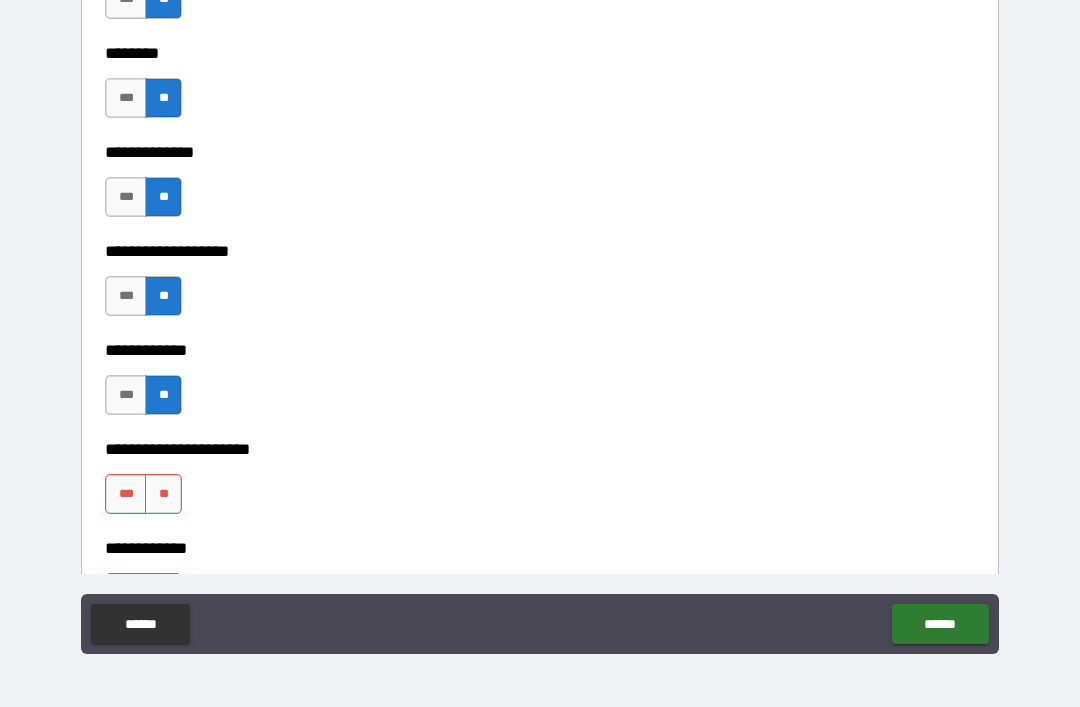 click on "**" at bounding box center [163, 494] 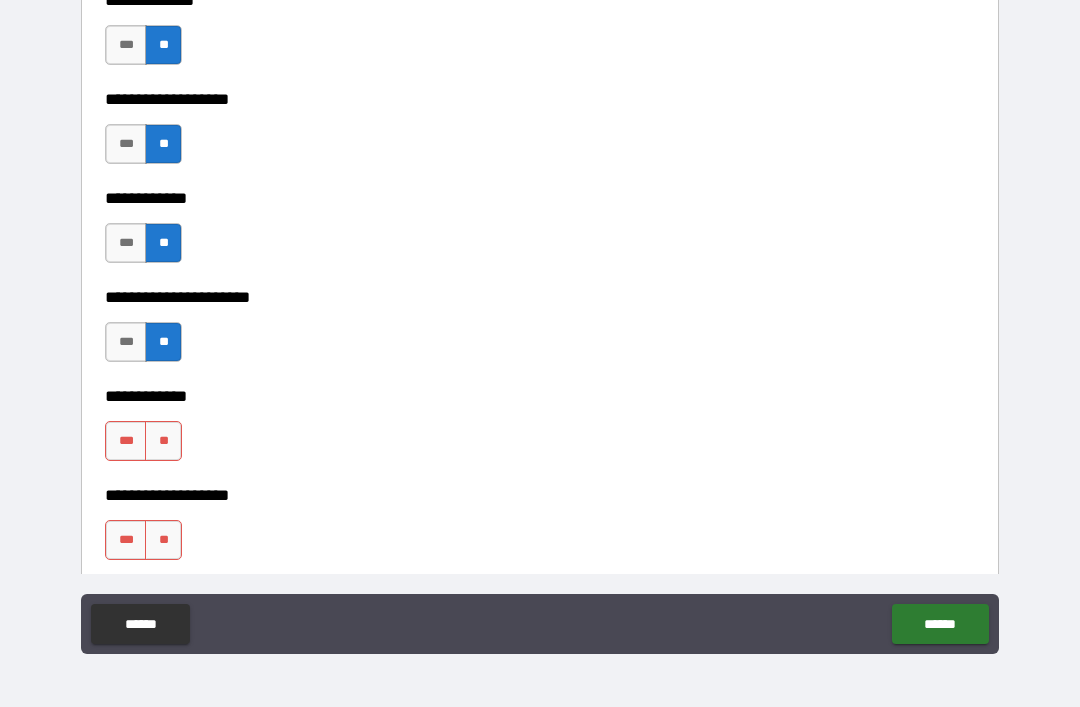 scroll, scrollTop: 7469, scrollLeft: 0, axis: vertical 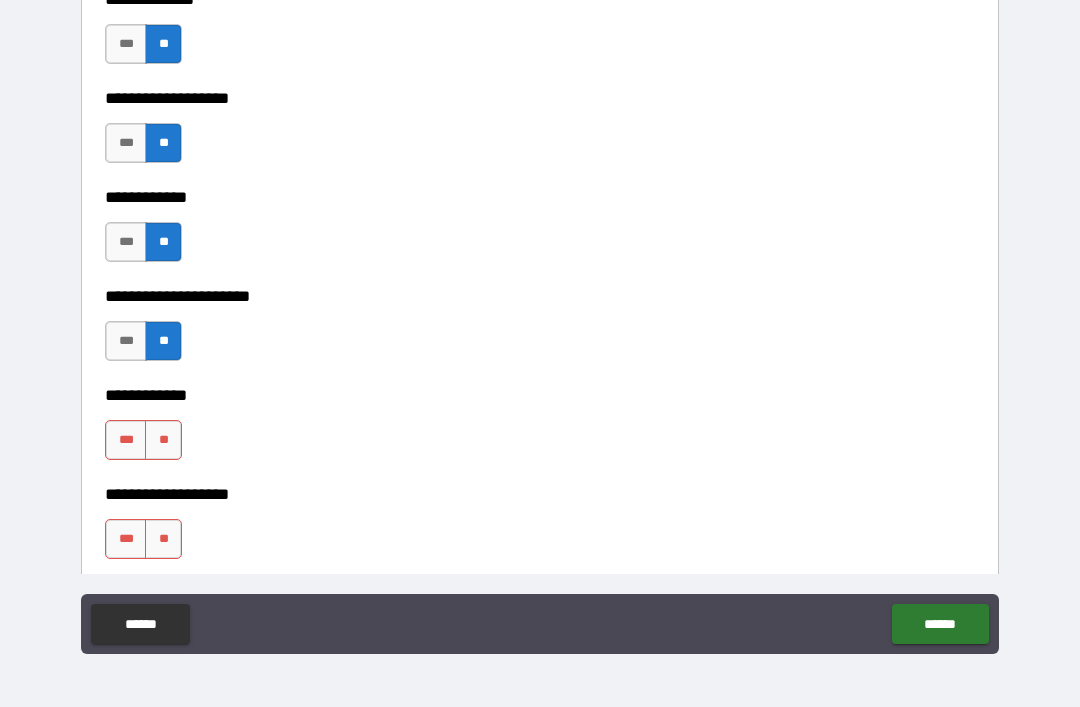 click on "**" at bounding box center [163, 440] 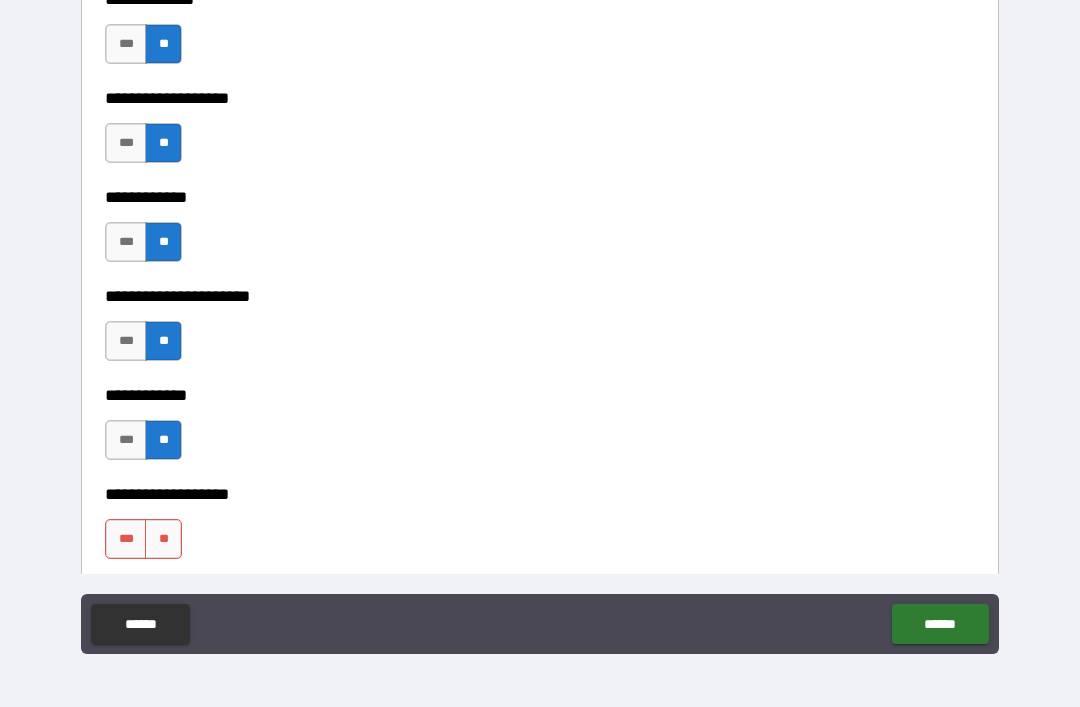 click on "**" at bounding box center [163, 539] 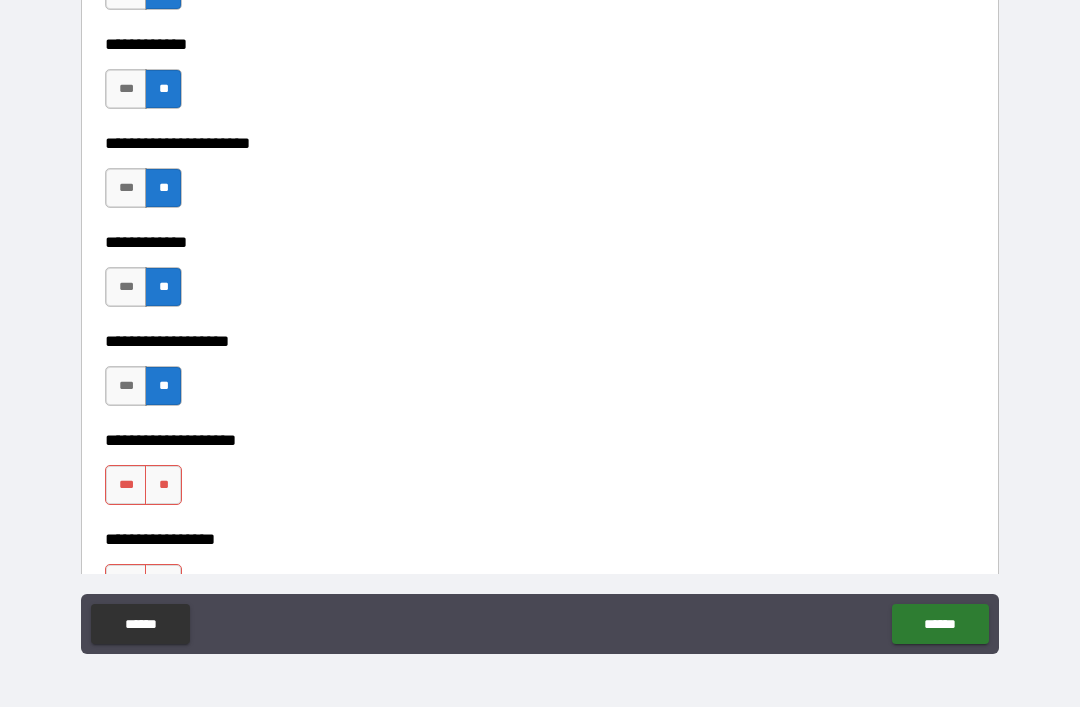 scroll, scrollTop: 7634, scrollLeft: 0, axis: vertical 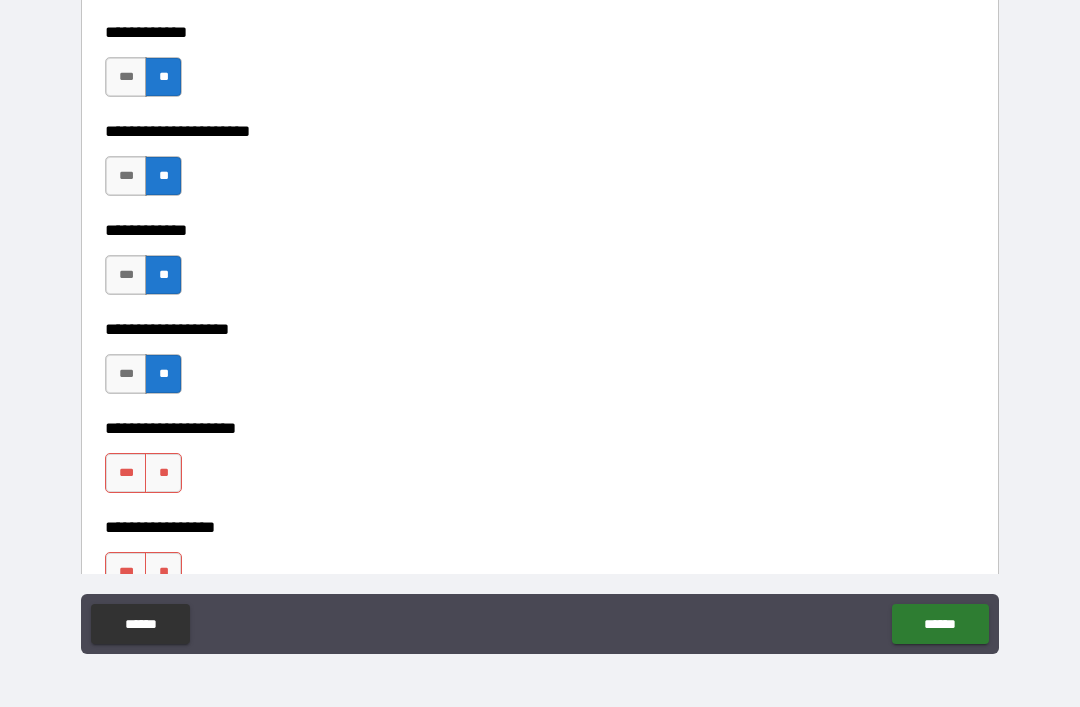 click on "**" at bounding box center [163, 473] 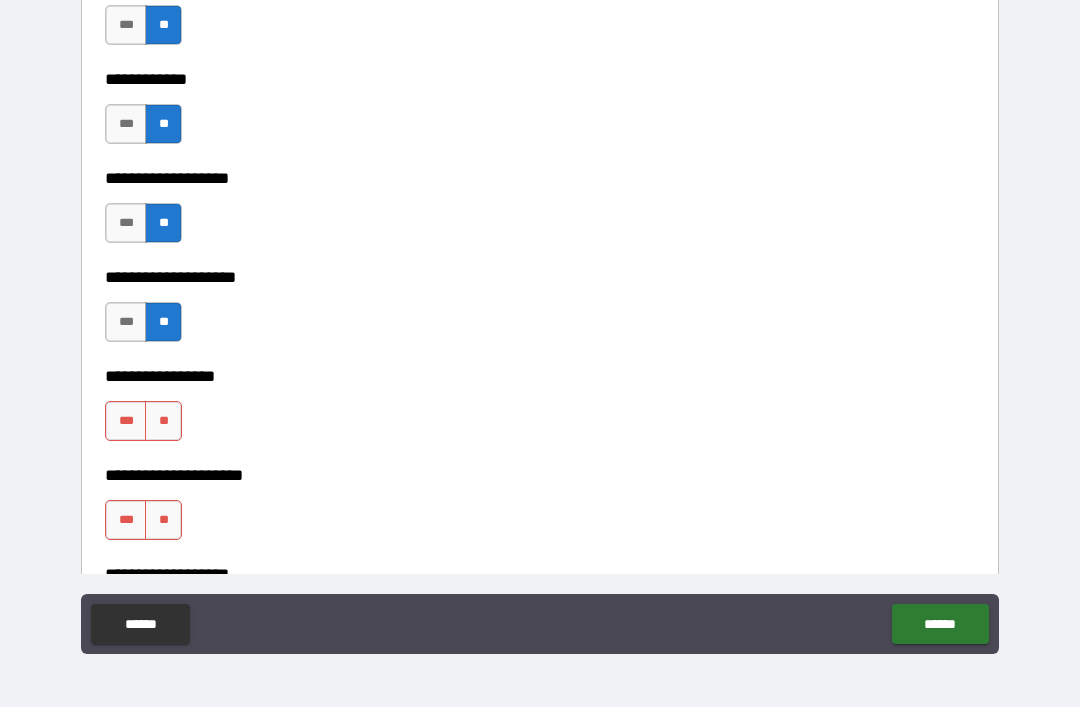 scroll, scrollTop: 7790, scrollLeft: 0, axis: vertical 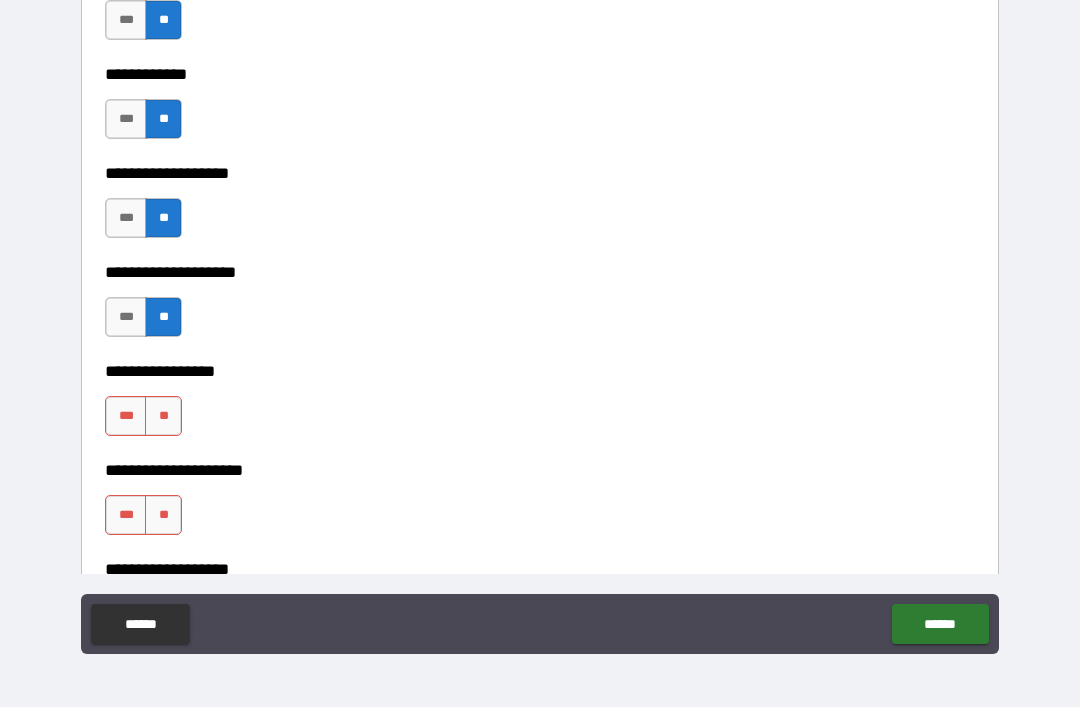 click on "**********" at bounding box center (540, 324) 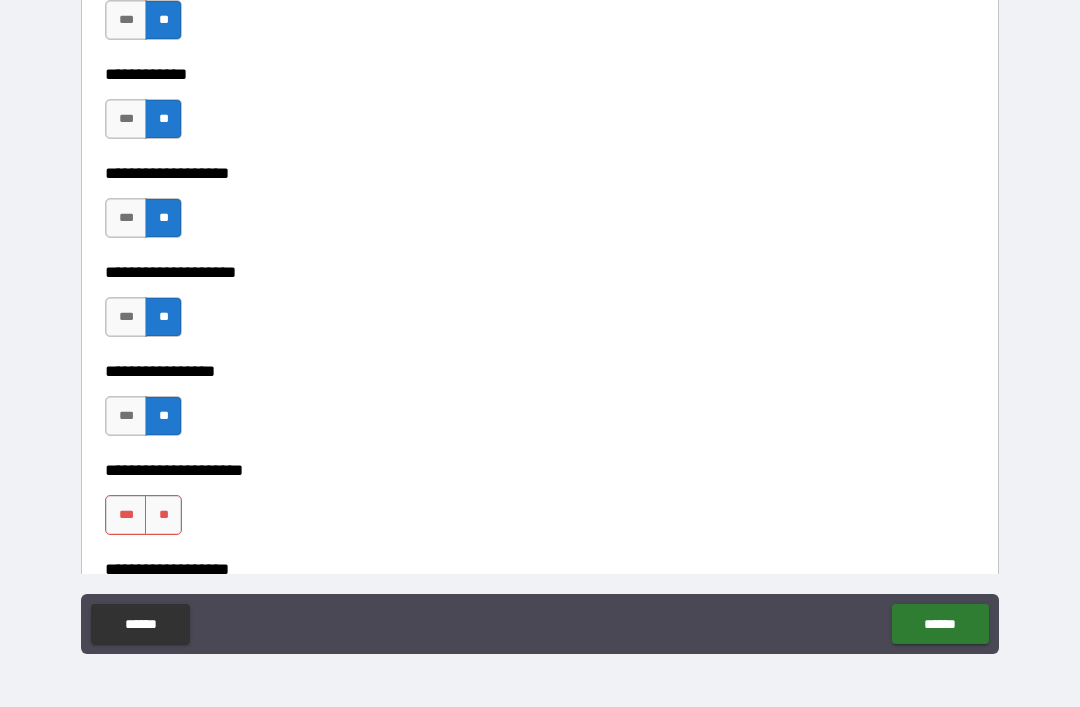 click on "**********" at bounding box center [540, 324] 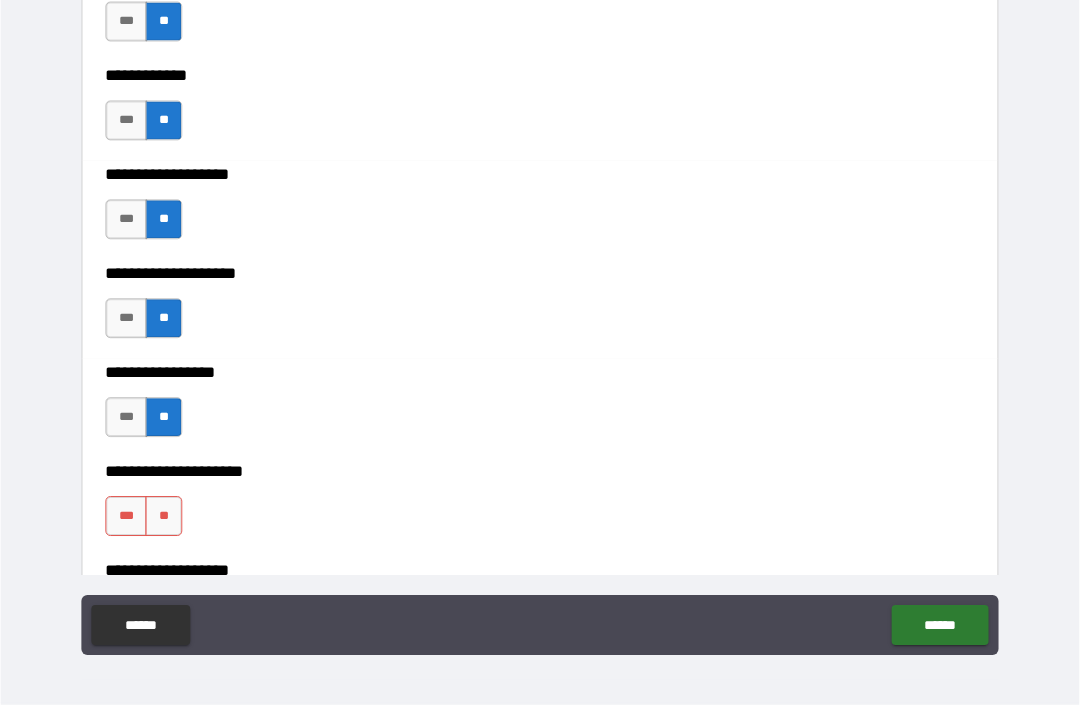 scroll, scrollTop: 64, scrollLeft: 0, axis: vertical 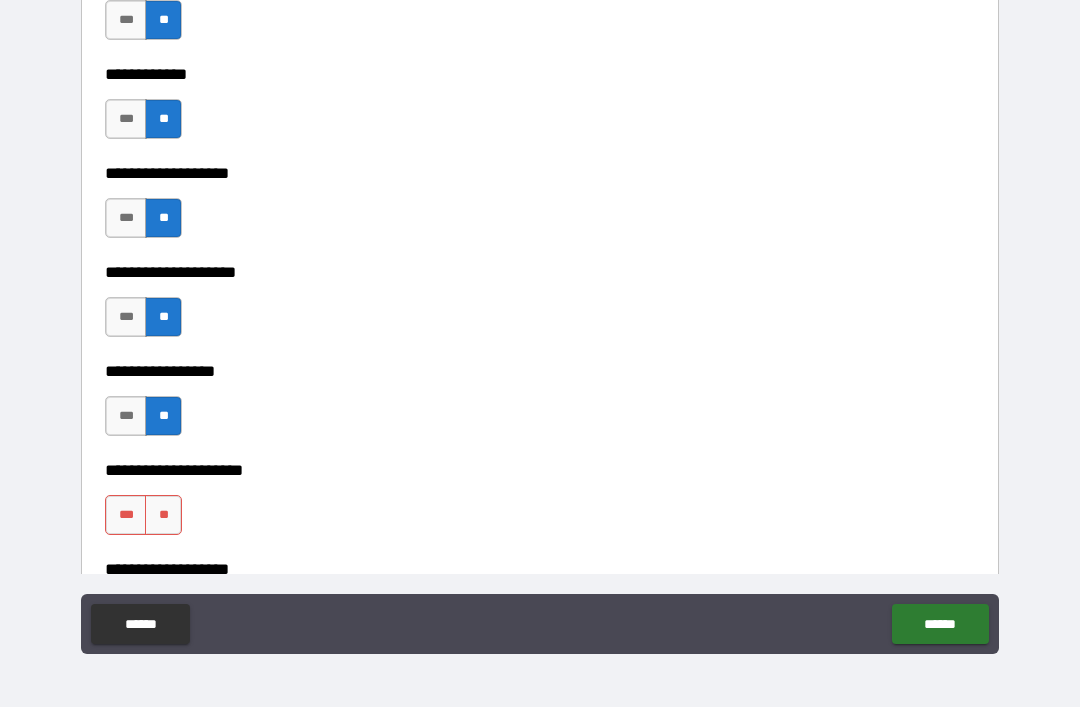 click on "**********" at bounding box center (540, 324) 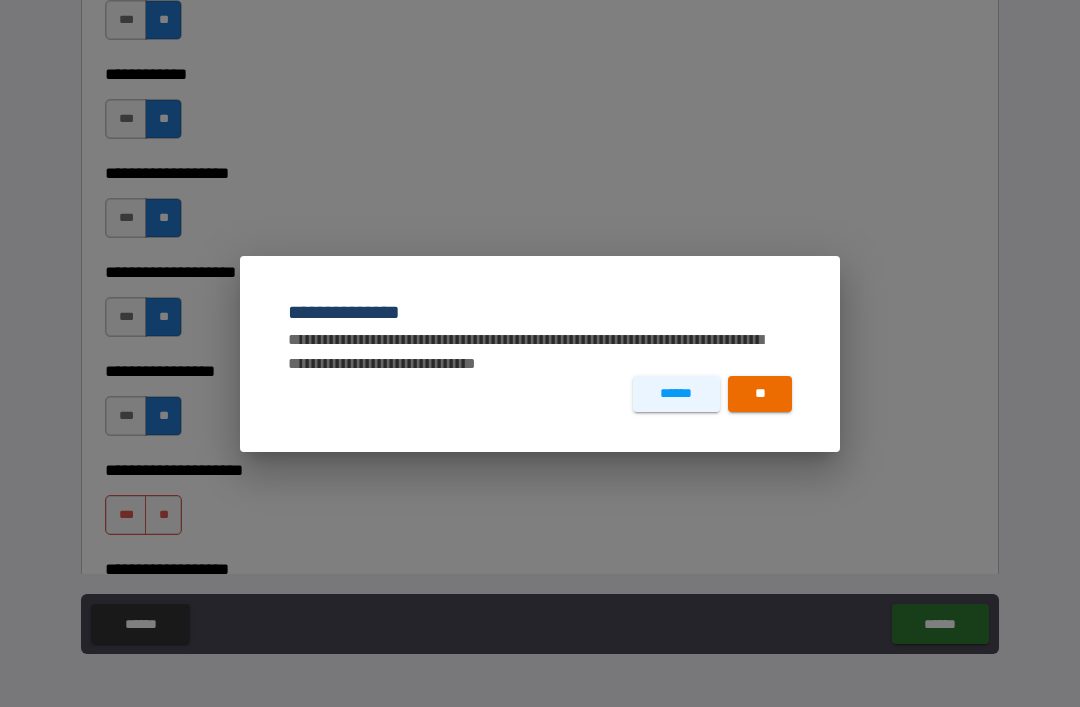 click on "******" at bounding box center [676, 394] 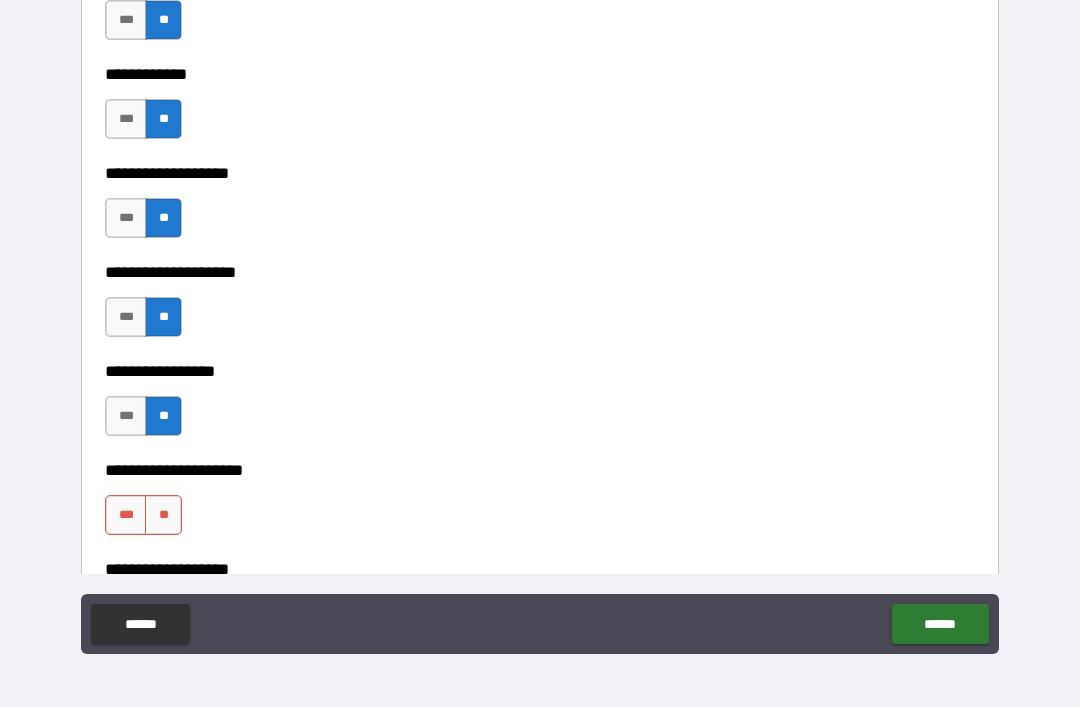 click on "**********" at bounding box center [540, 258] 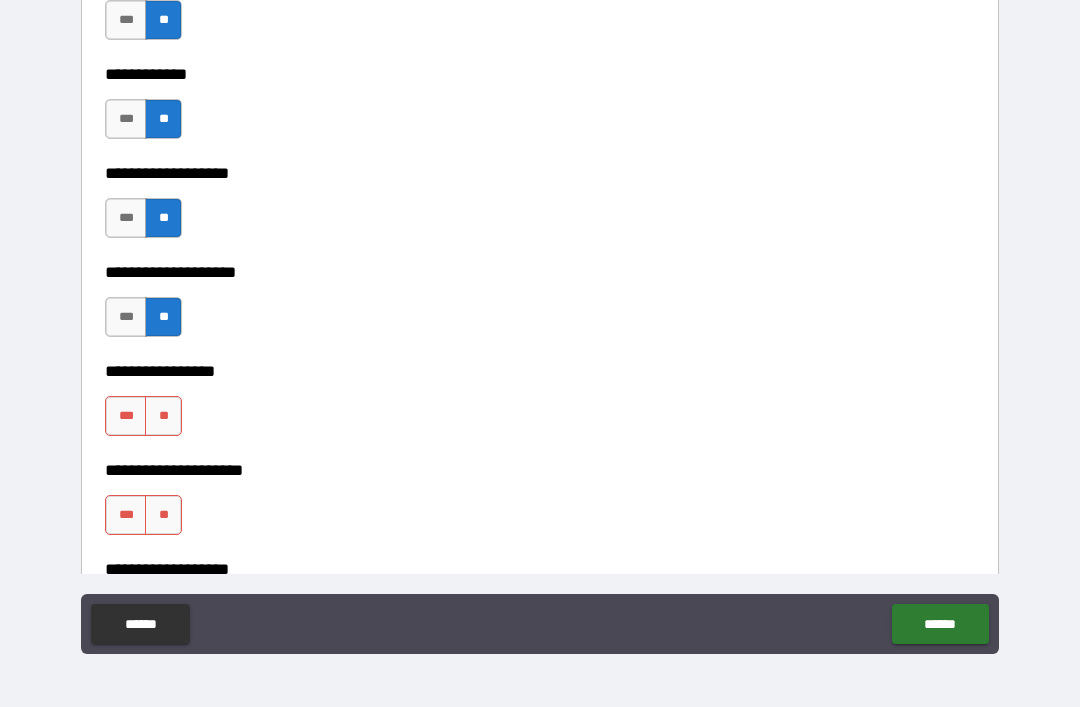 click on "***" at bounding box center [126, 416] 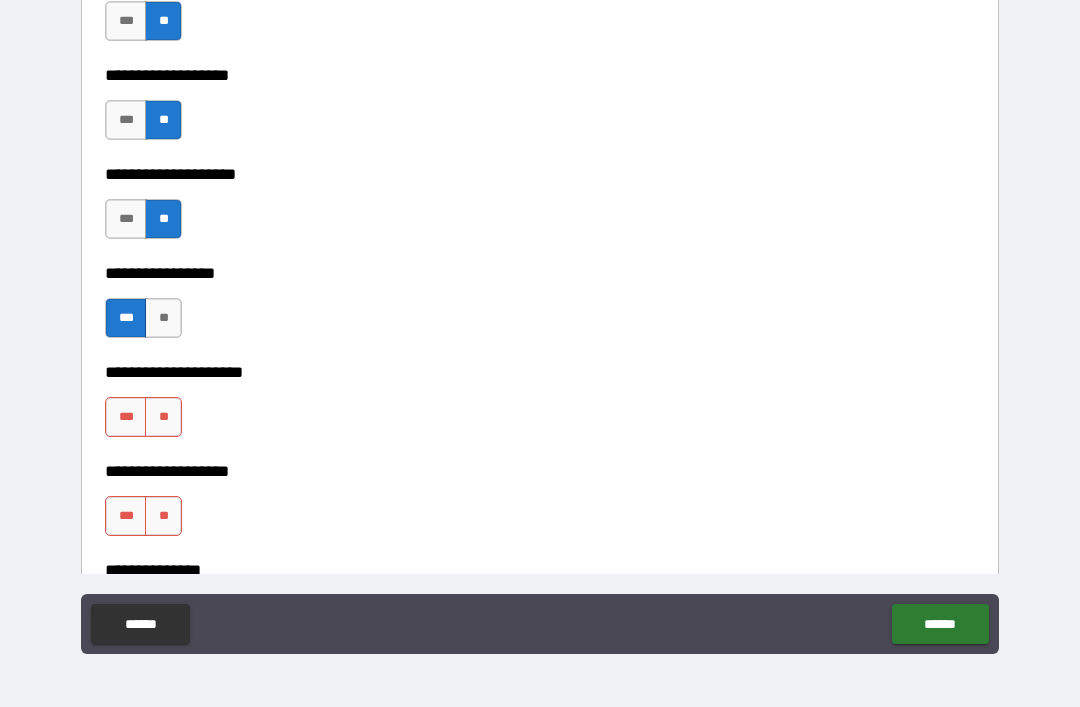 scroll, scrollTop: 7885, scrollLeft: 0, axis: vertical 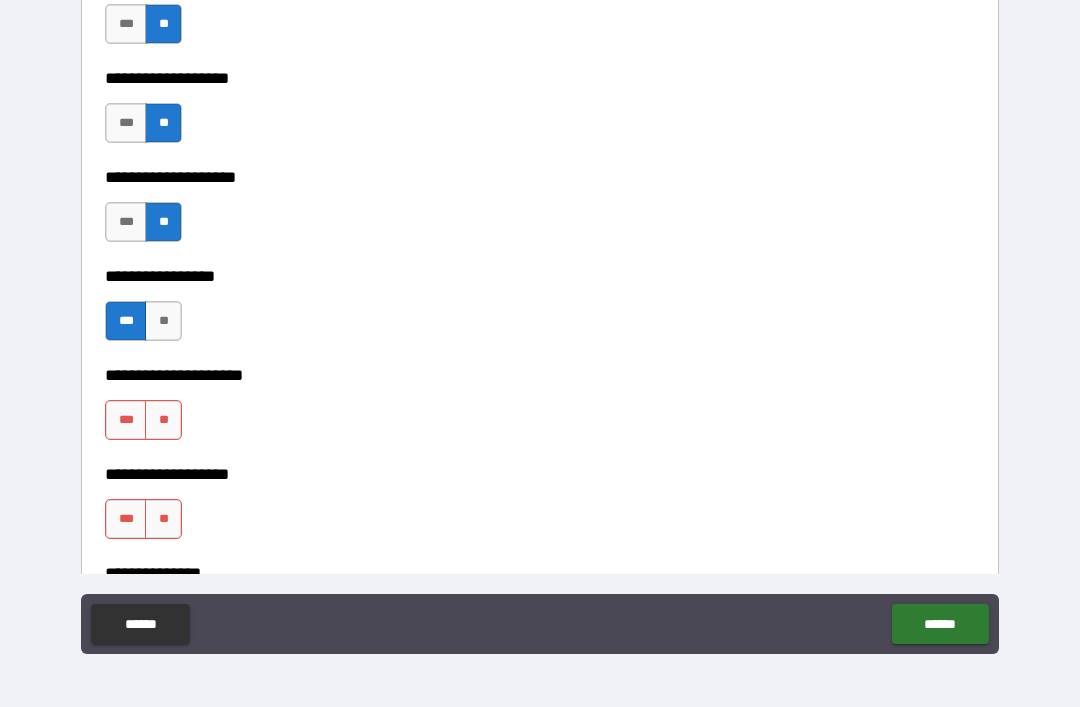click on "**" at bounding box center [163, 420] 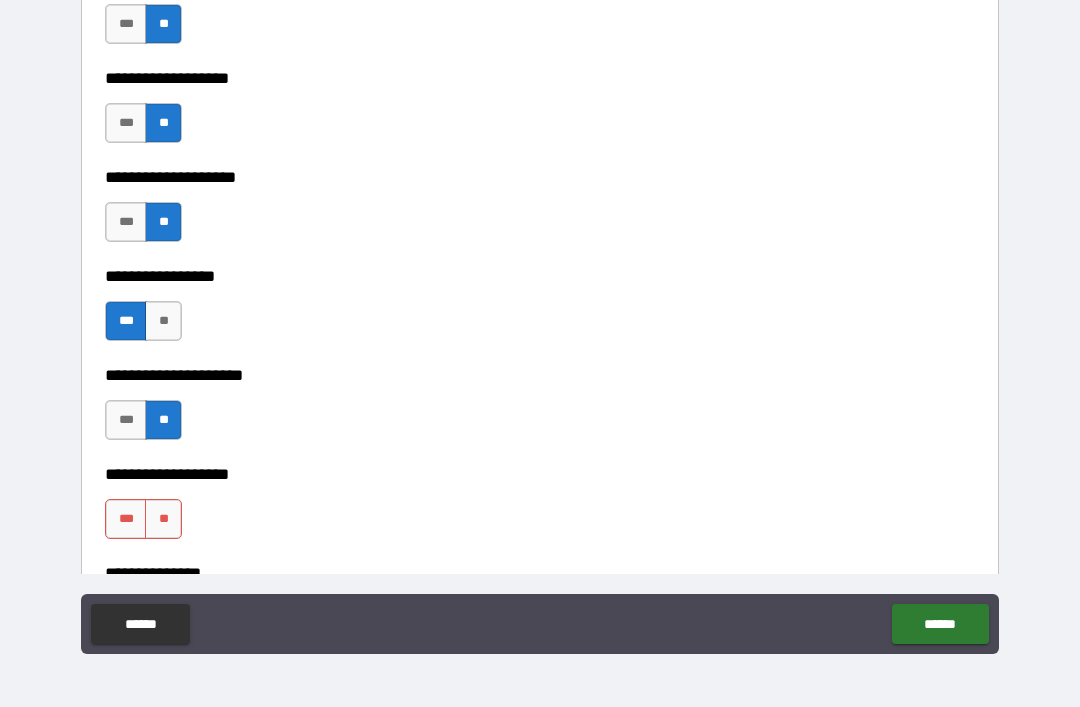 click on "**" at bounding box center (163, 519) 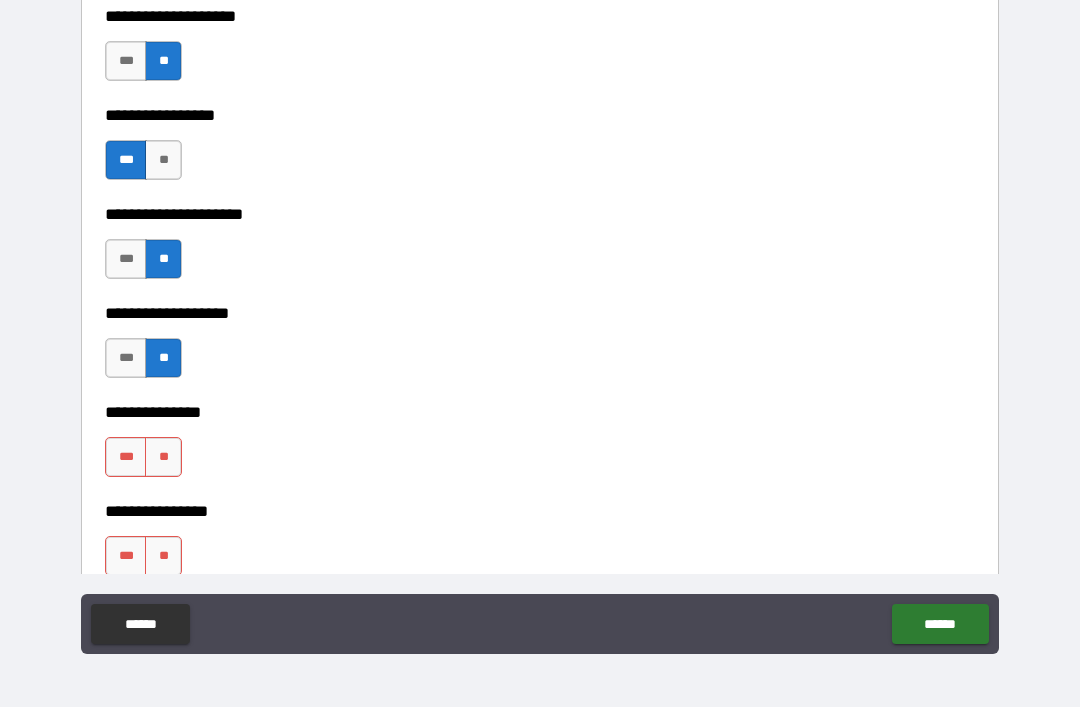scroll, scrollTop: 8055, scrollLeft: 0, axis: vertical 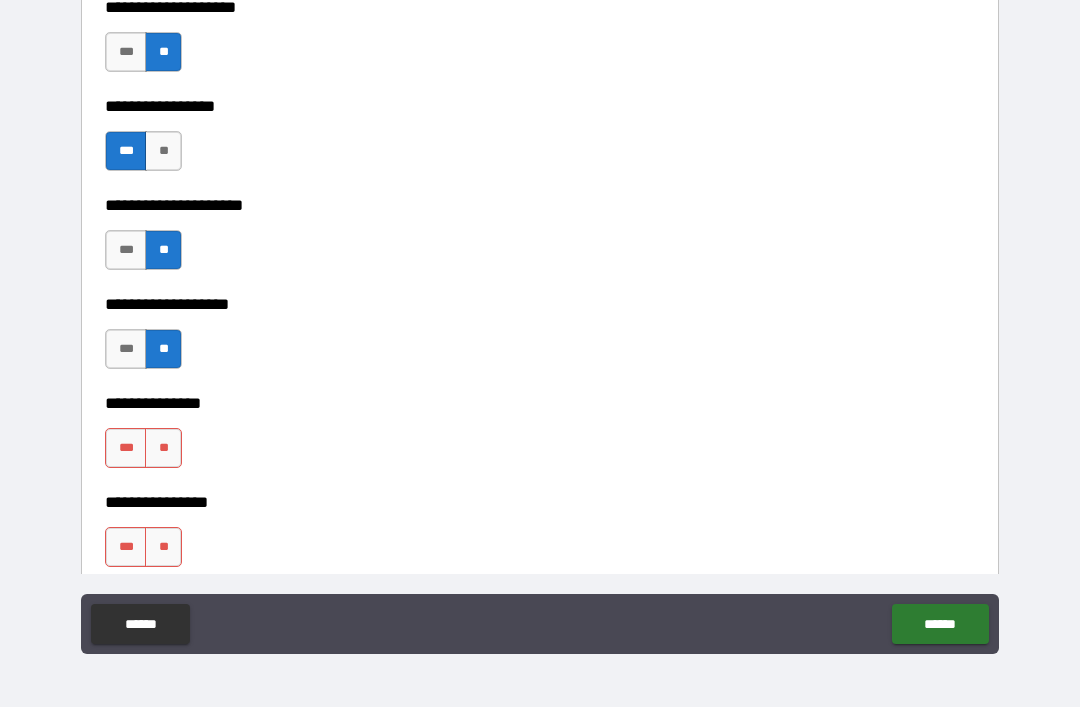 click on "**" at bounding box center (163, 448) 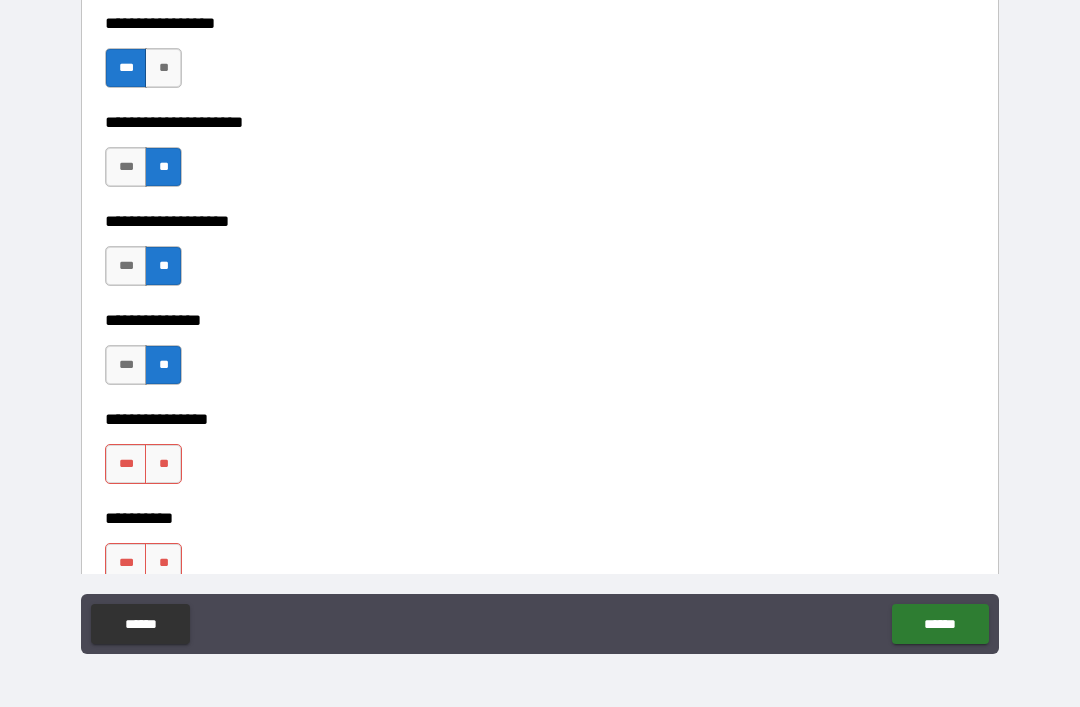 scroll, scrollTop: 8156, scrollLeft: 0, axis: vertical 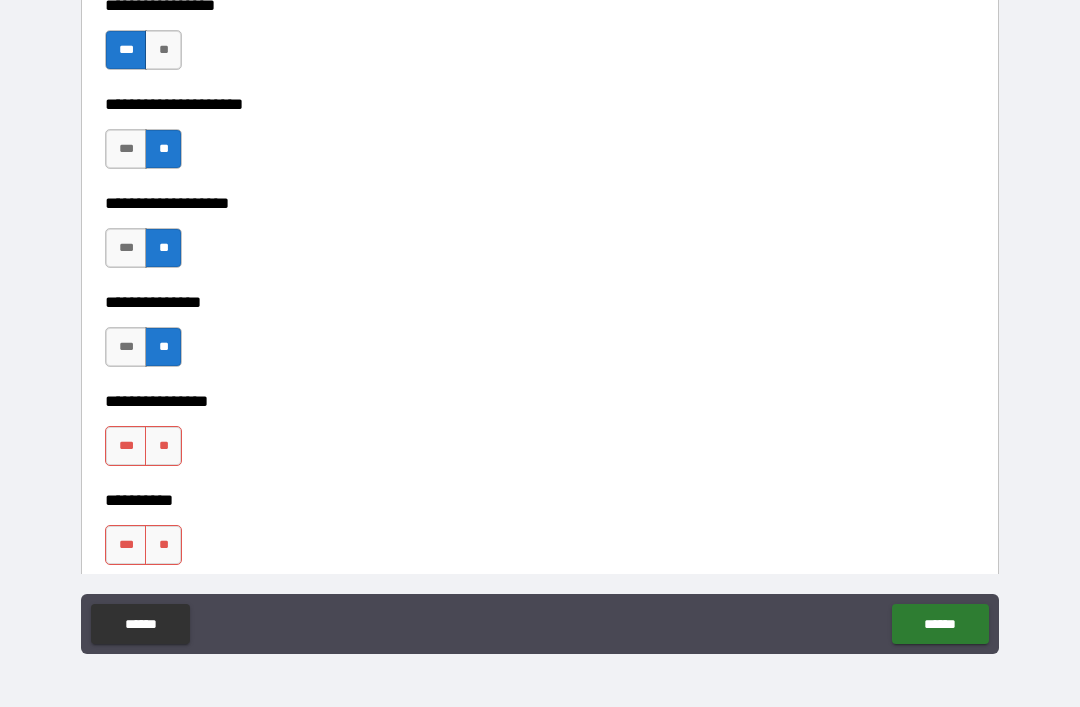 click on "**" at bounding box center [163, 446] 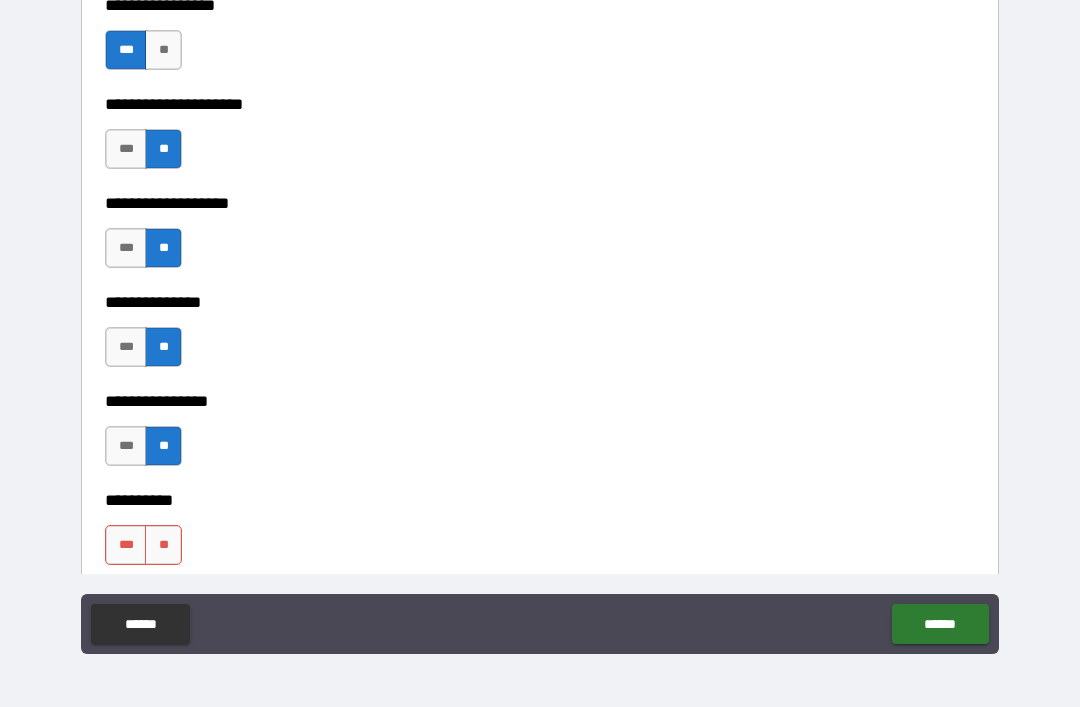 scroll, scrollTop: 8165, scrollLeft: 0, axis: vertical 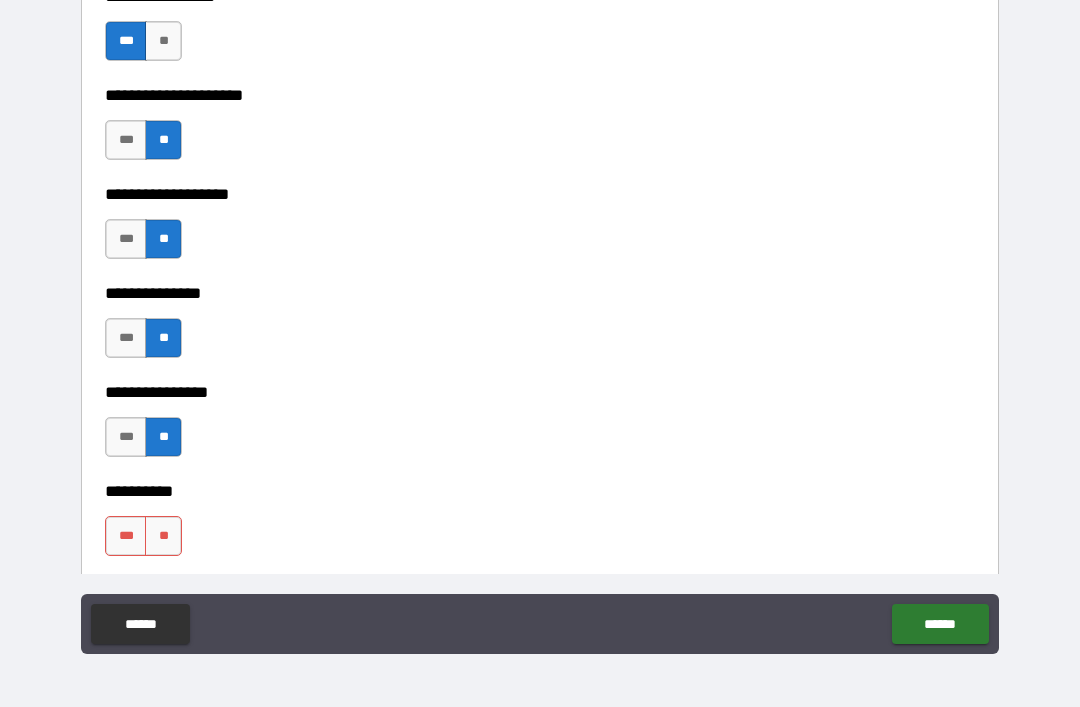 click on "**" at bounding box center (163, 536) 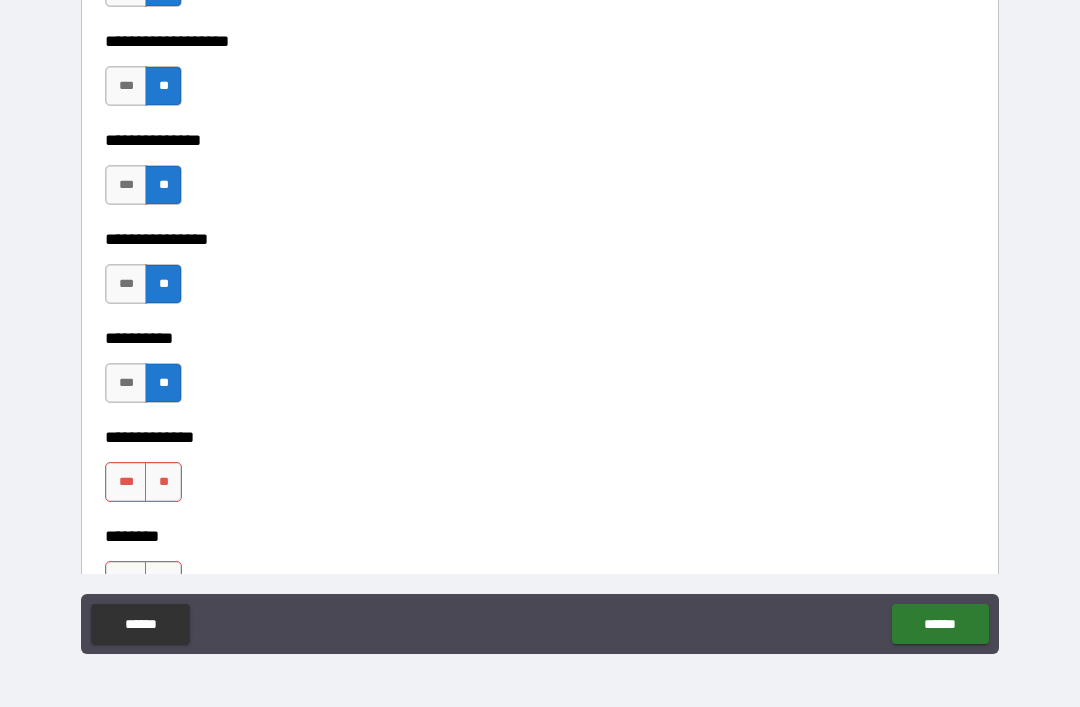 scroll, scrollTop: 8319, scrollLeft: 0, axis: vertical 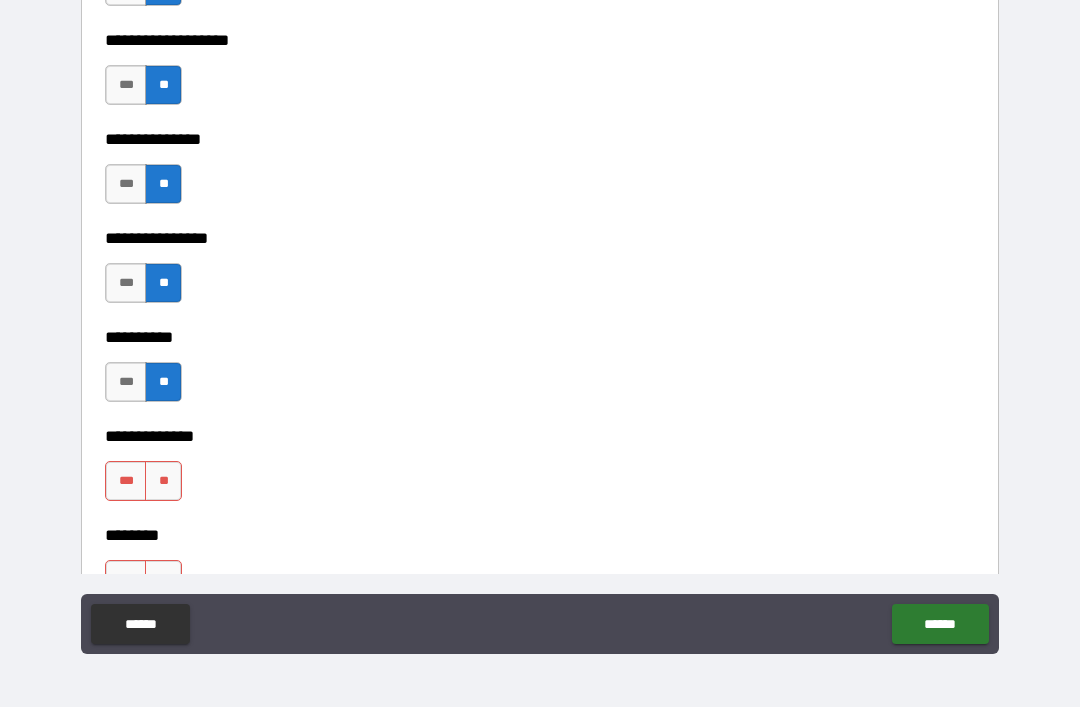 click on "**" at bounding box center (163, 481) 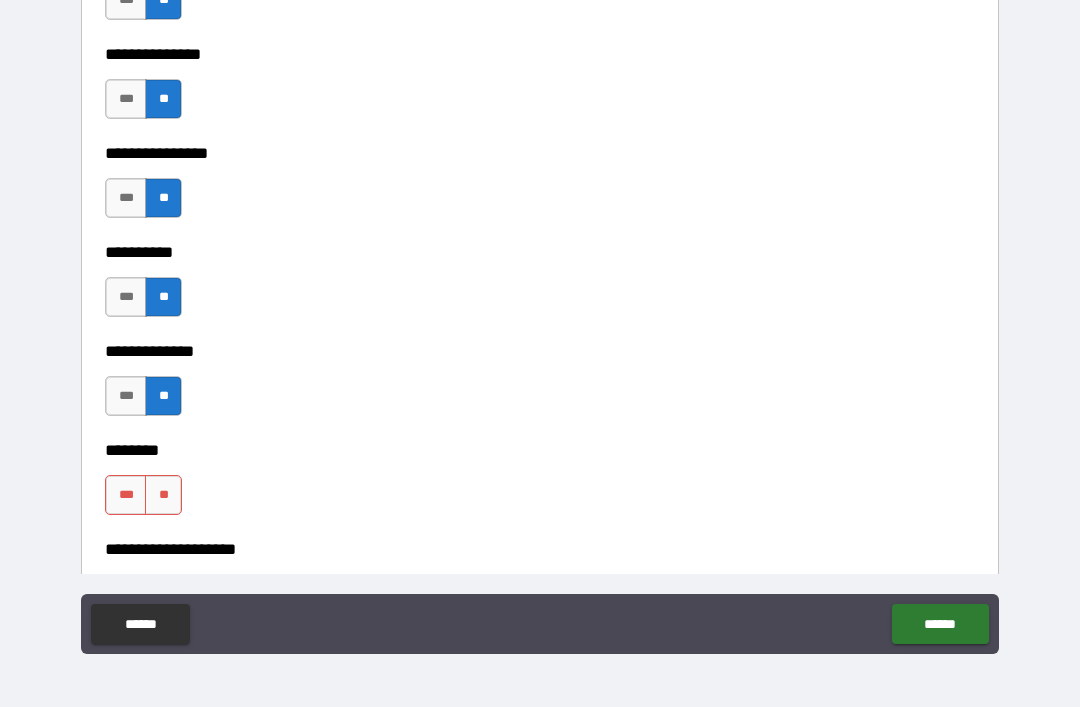 scroll, scrollTop: 8420, scrollLeft: 0, axis: vertical 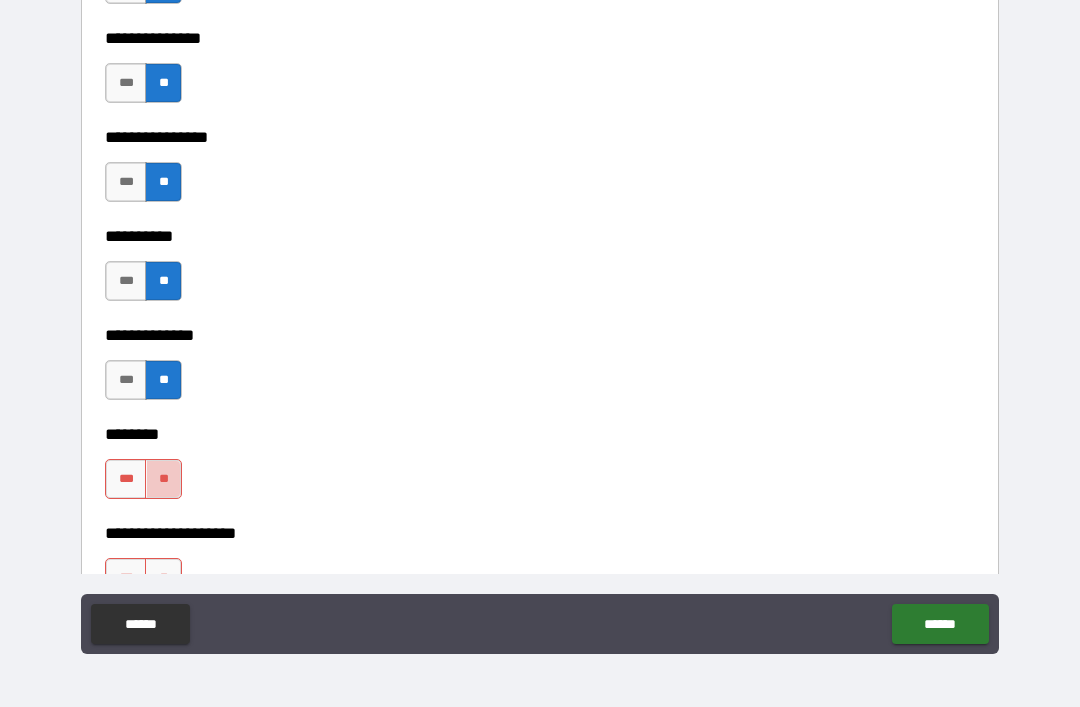 click on "**" at bounding box center (163, 479) 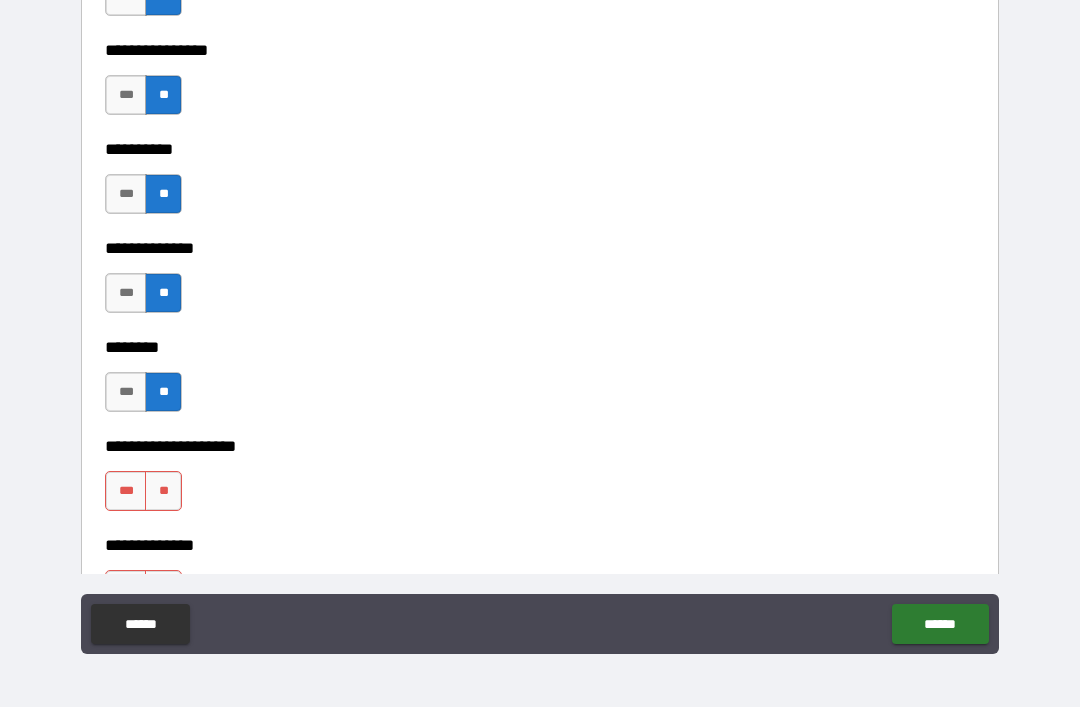 scroll, scrollTop: 8533, scrollLeft: 0, axis: vertical 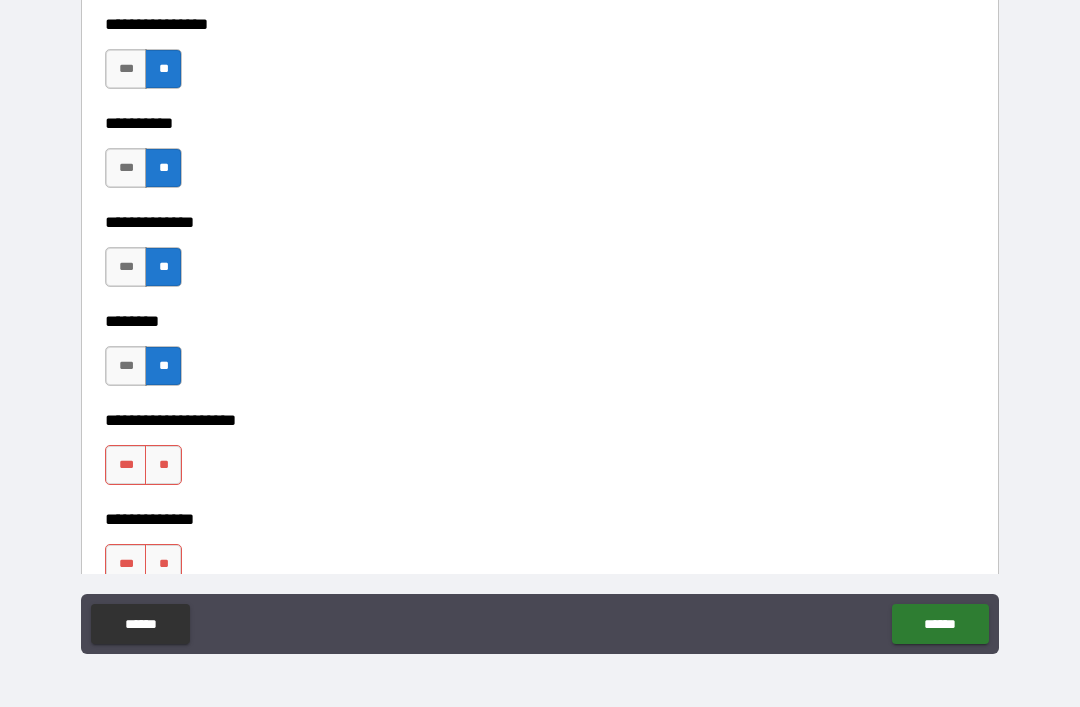 click on "**" at bounding box center [163, 465] 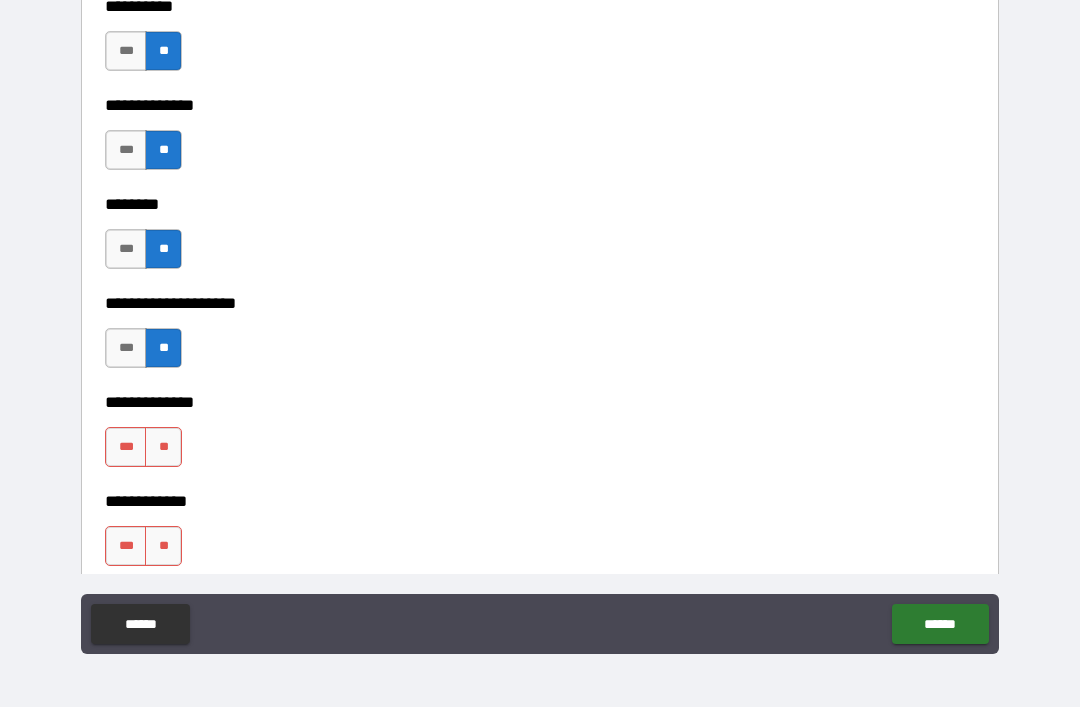 scroll, scrollTop: 8648, scrollLeft: 0, axis: vertical 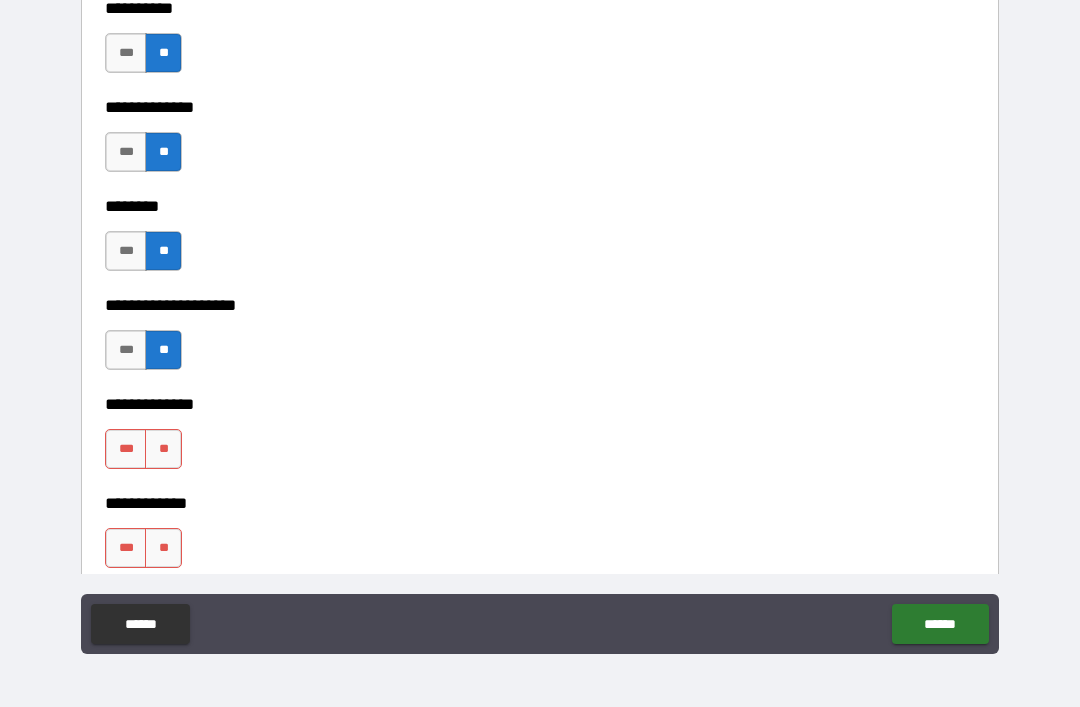 click on "**" at bounding box center (163, 449) 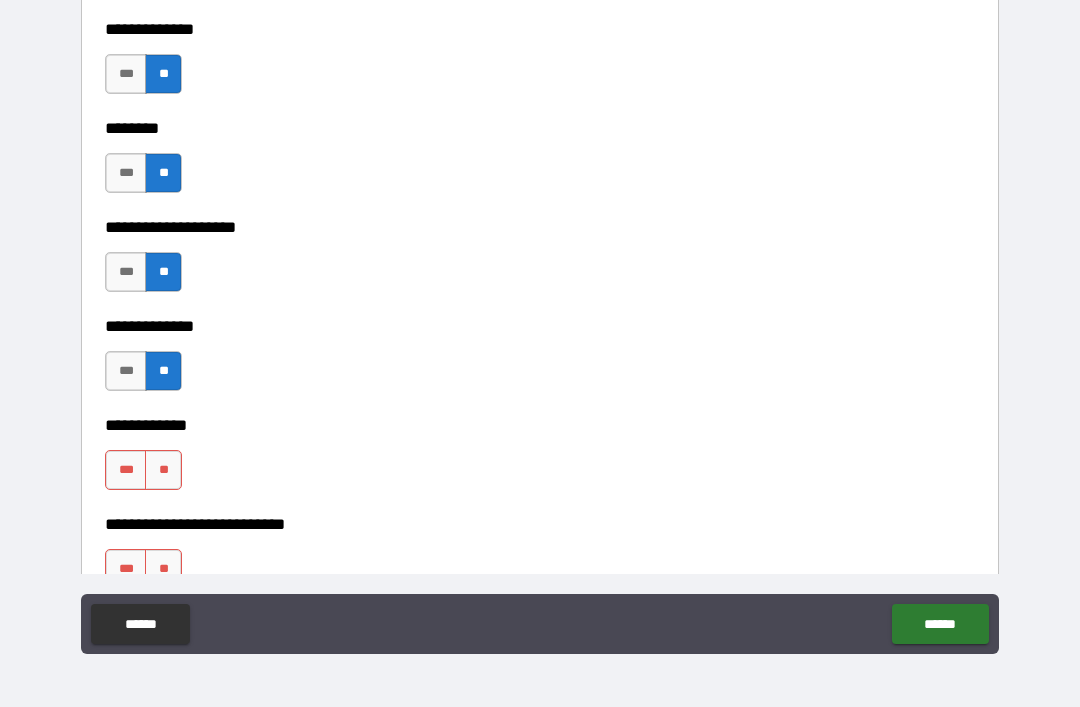 scroll, scrollTop: 8730, scrollLeft: 0, axis: vertical 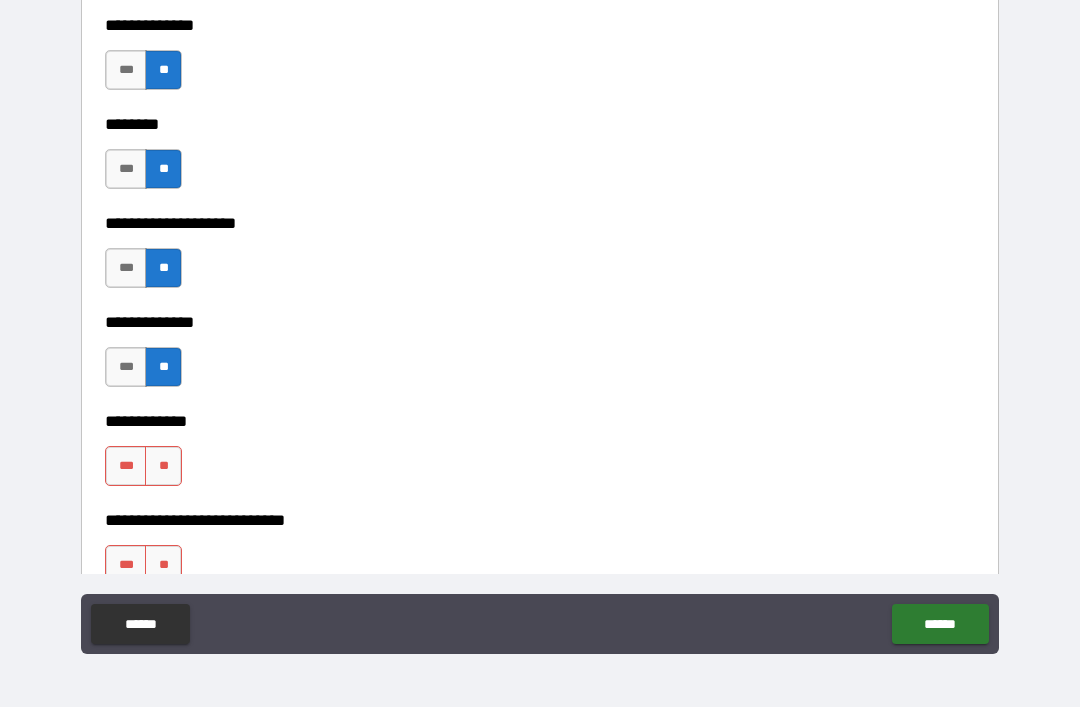 click on "*** **" at bounding box center (146, 471) 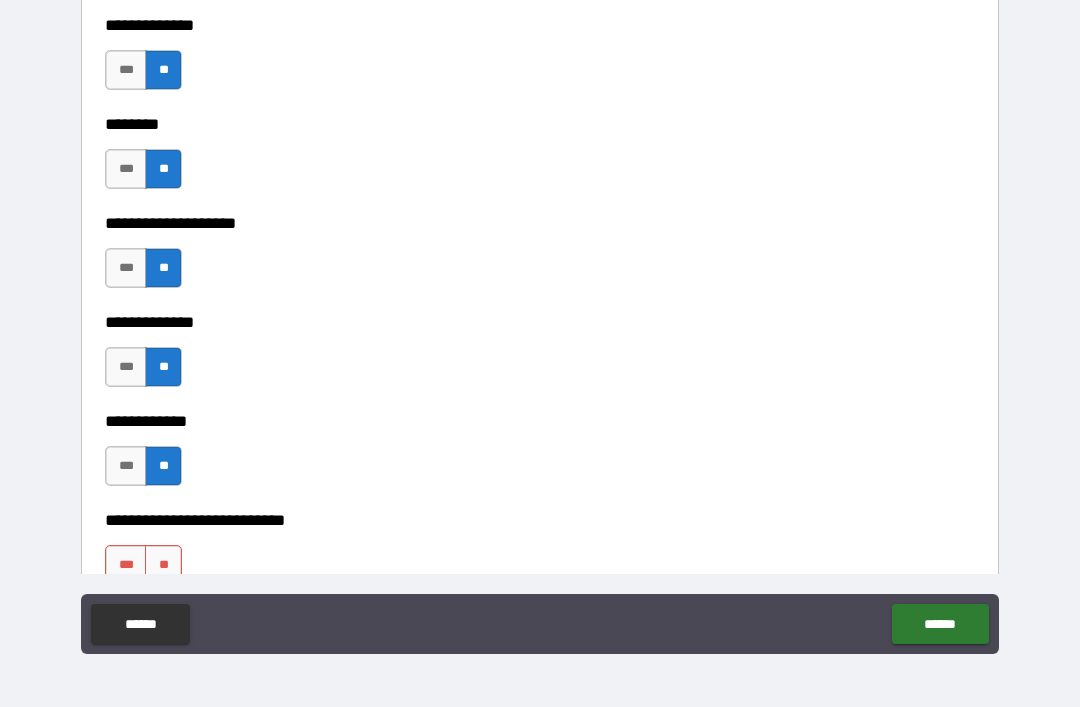 click on "**" at bounding box center (163, 565) 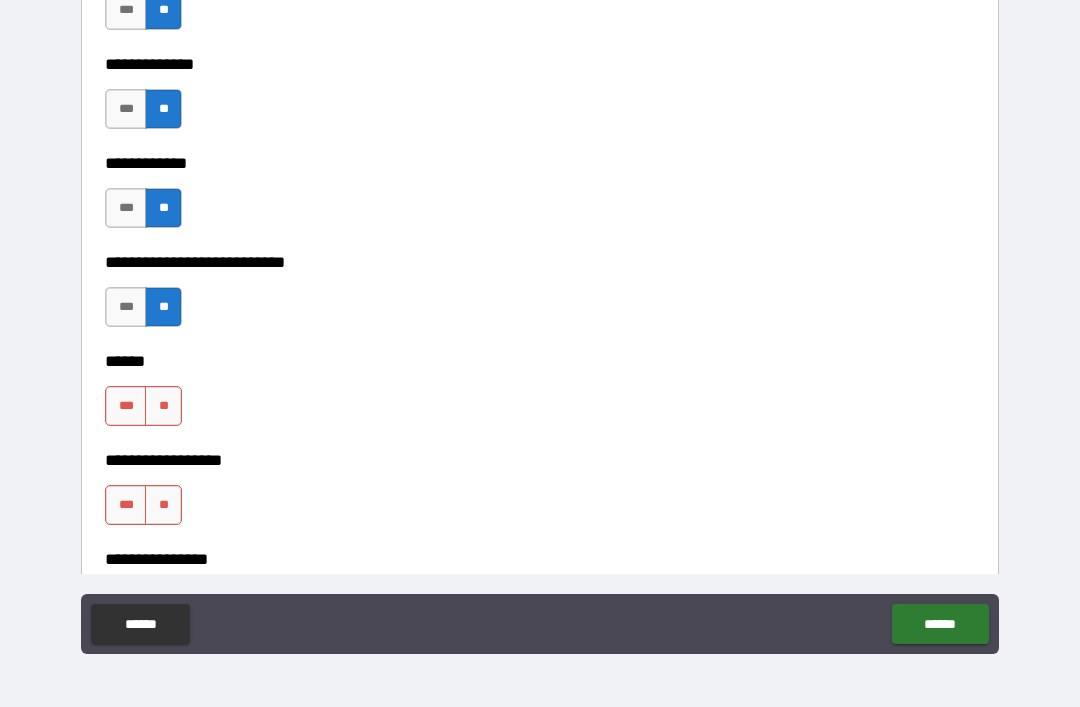 scroll, scrollTop: 8997, scrollLeft: 0, axis: vertical 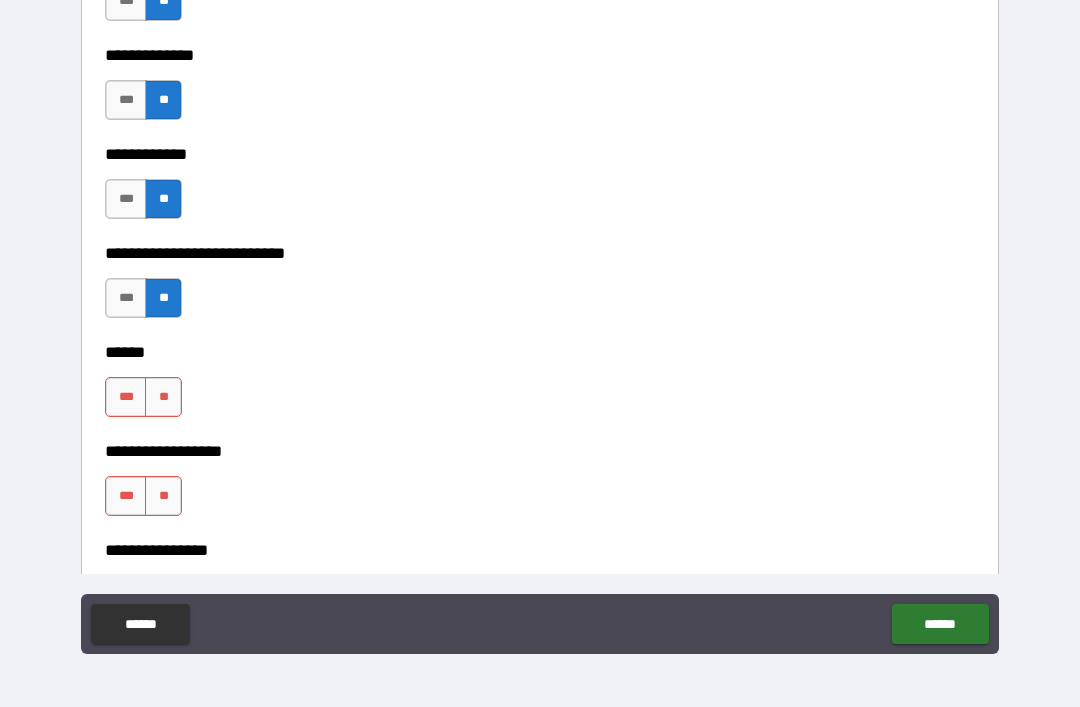 click on "**********" at bounding box center [540, 324] 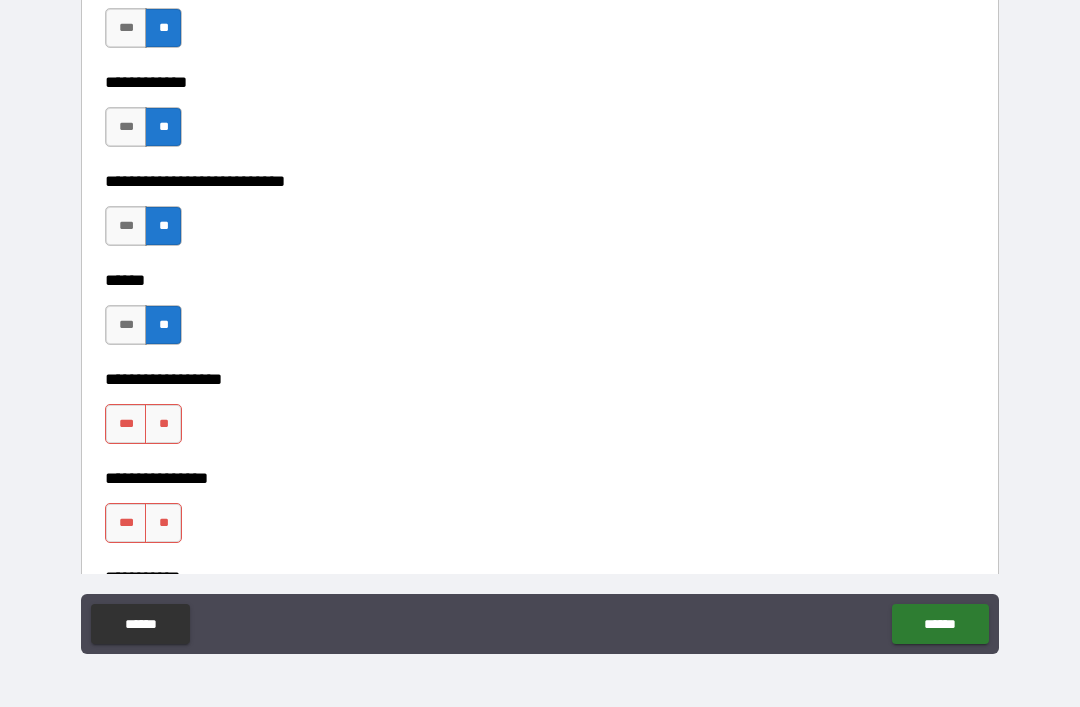 scroll, scrollTop: 9090, scrollLeft: 0, axis: vertical 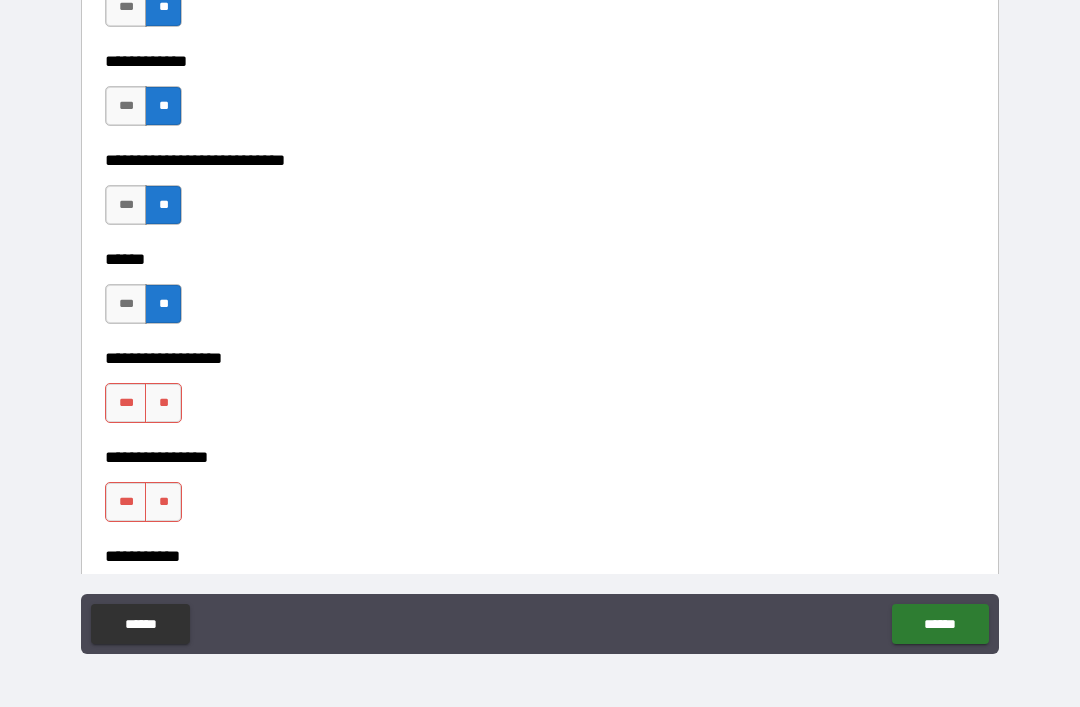 click on "**" at bounding box center [163, 403] 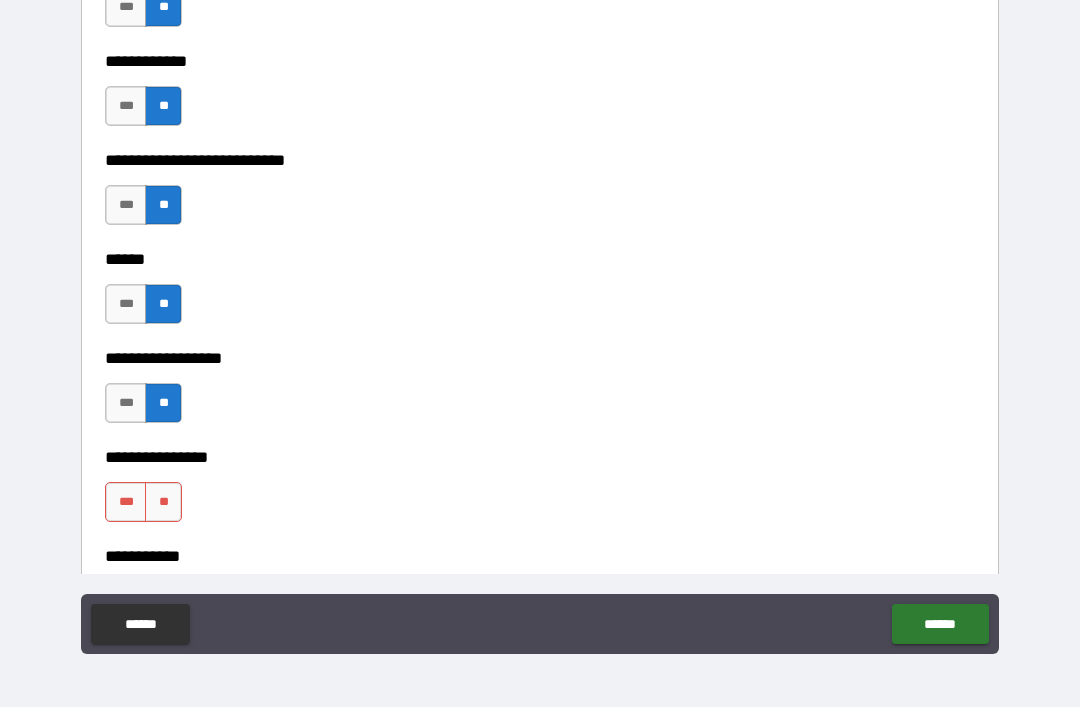 click on "**" at bounding box center (163, 502) 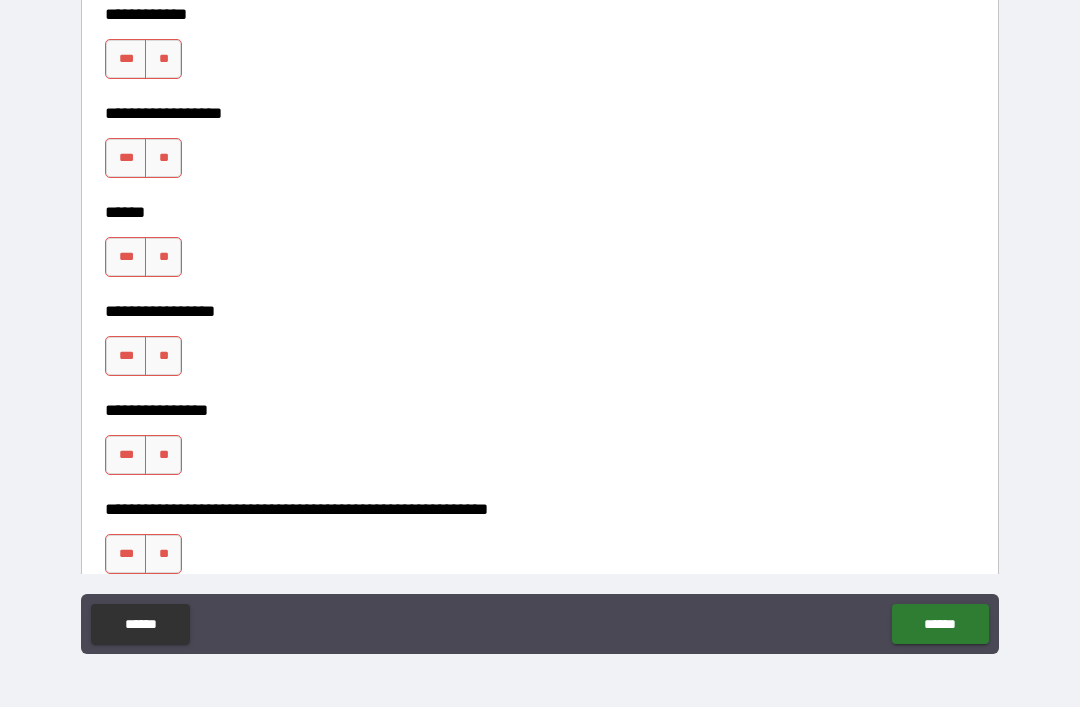 scroll, scrollTop: 10215, scrollLeft: 0, axis: vertical 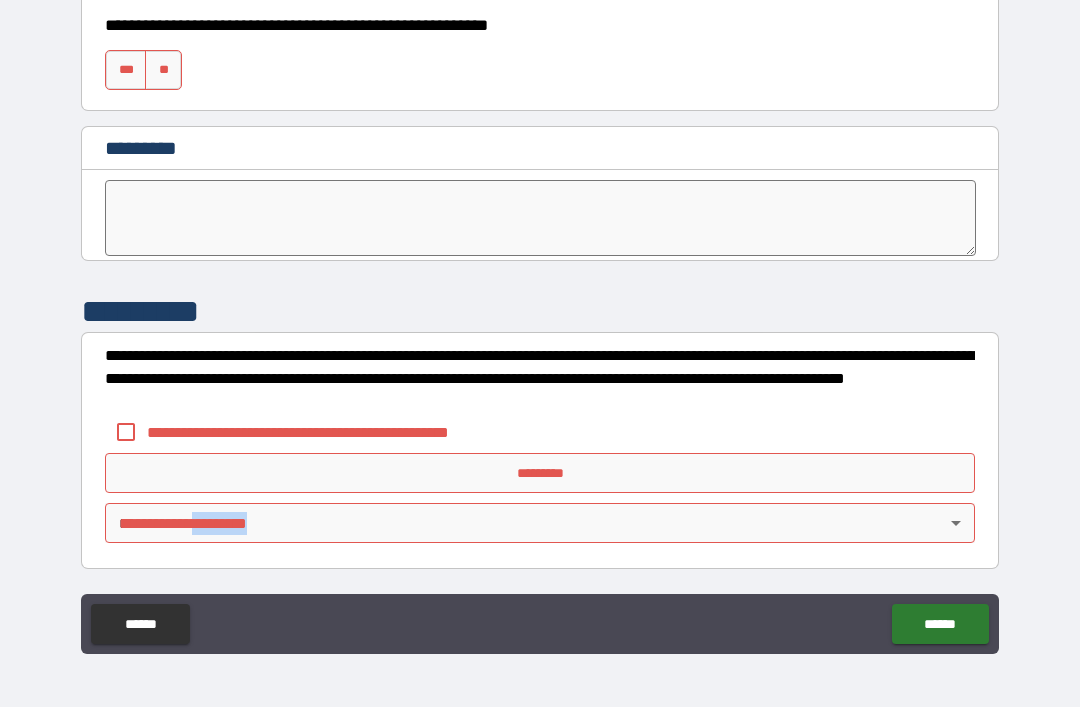 click on "******   ******" at bounding box center [540, 624] 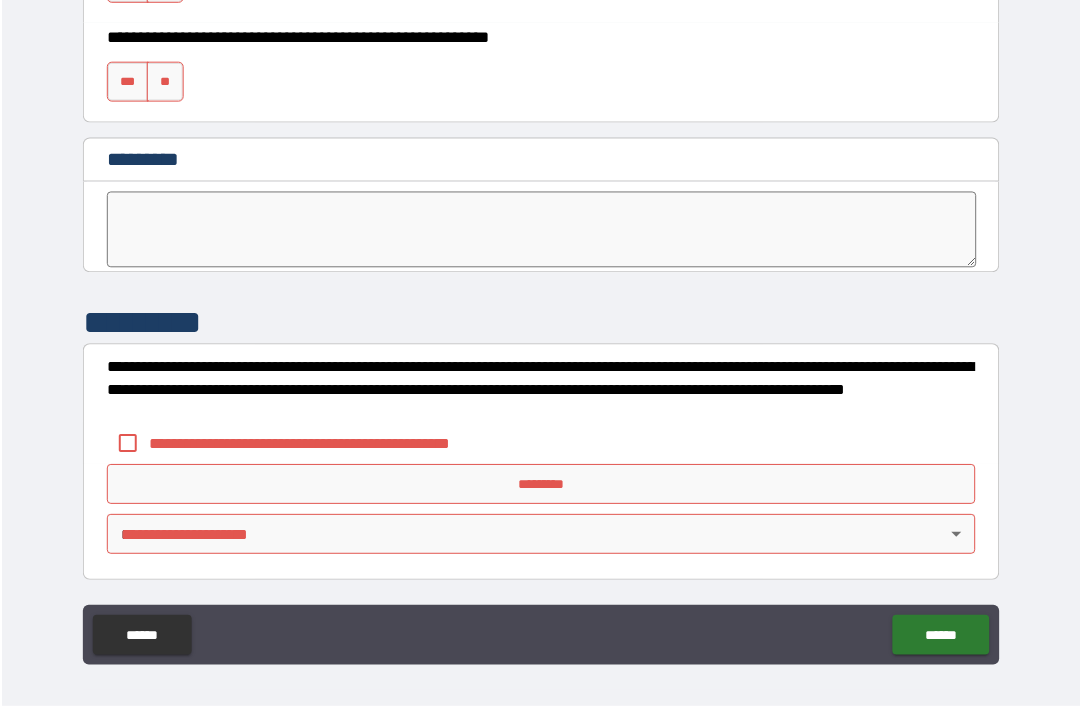 scroll, scrollTop: 54, scrollLeft: 0, axis: vertical 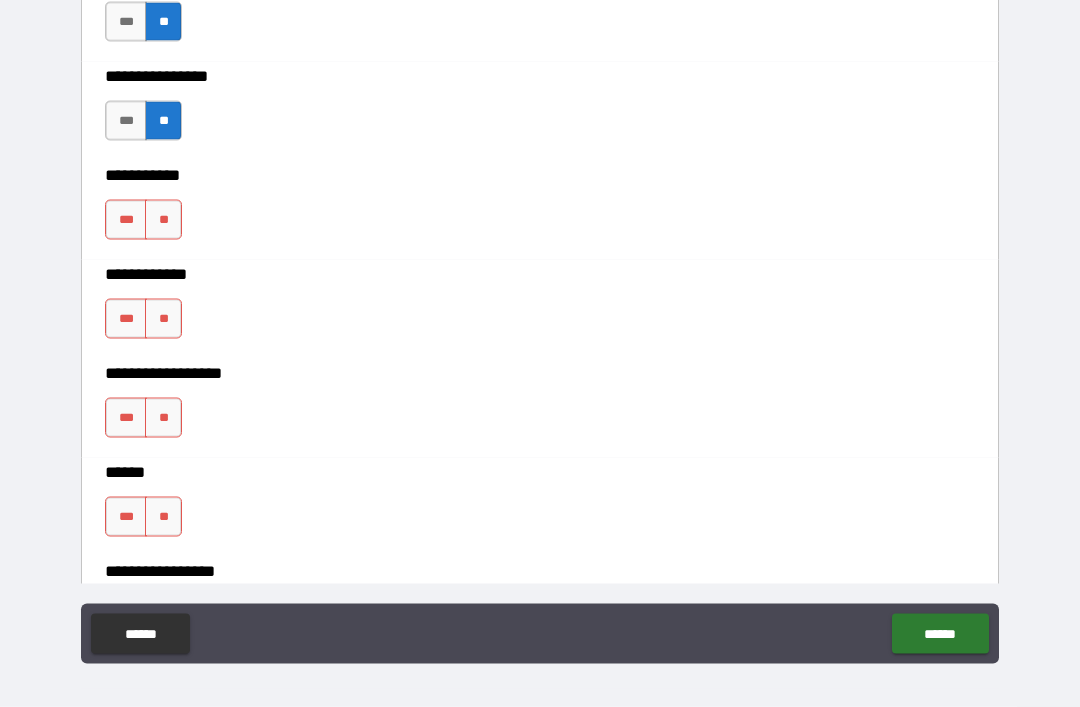 click on "**" at bounding box center (163, 220) 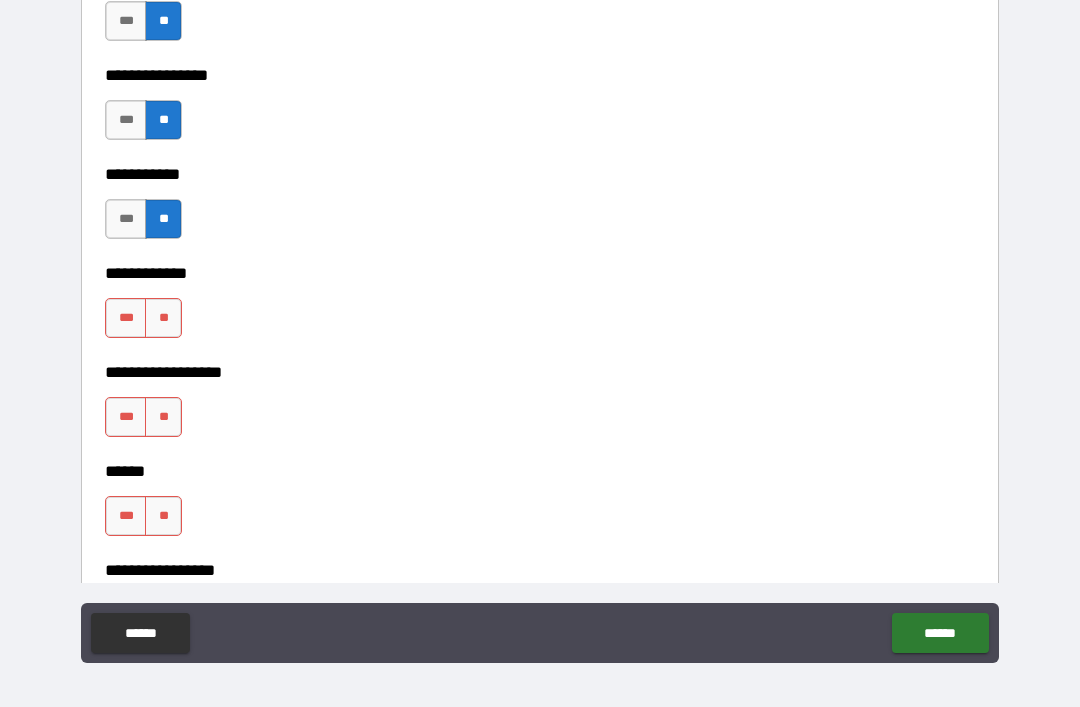 click on "**" at bounding box center [163, 318] 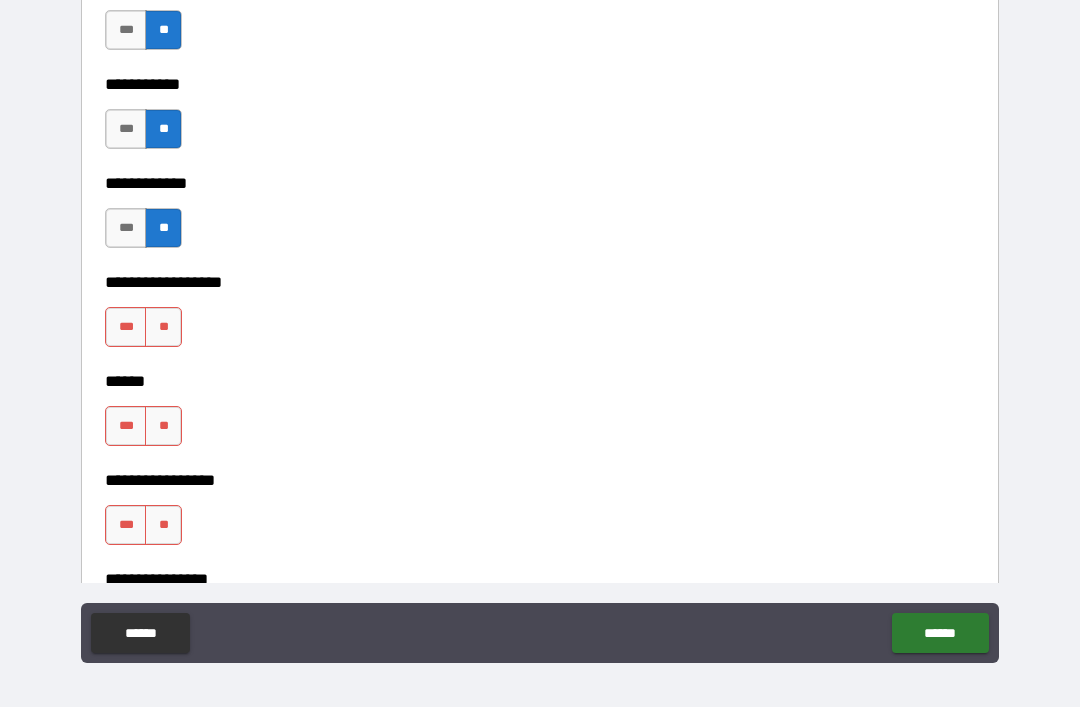 scroll, scrollTop: 9582, scrollLeft: 0, axis: vertical 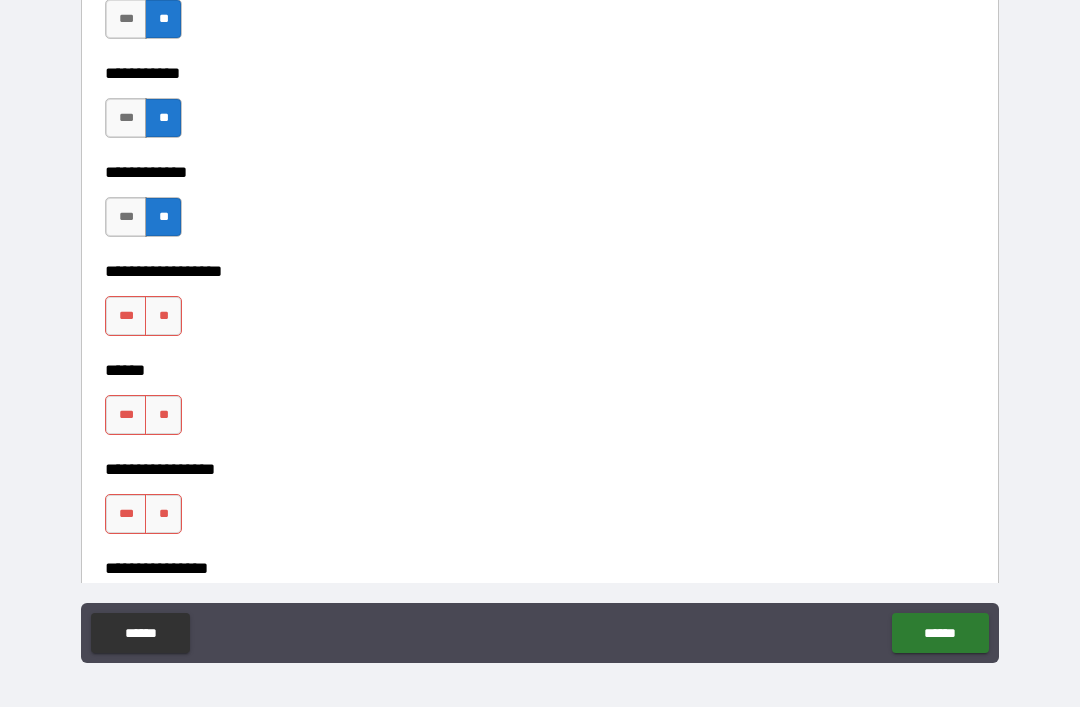 click on "**" at bounding box center [163, 316] 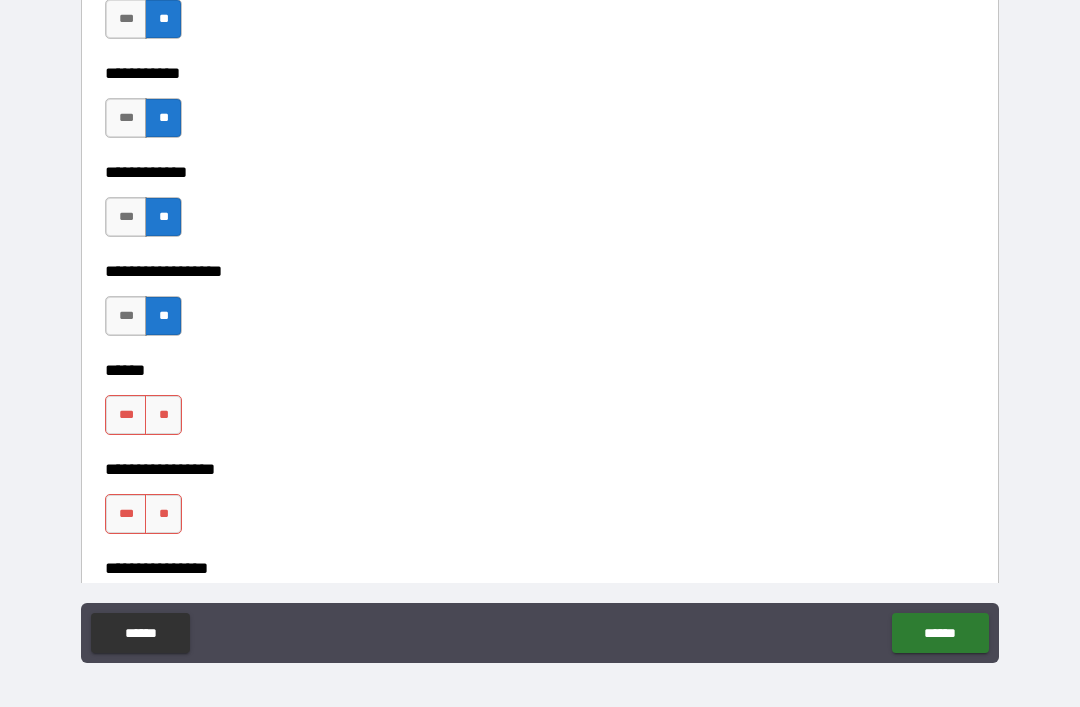 click on "**" at bounding box center (163, 415) 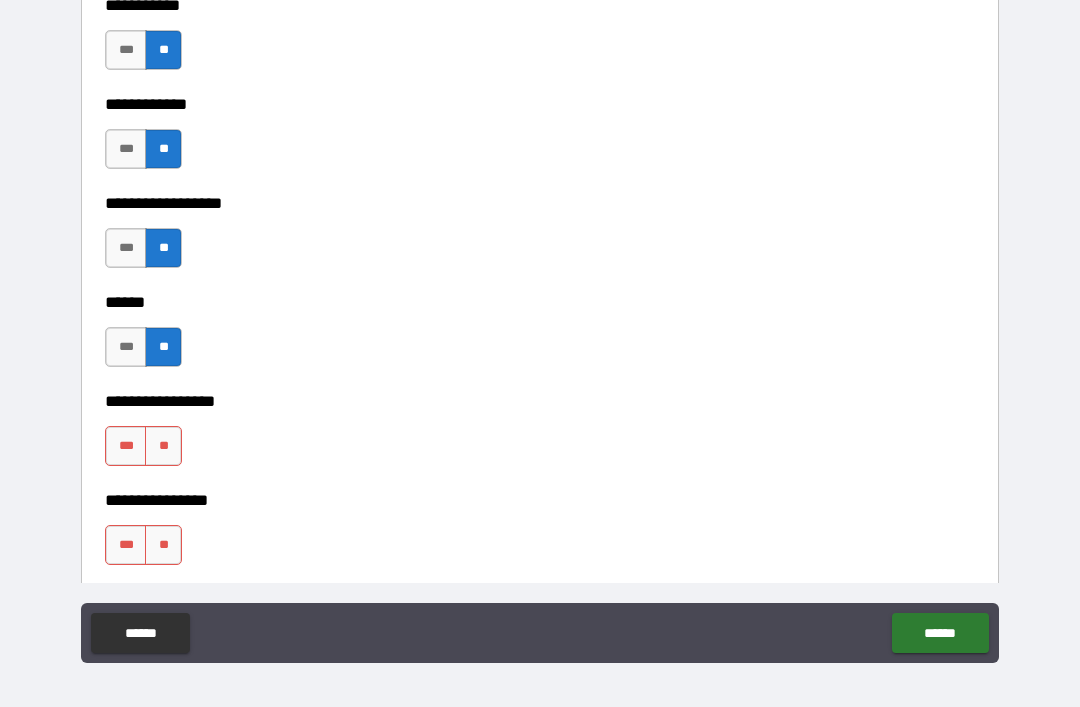 scroll, scrollTop: 9673, scrollLeft: 0, axis: vertical 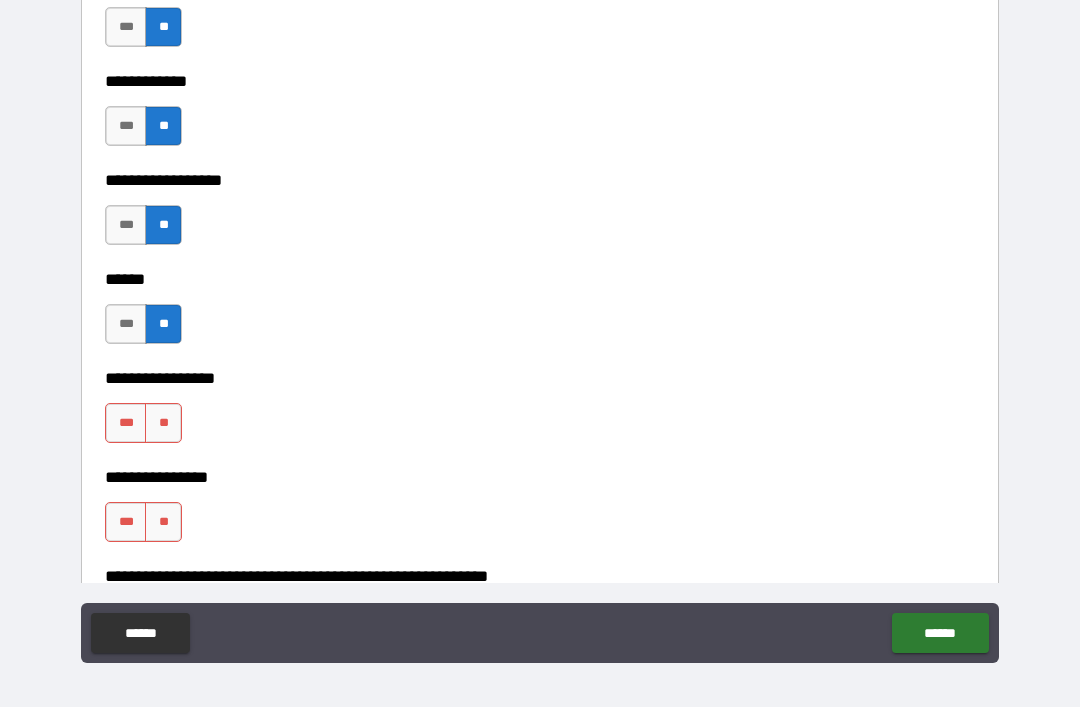 click on "**" at bounding box center (163, 423) 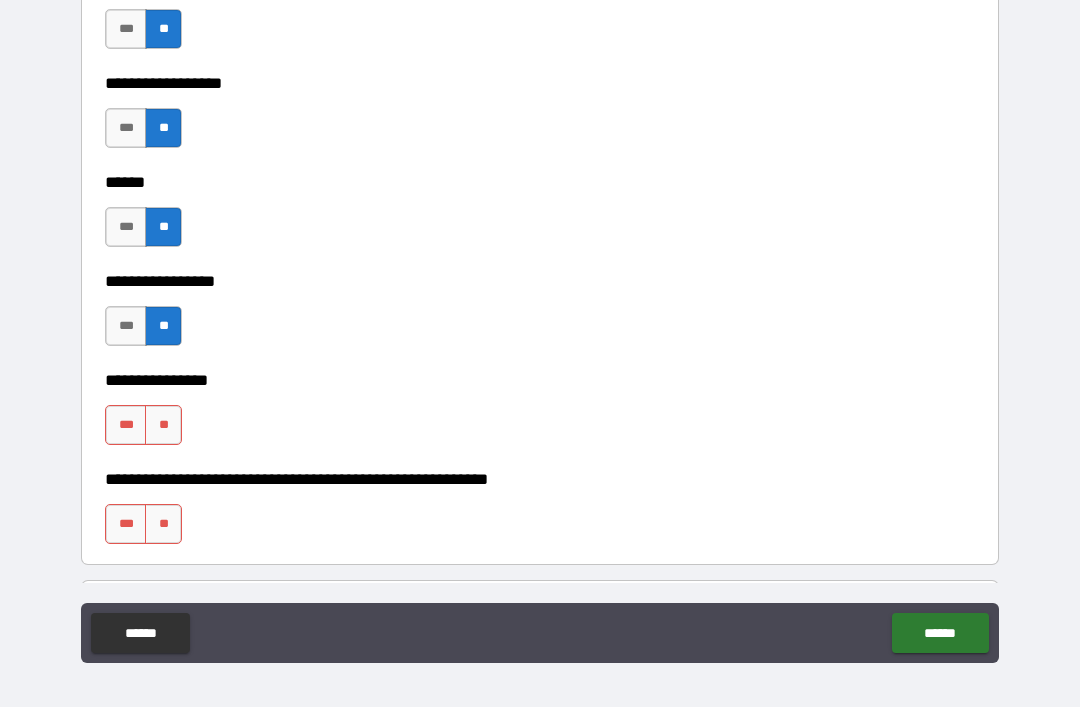 scroll, scrollTop: 9784, scrollLeft: 0, axis: vertical 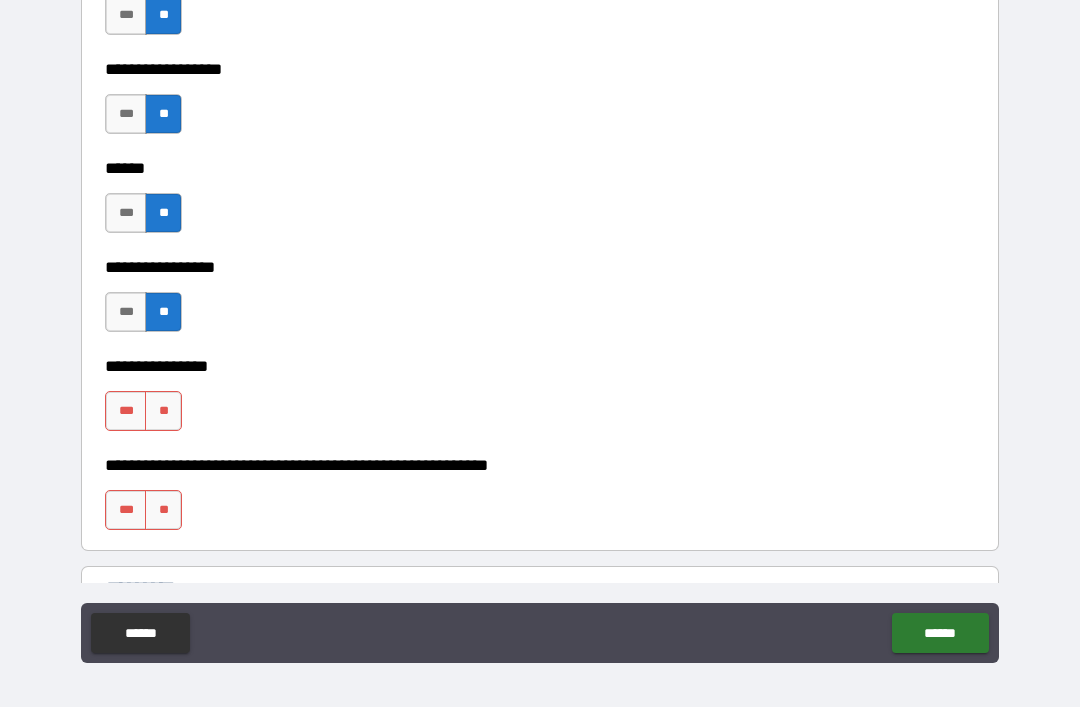 click on "**********" at bounding box center [540, 401] 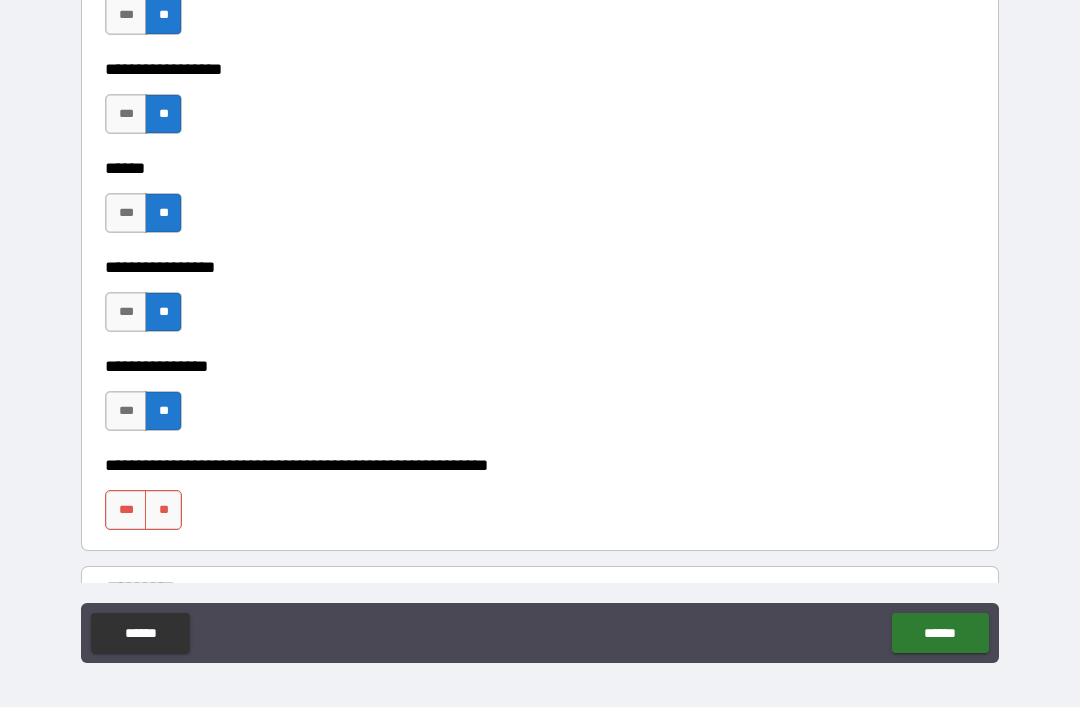 click on "**" at bounding box center (163, 510) 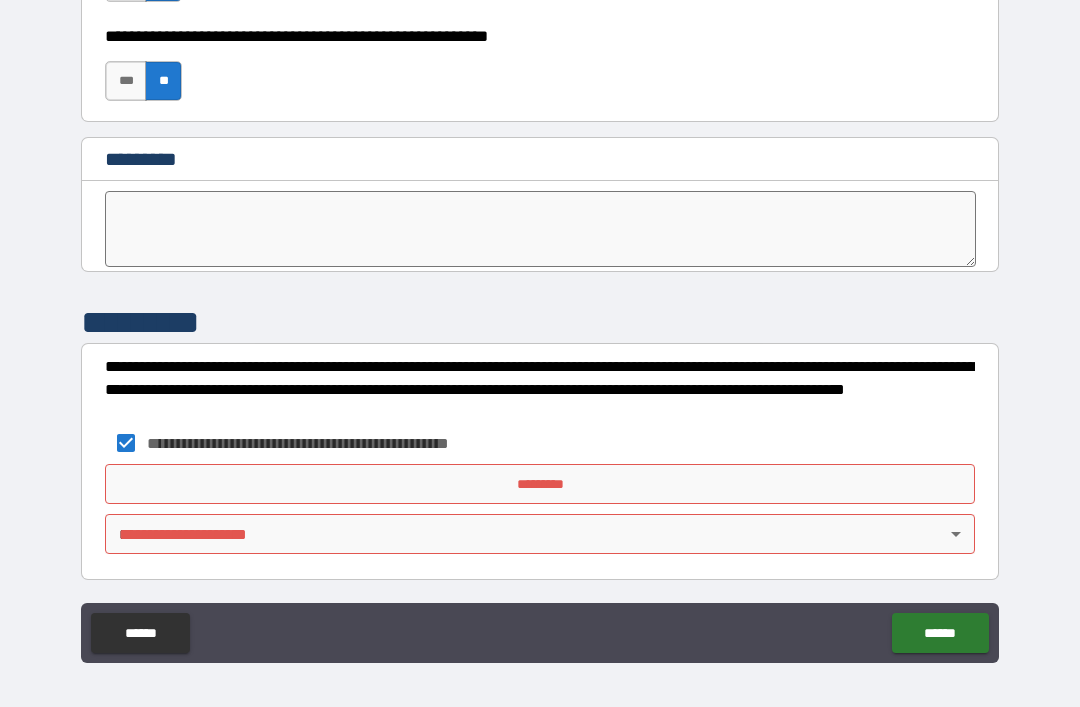 scroll, scrollTop: 10212, scrollLeft: 0, axis: vertical 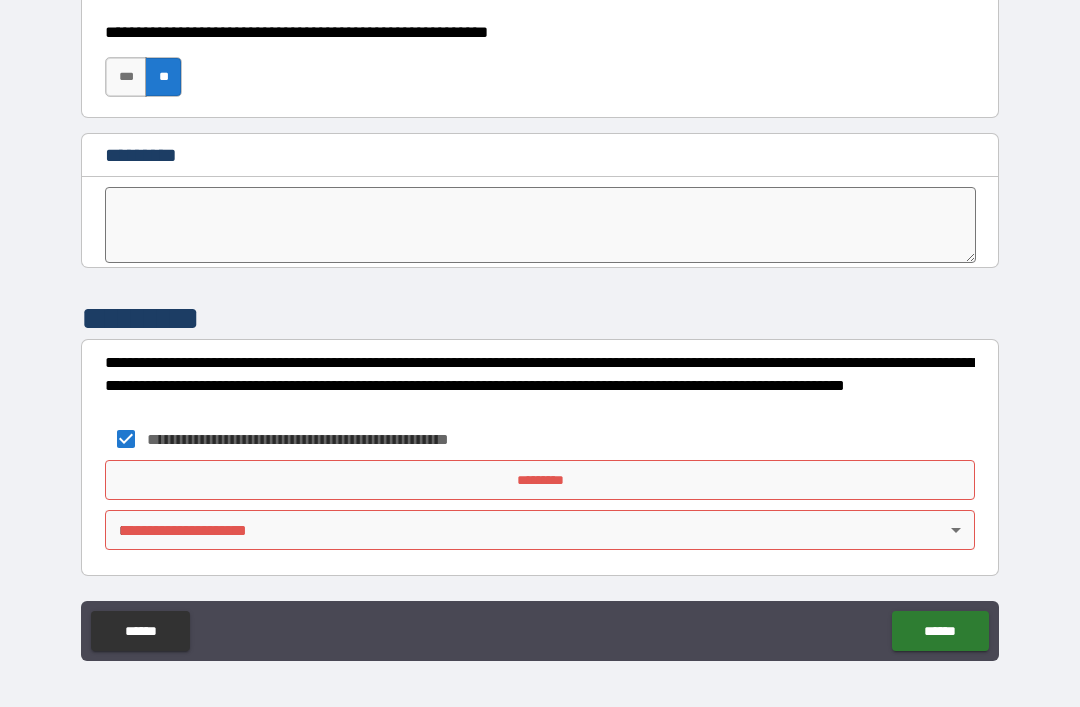 click on "**********" at bounding box center [540, 328] 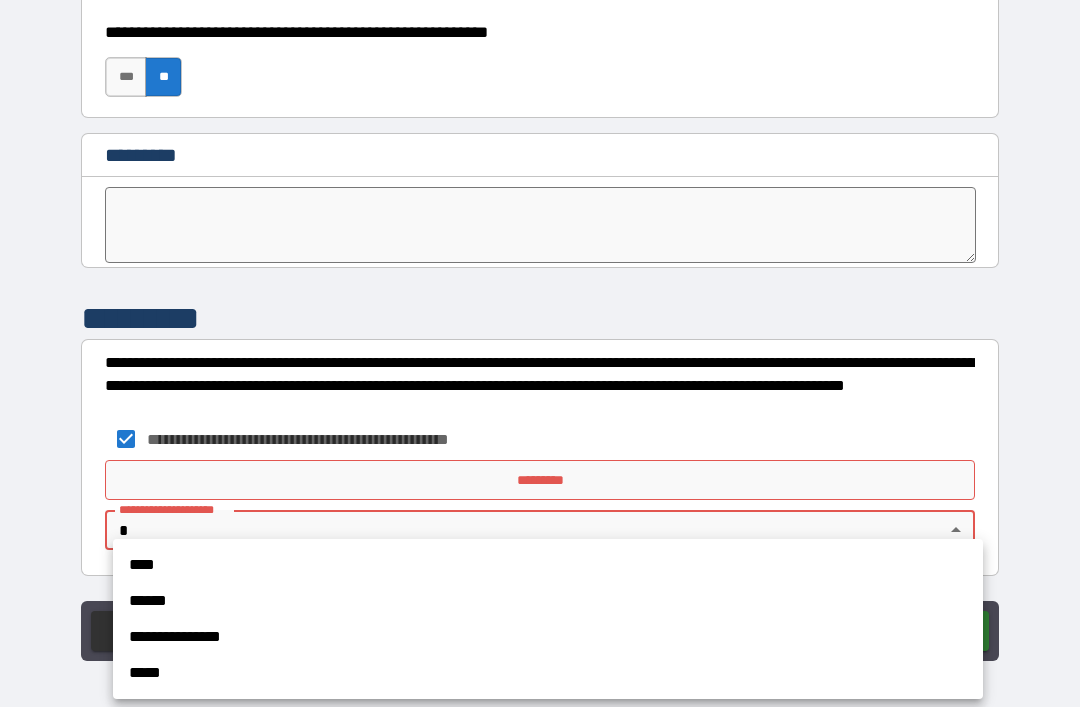 click on "****" at bounding box center [548, 565] 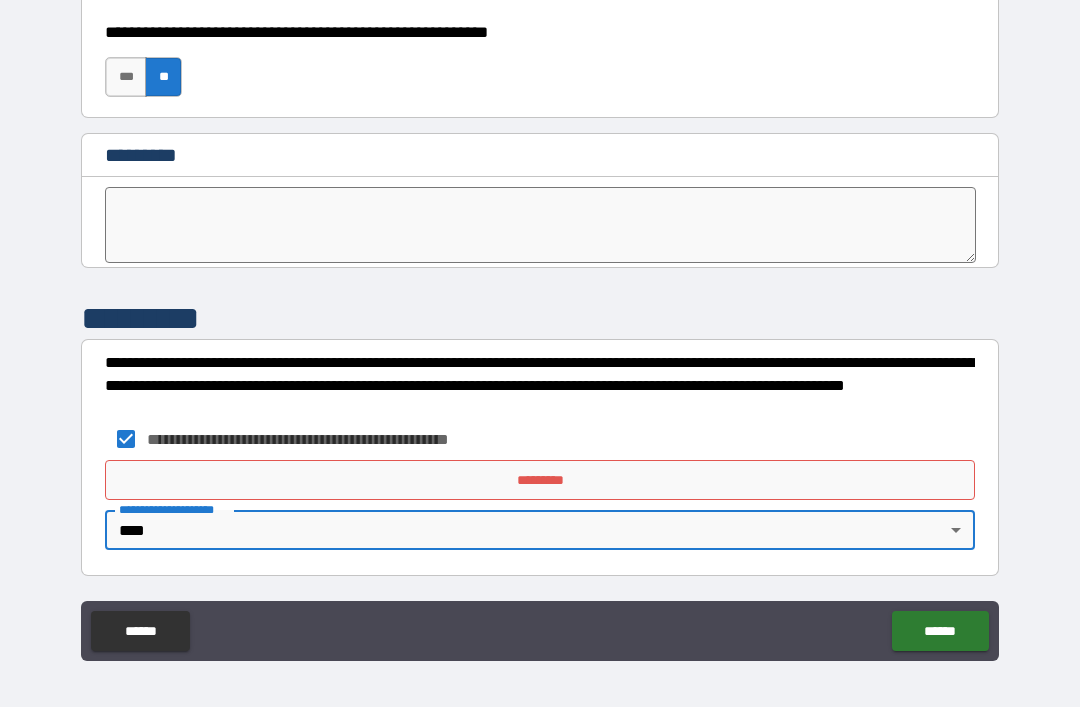 click on "*********" at bounding box center [540, 480] 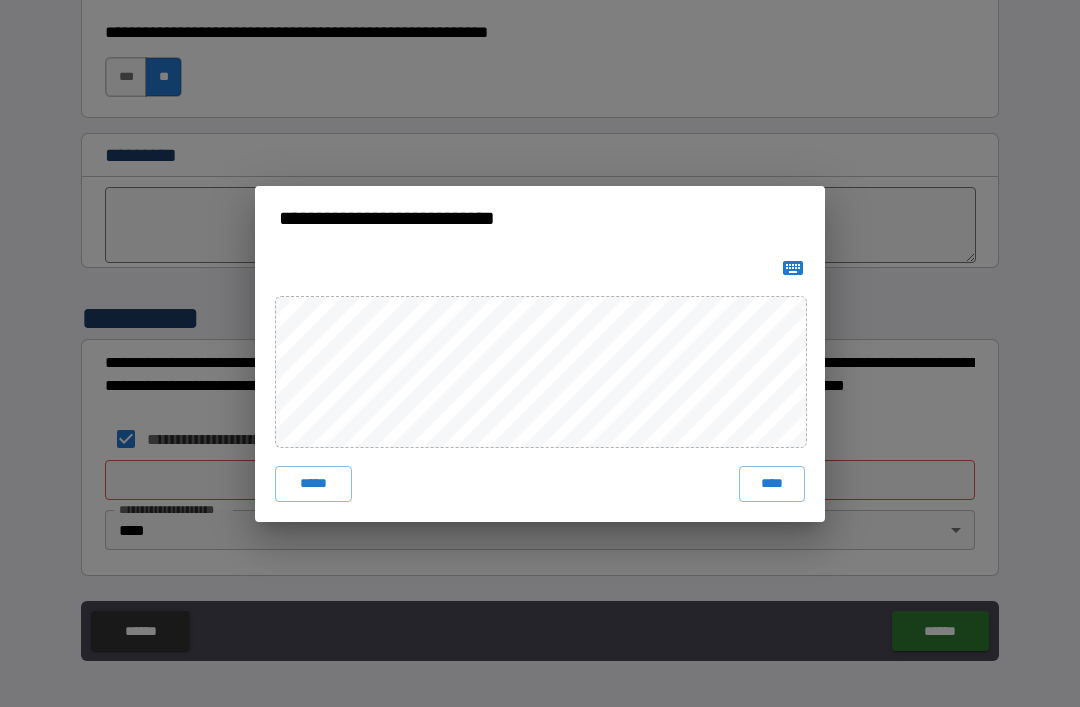click on "****" at bounding box center [772, 484] 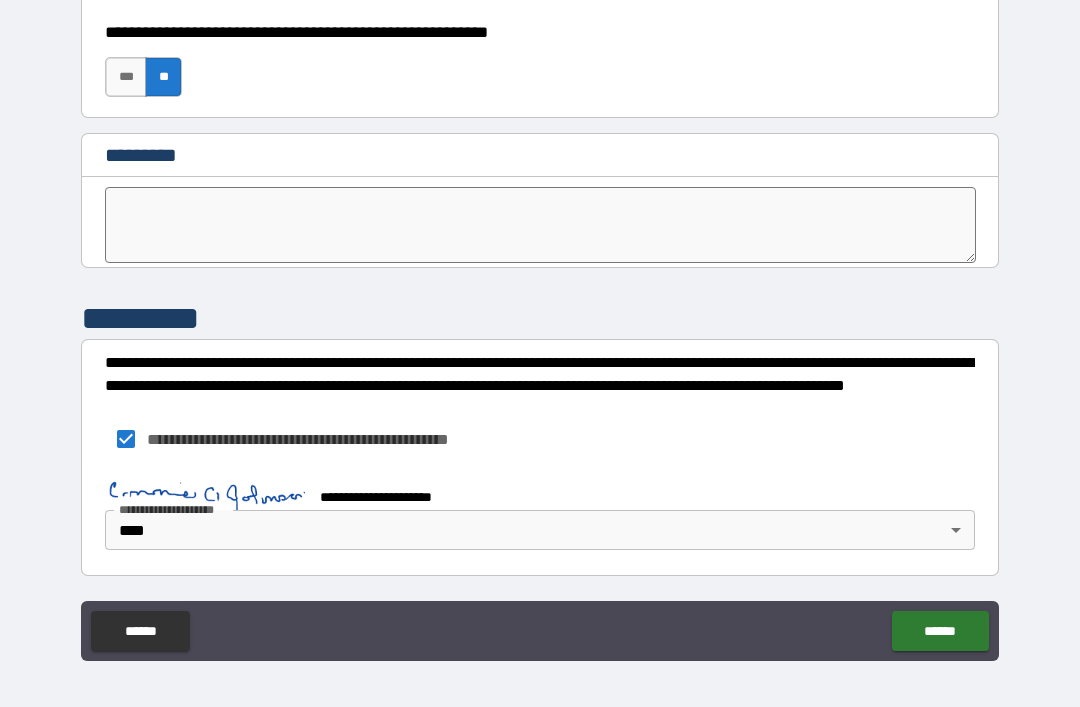 scroll, scrollTop: 10205, scrollLeft: 0, axis: vertical 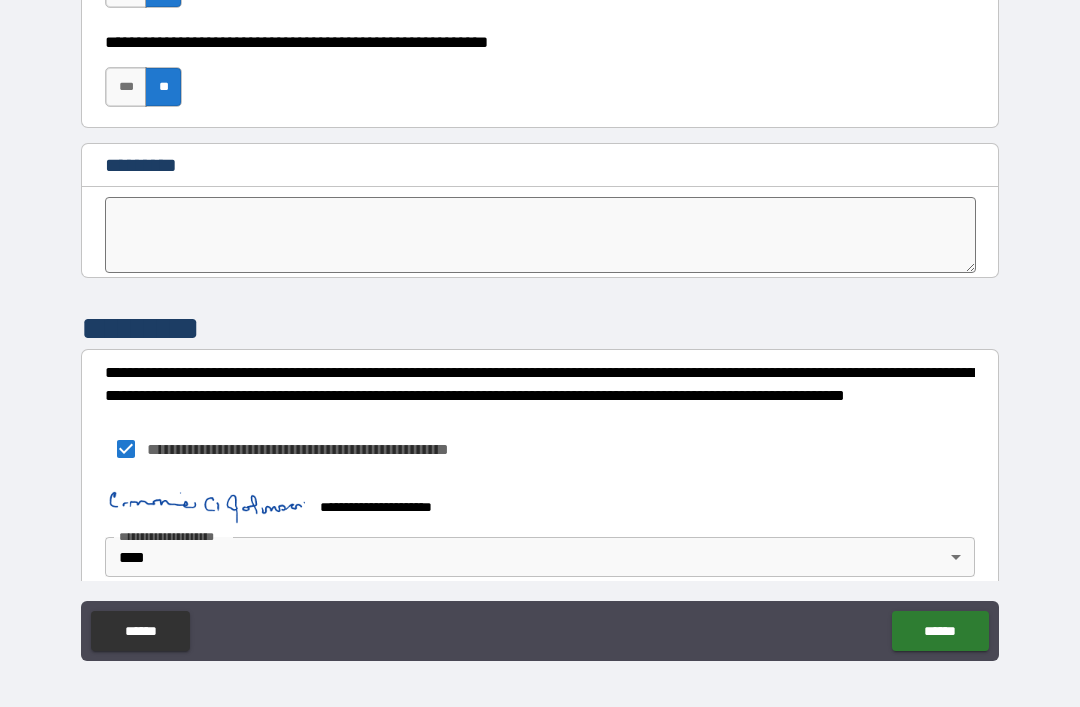 click on "******" at bounding box center (940, 631) 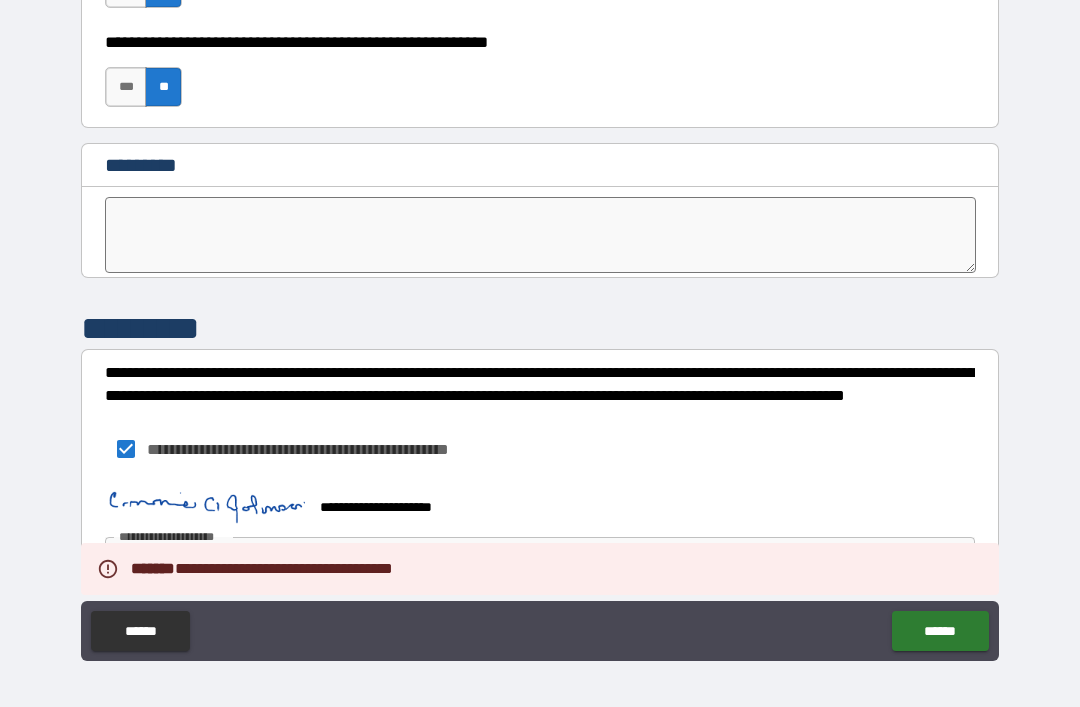 click on "******" at bounding box center [940, 631] 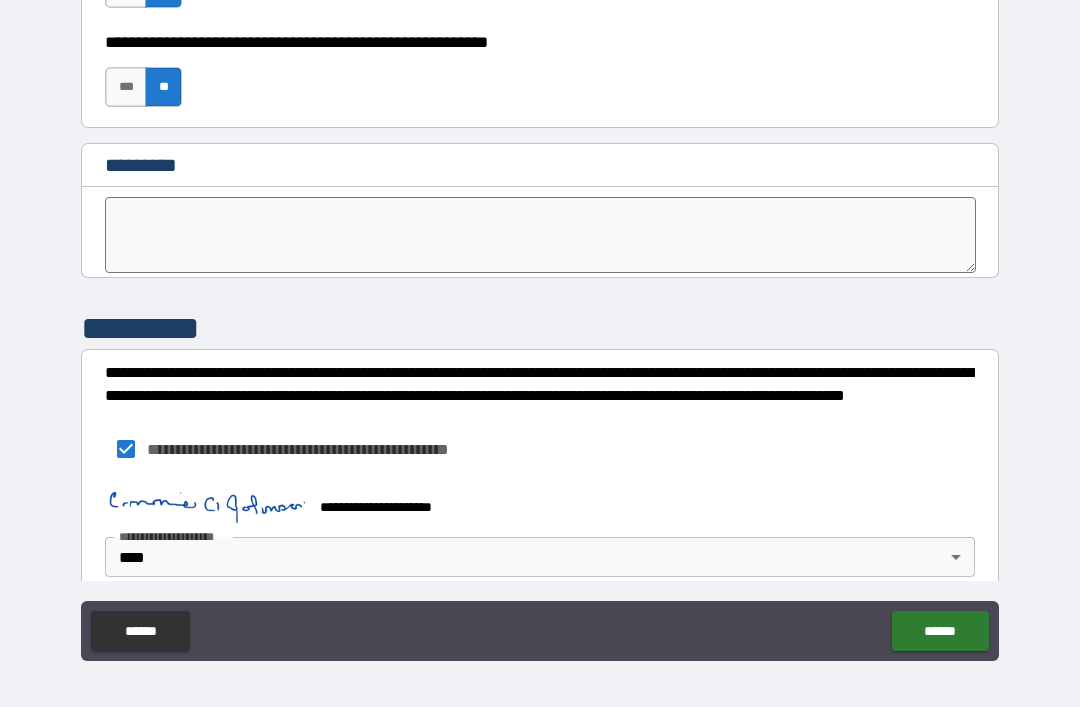 click on "******" at bounding box center (940, 631) 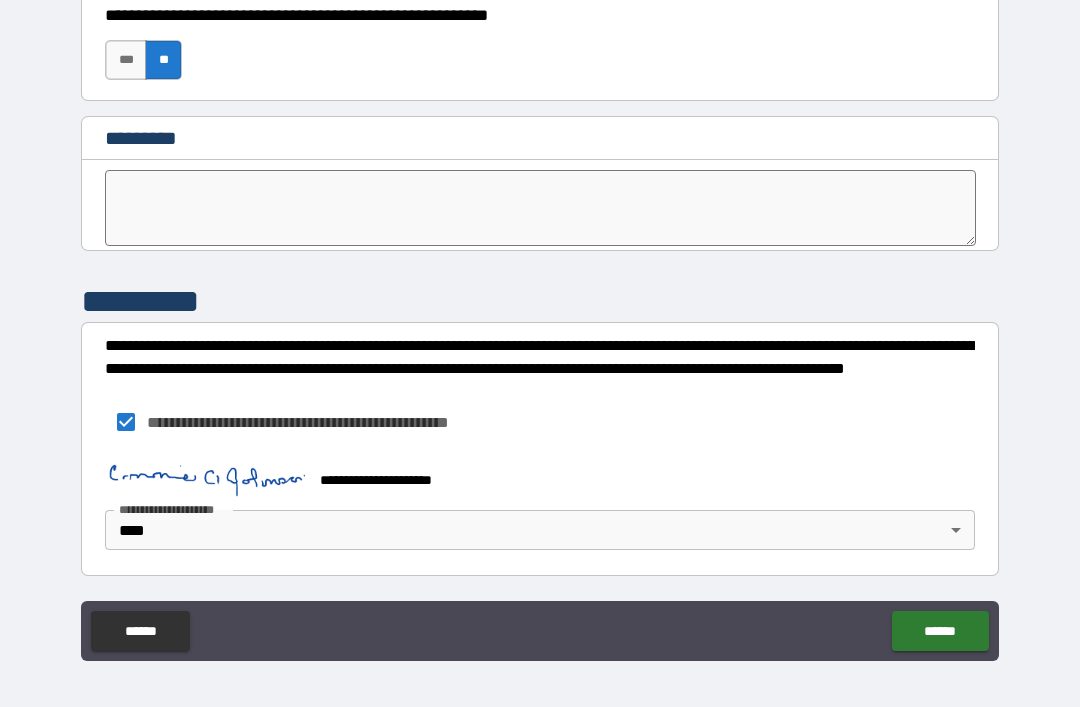 click on "******" at bounding box center [940, 631] 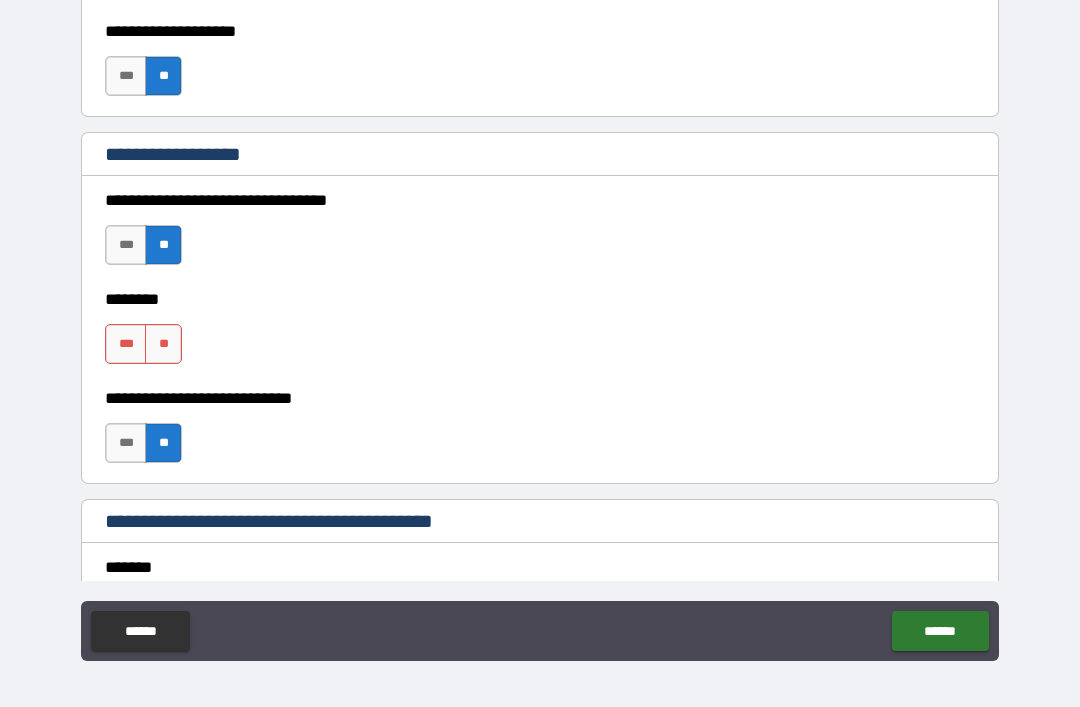 scroll, scrollTop: 1036, scrollLeft: 0, axis: vertical 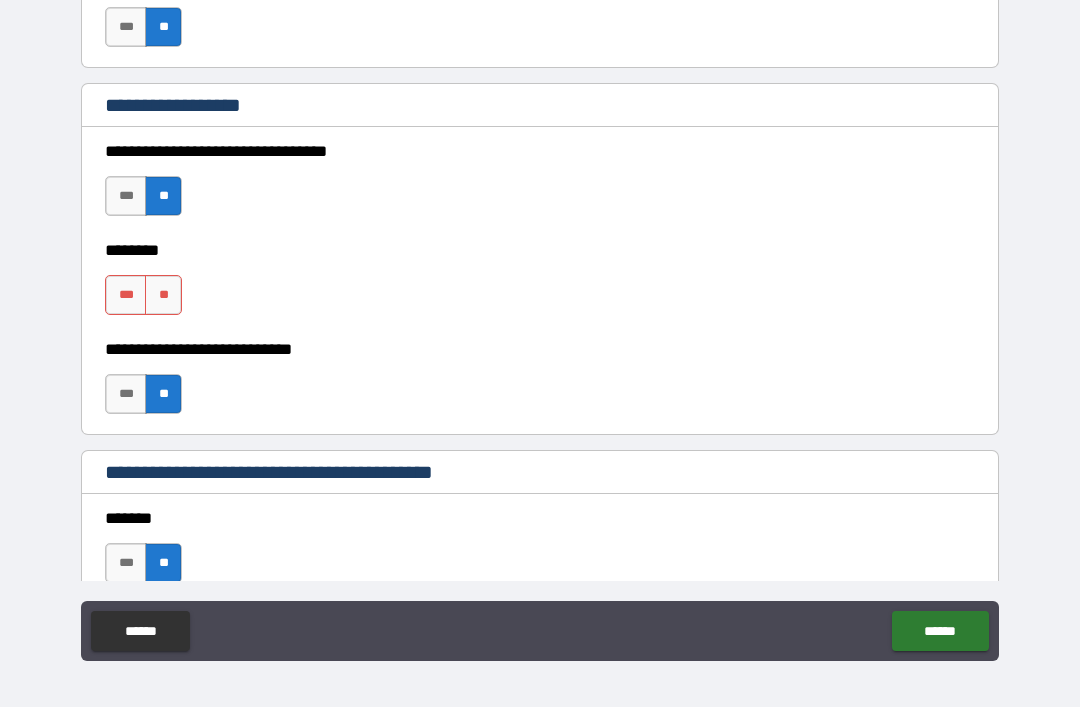 click on "**" at bounding box center [163, 295] 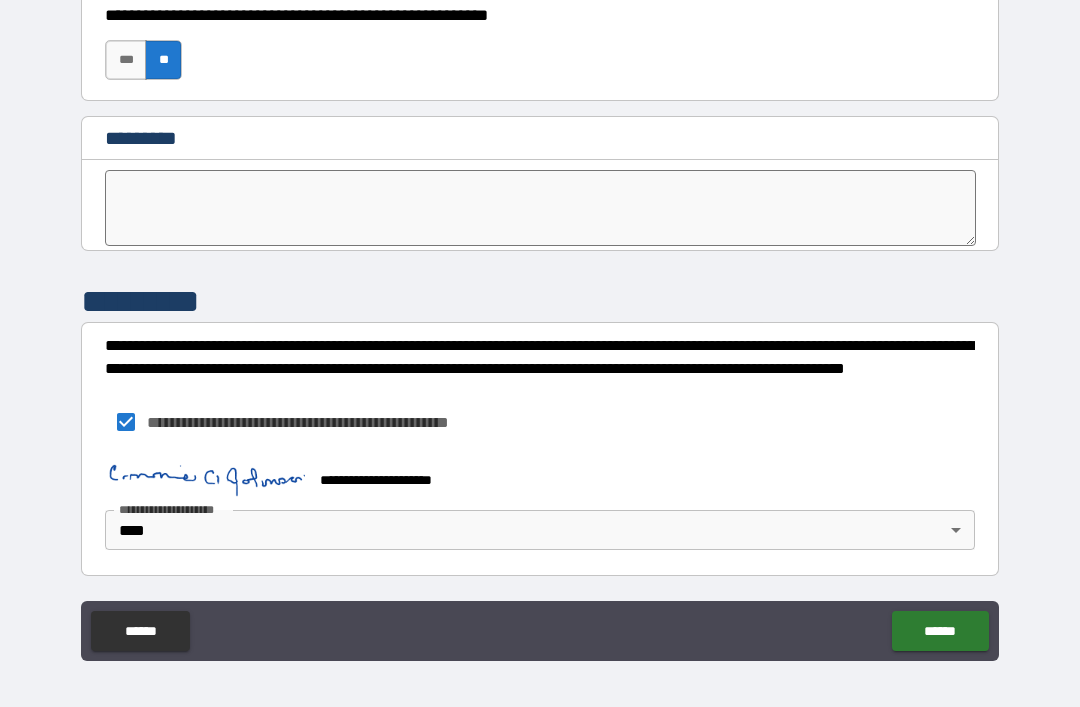 scroll, scrollTop: 10232, scrollLeft: 0, axis: vertical 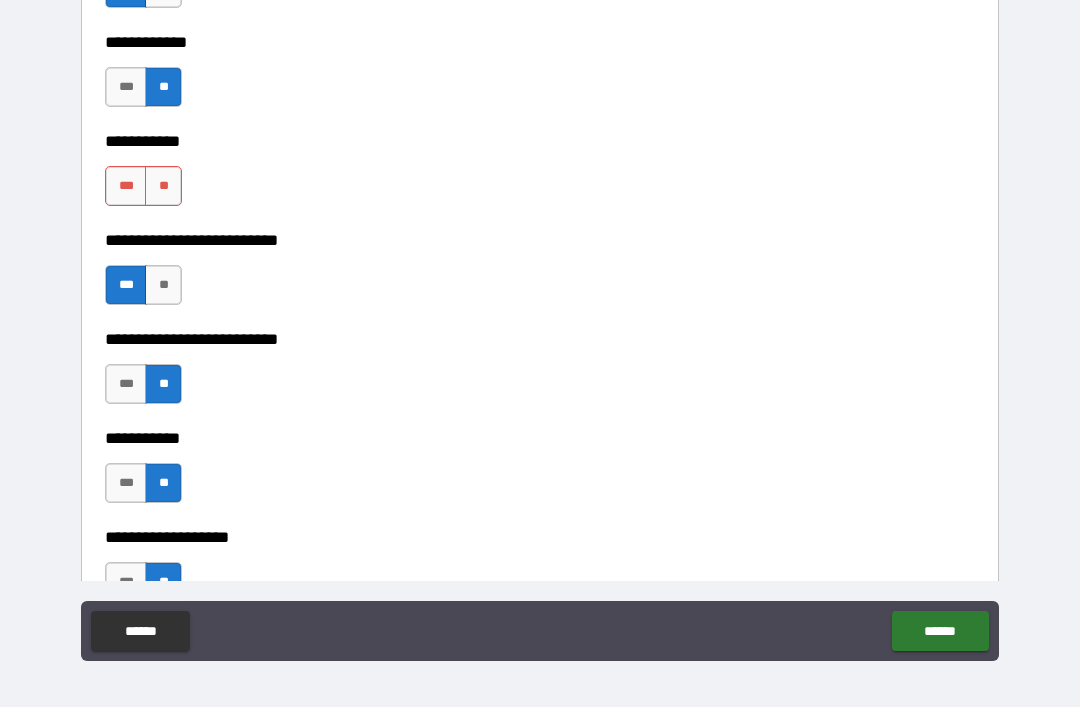 click on "**" at bounding box center (163, 186) 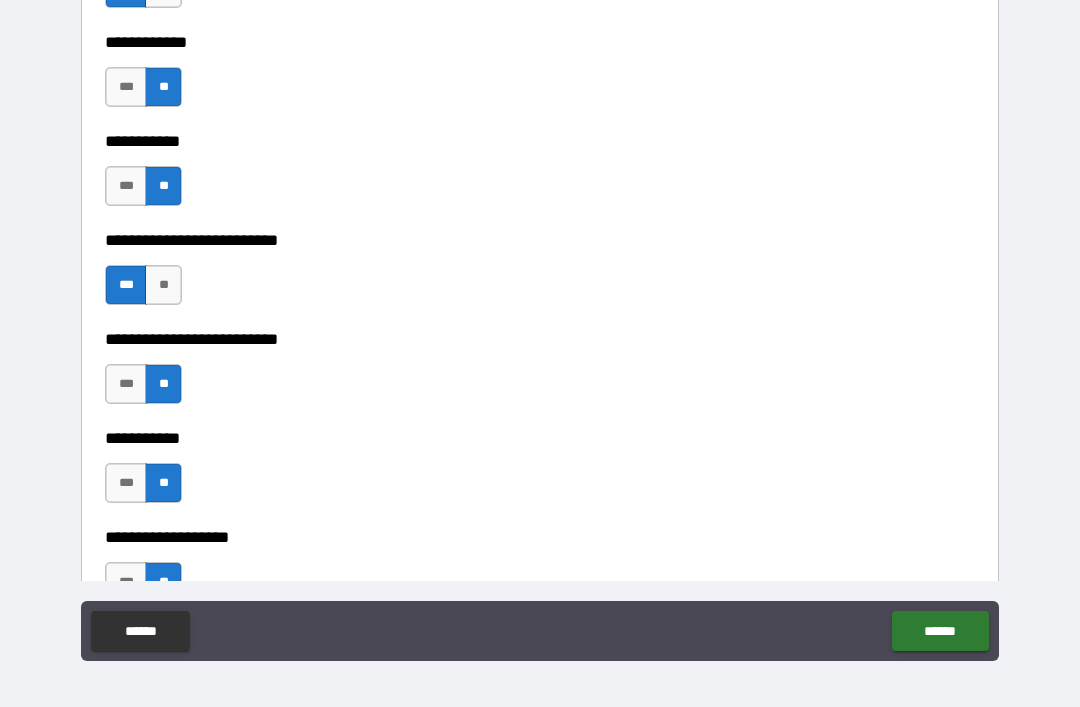 click on "******" at bounding box center [940, 631] 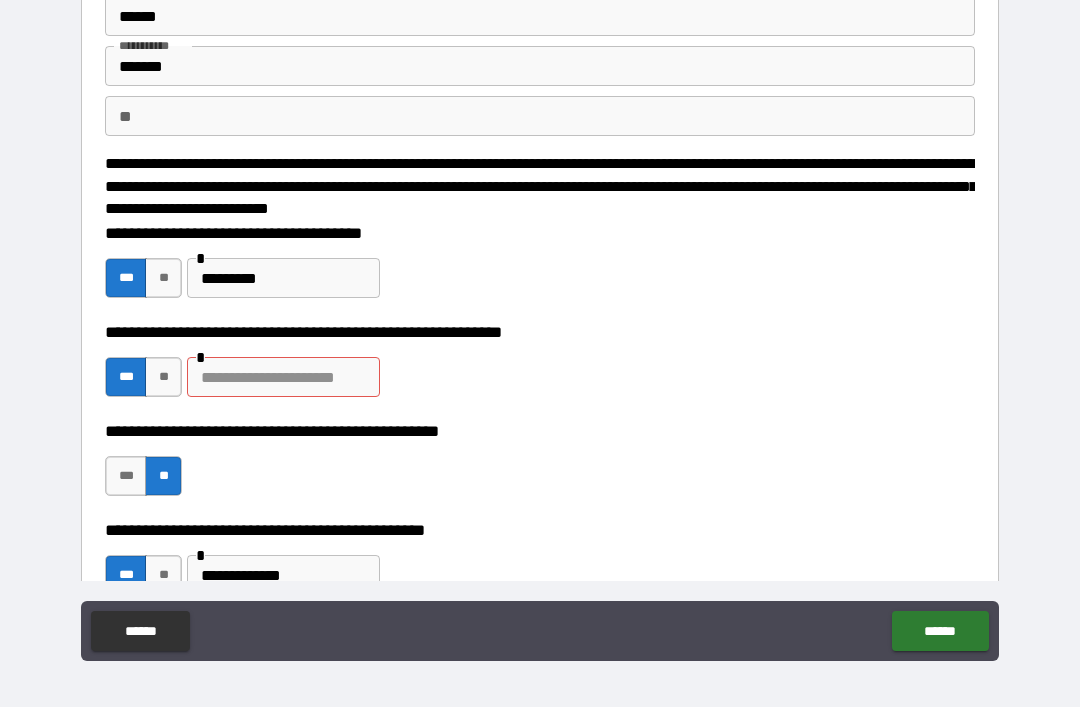 scroll, scrollTop: 134, scrollLeft: 0, axis: vertical 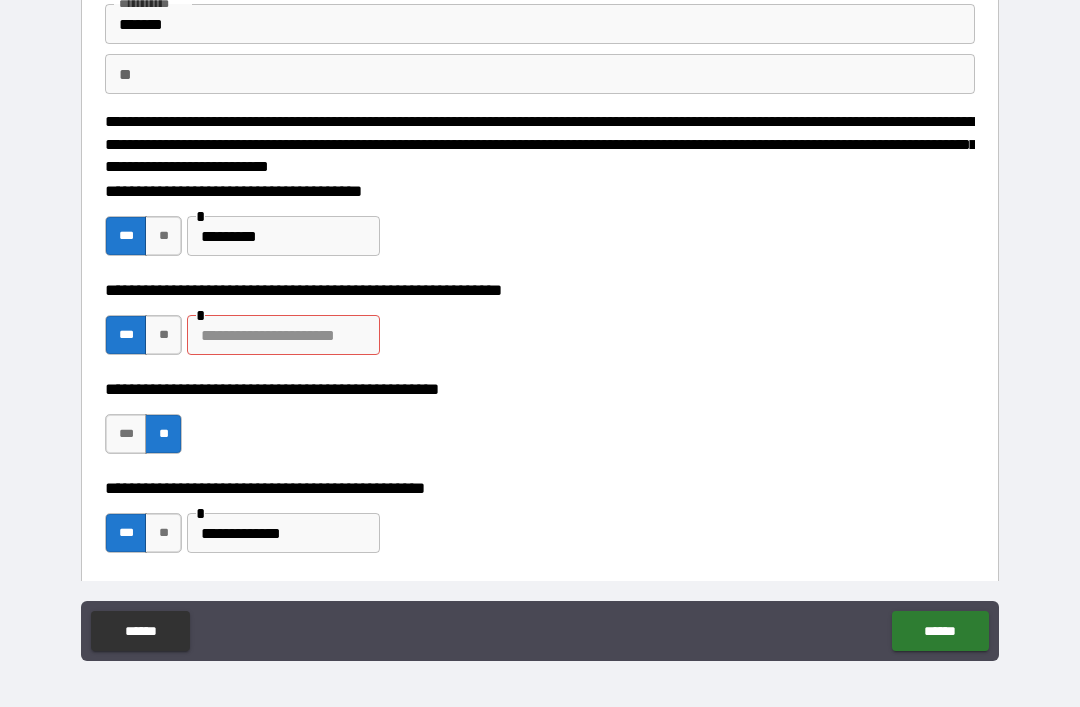 click at bounding box center [283, 335] 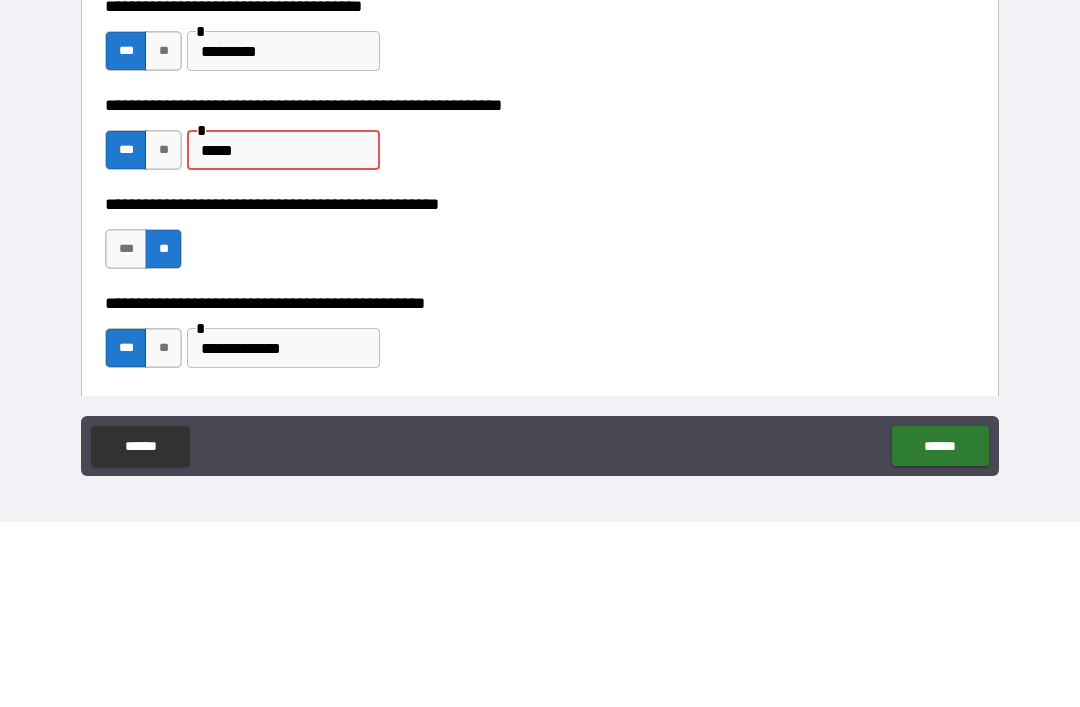 type on "******" 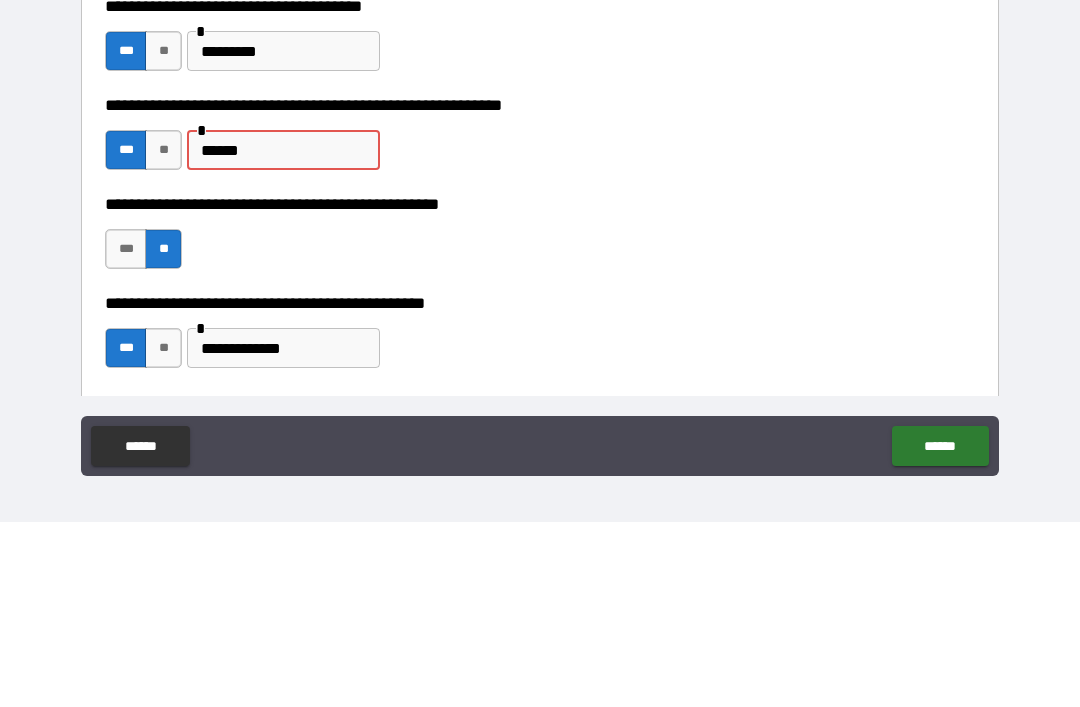 scroll, scrollTop: 64, scrollLeft: 0, axis: vertical 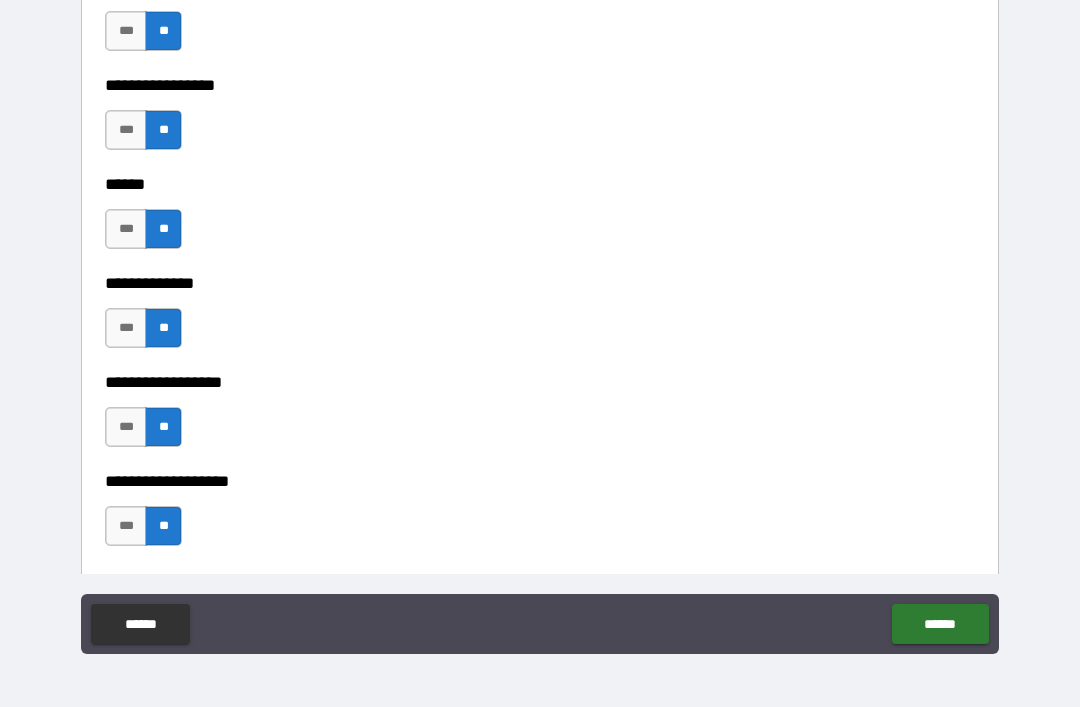 click on "******" at bounding box center (940, 624) 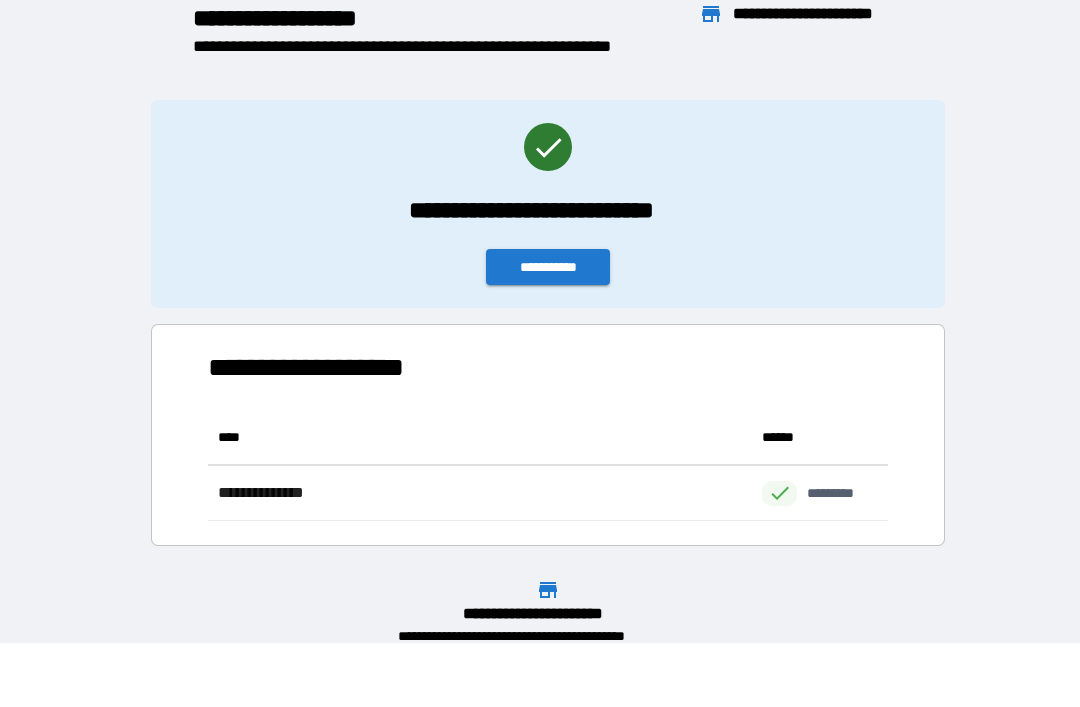 scroll, scrollTop: 1, scrollLeft: 1, axis: both 